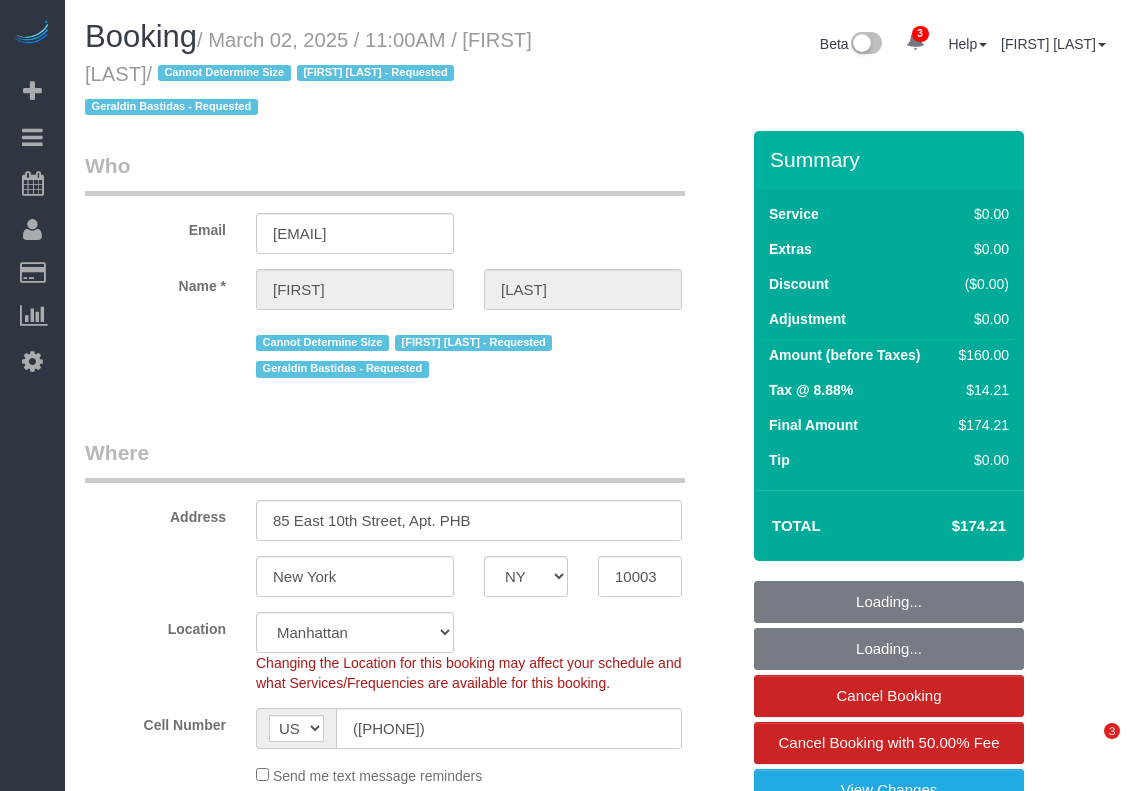 select on "NY" 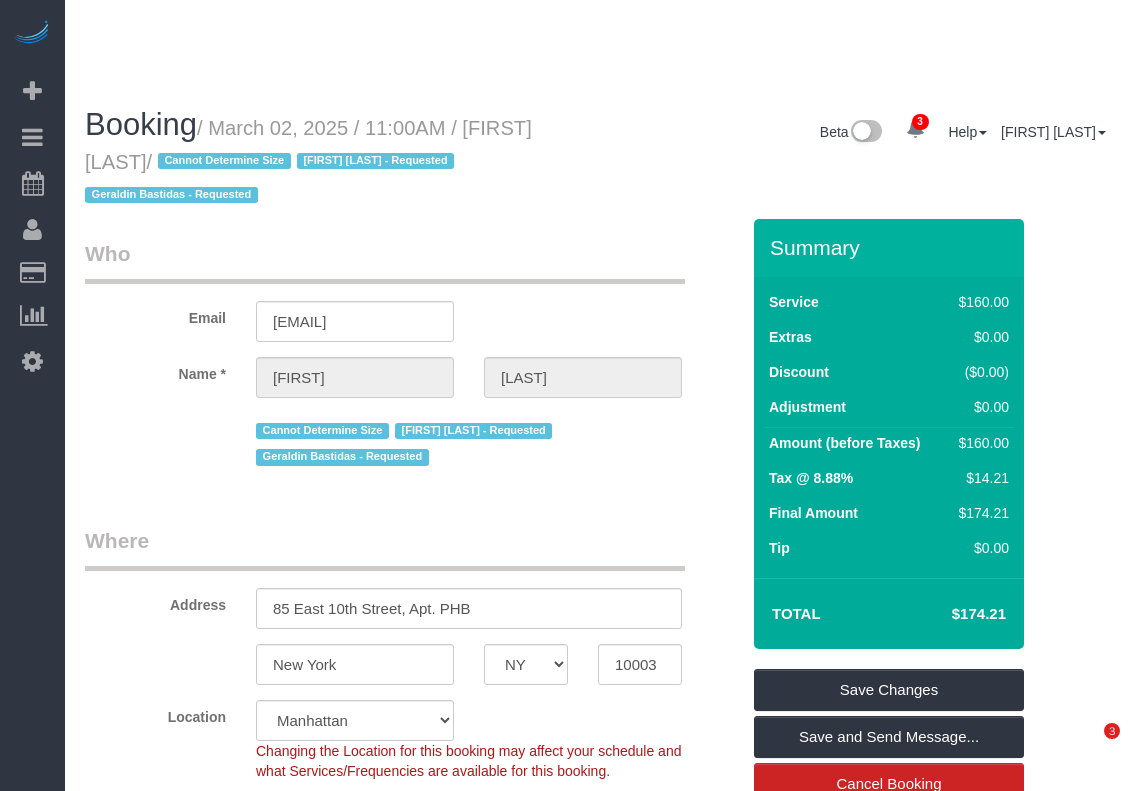scroll, scrollTop: 0, scrollLeft: 0, axis: both 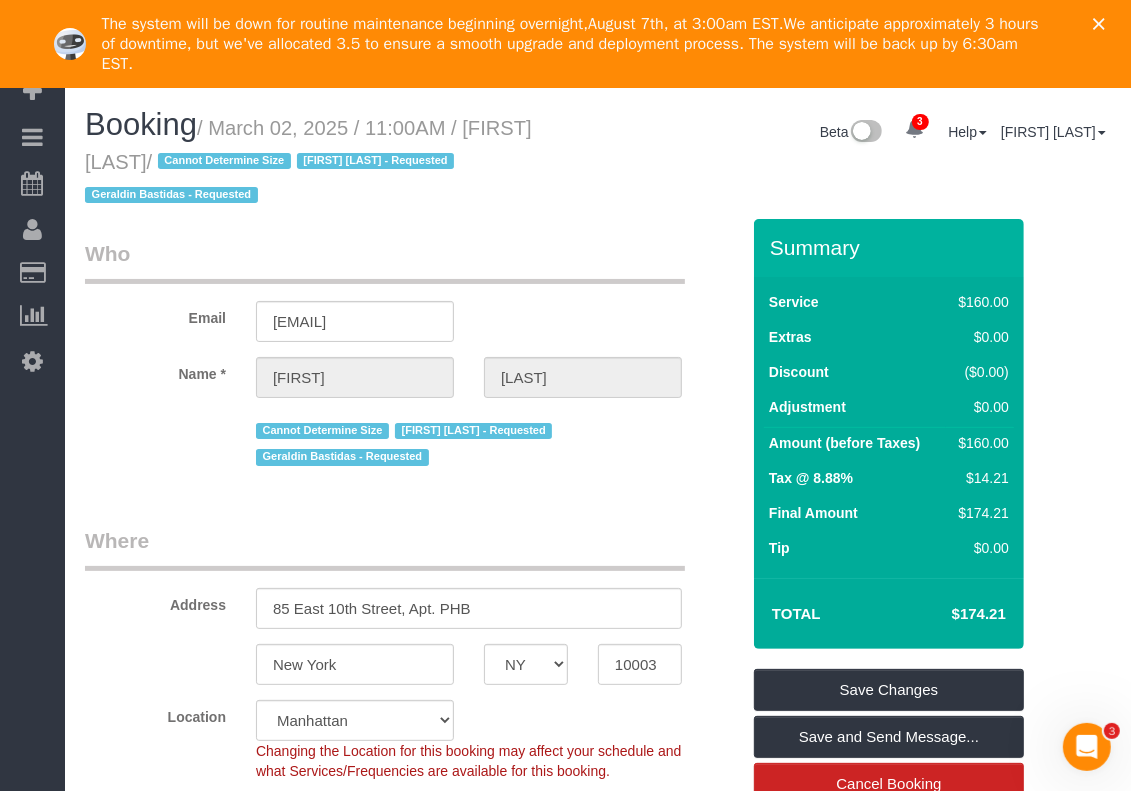 click 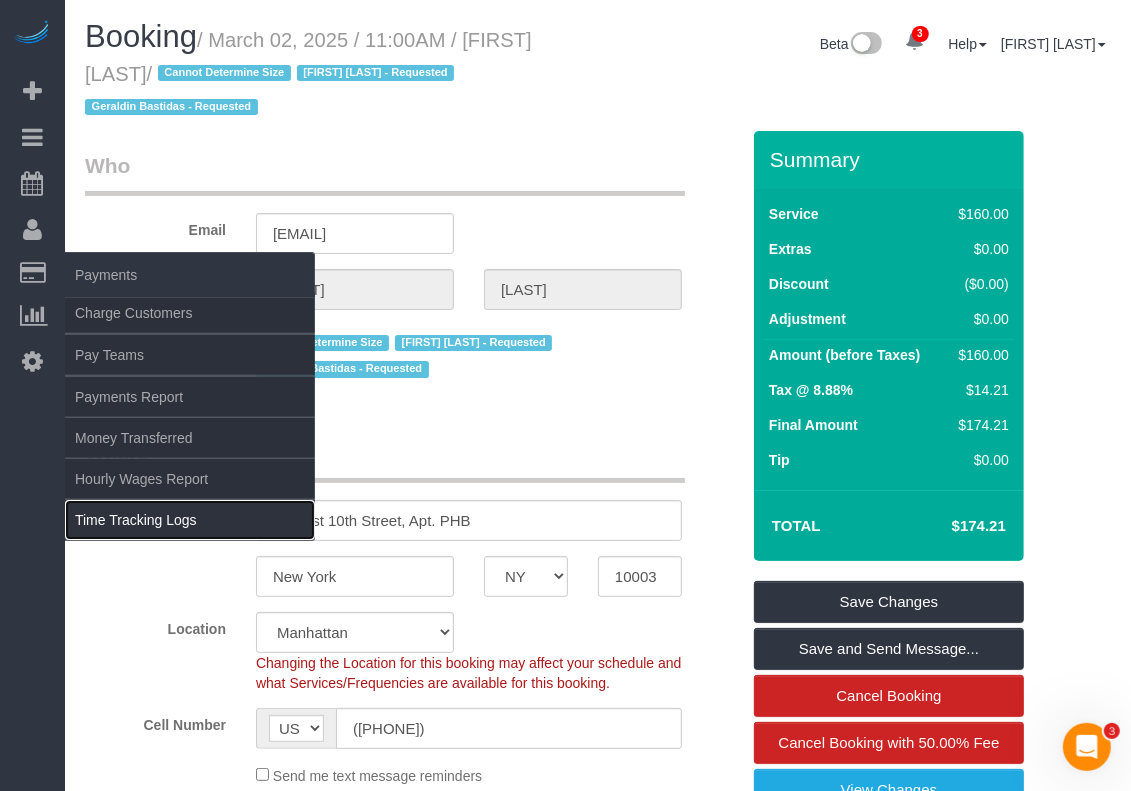 click on "Time Tracking Logs" at bounding box center (190, 520) 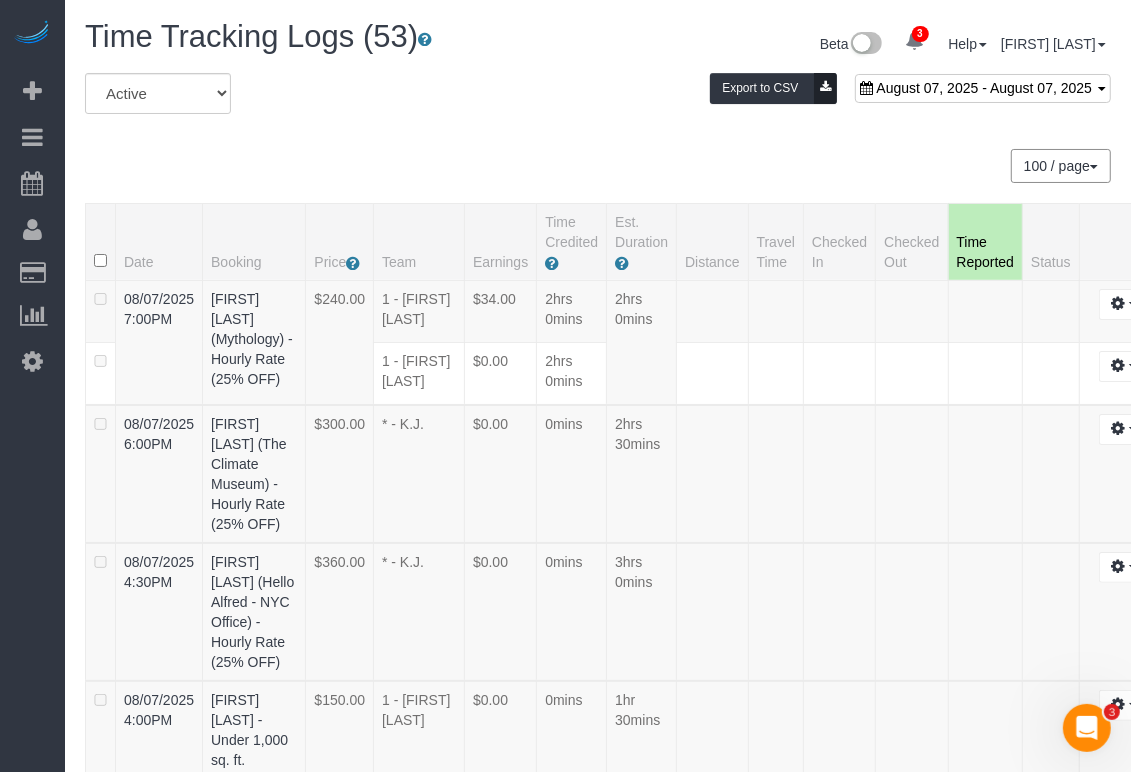 click on "100 / page
10 / page
20 / page
30 / page
40 / page
50 / page
100 / page" at bounding box center (598, 166) 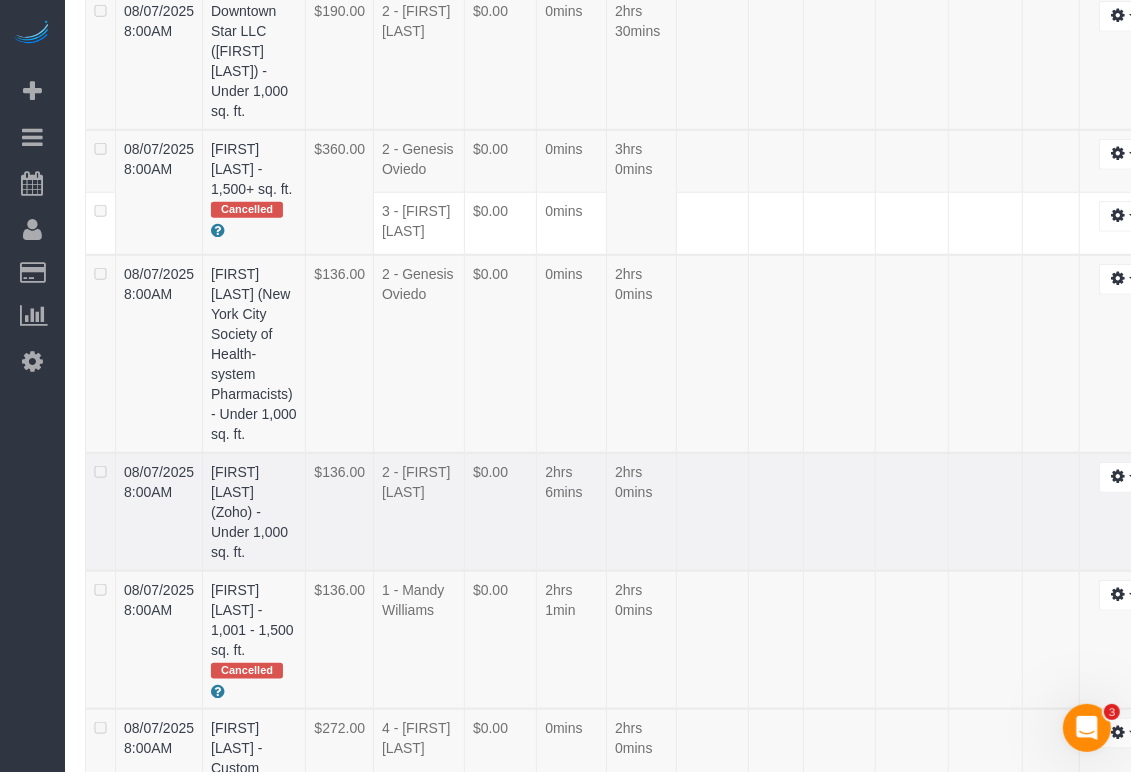 scroll, scrollTop: 5608, scrollLeft: 0, axis: vertical 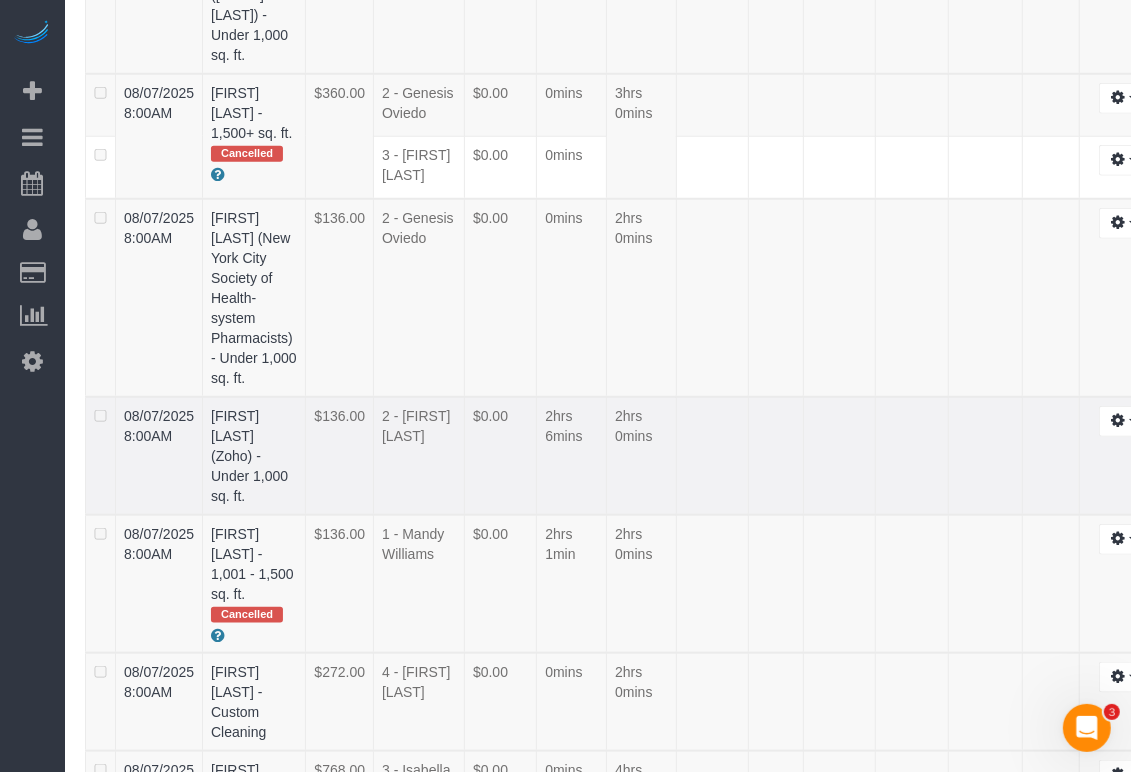 click on "08/07/2025 8:00AM" at bounding box center [158, 456] 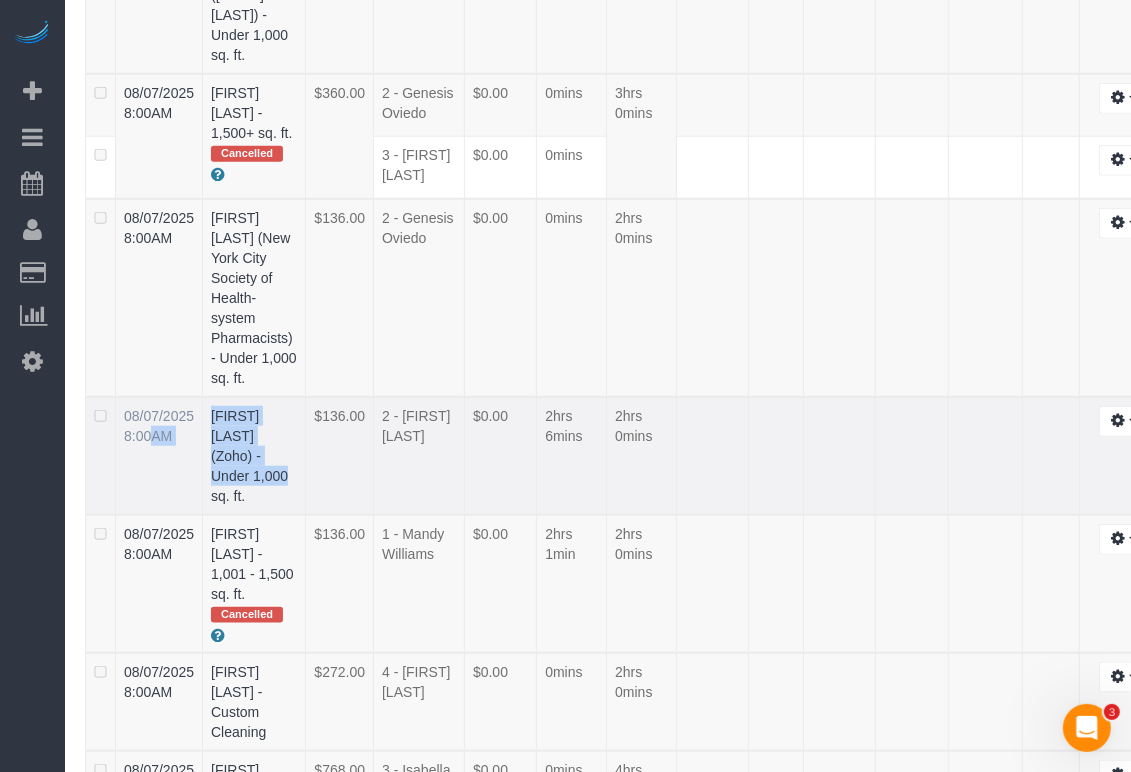 drag, startPoint x: 277, startPoint y: 143, endPoint x: 126, endPoint y: 127, distance: 151.84532 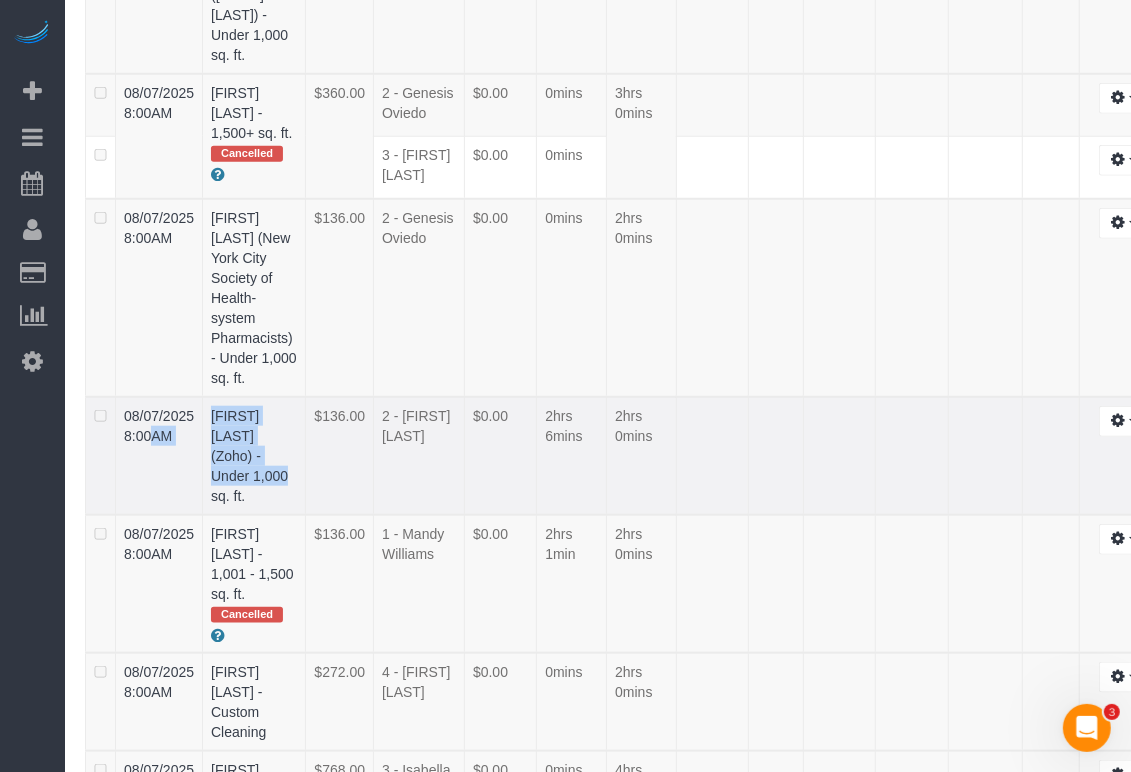 copy on "08/07/2025 8:00AM
John Healey (Zoho) -" 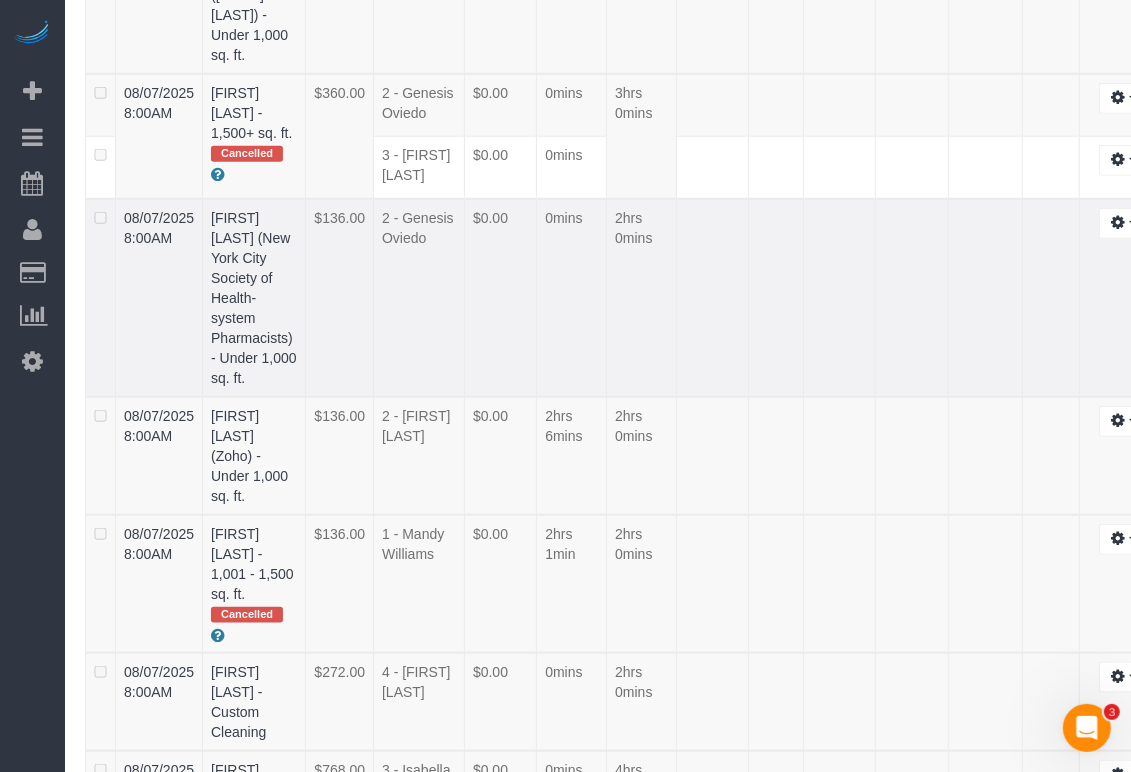 click on "Edit" at bounding box center [1124, 298] 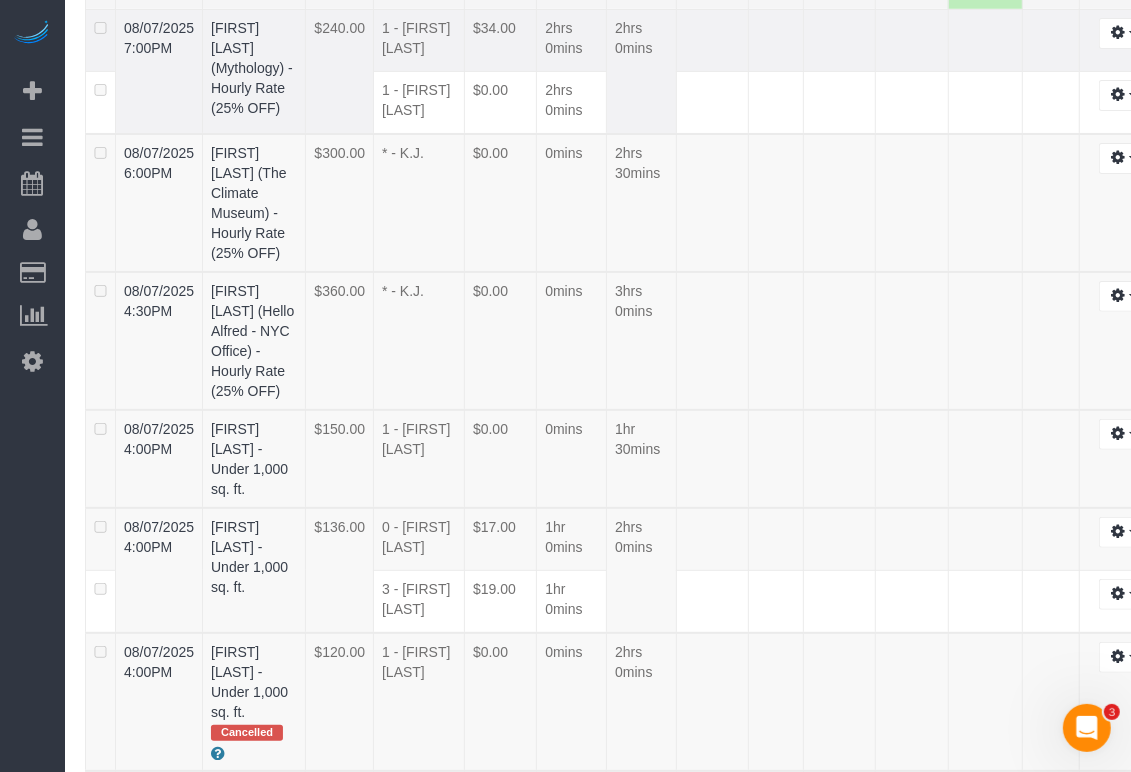 scroll, scrollTop: 4932, scrollLeft: 0, axis: vertical 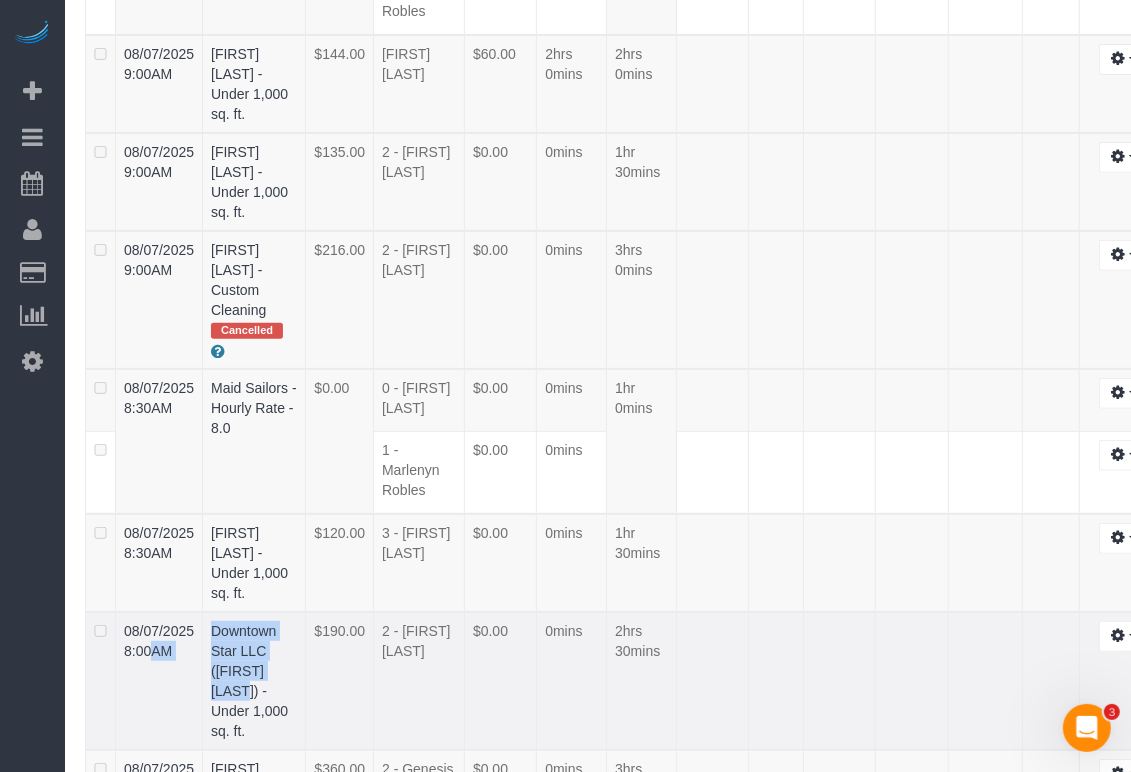 drag, startPoint x: 120, startPoint y: 353, endPoint x: 273, endPoint y: 390, distance: 157.4103 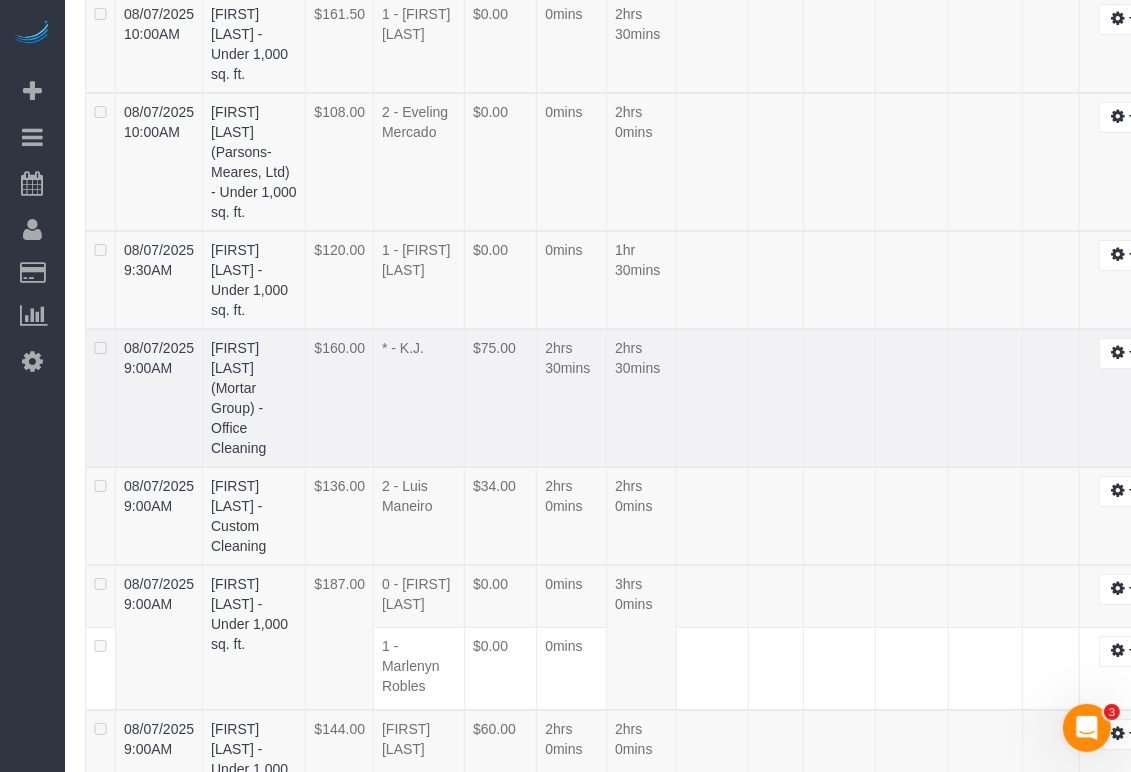 scroll, scrollTop: 4932, scrollLeft: 0, axis: vertical 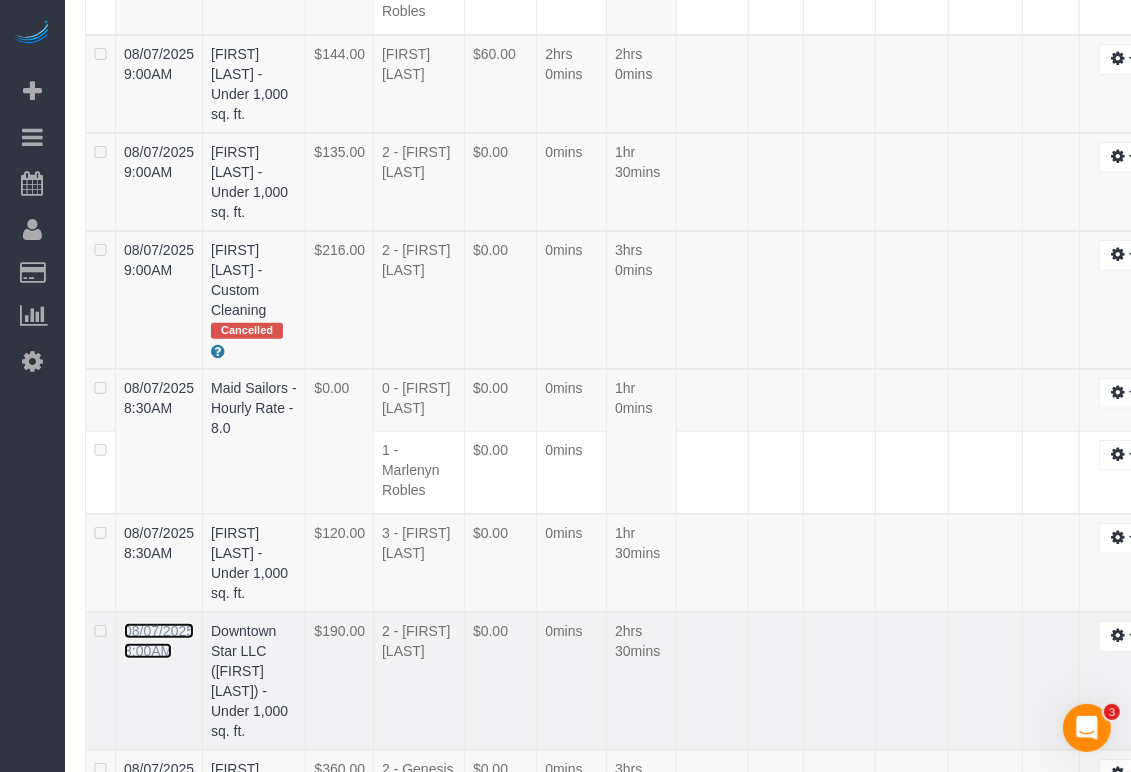 click on "08/07/2025 8:00AM" at bounding box center [159, 641] 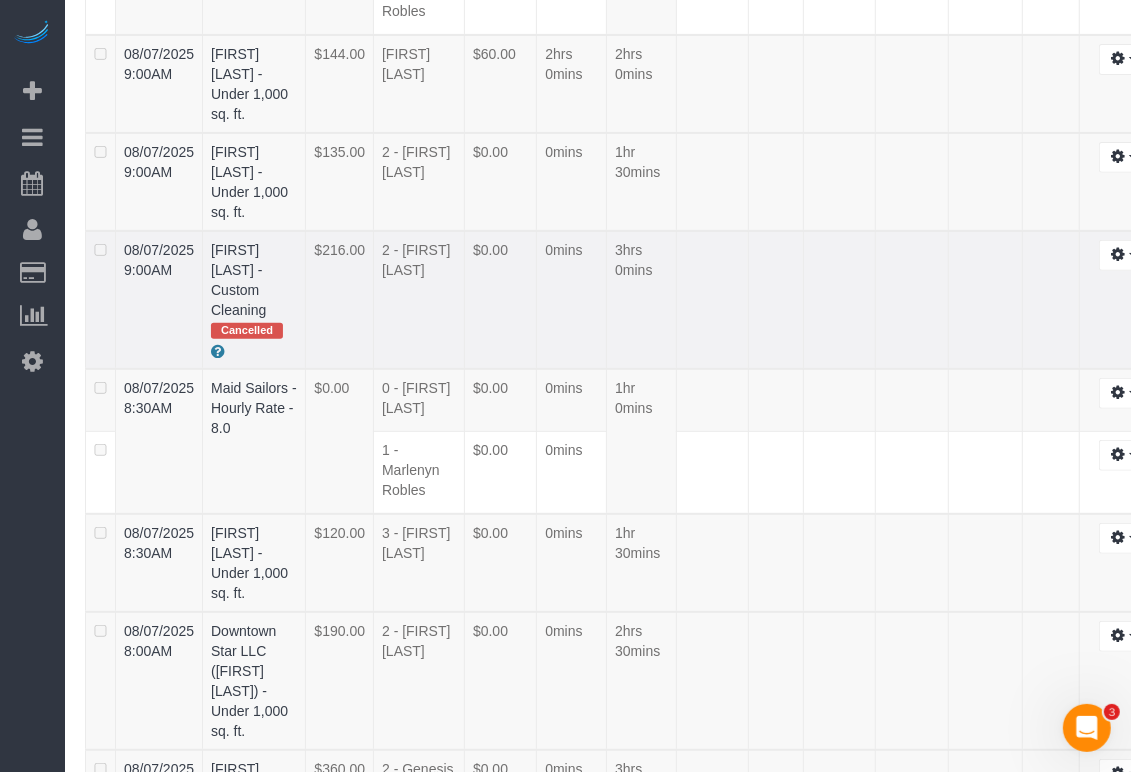scroll, scrollTop: 5608, scrollLeft: 0, axis: vertical 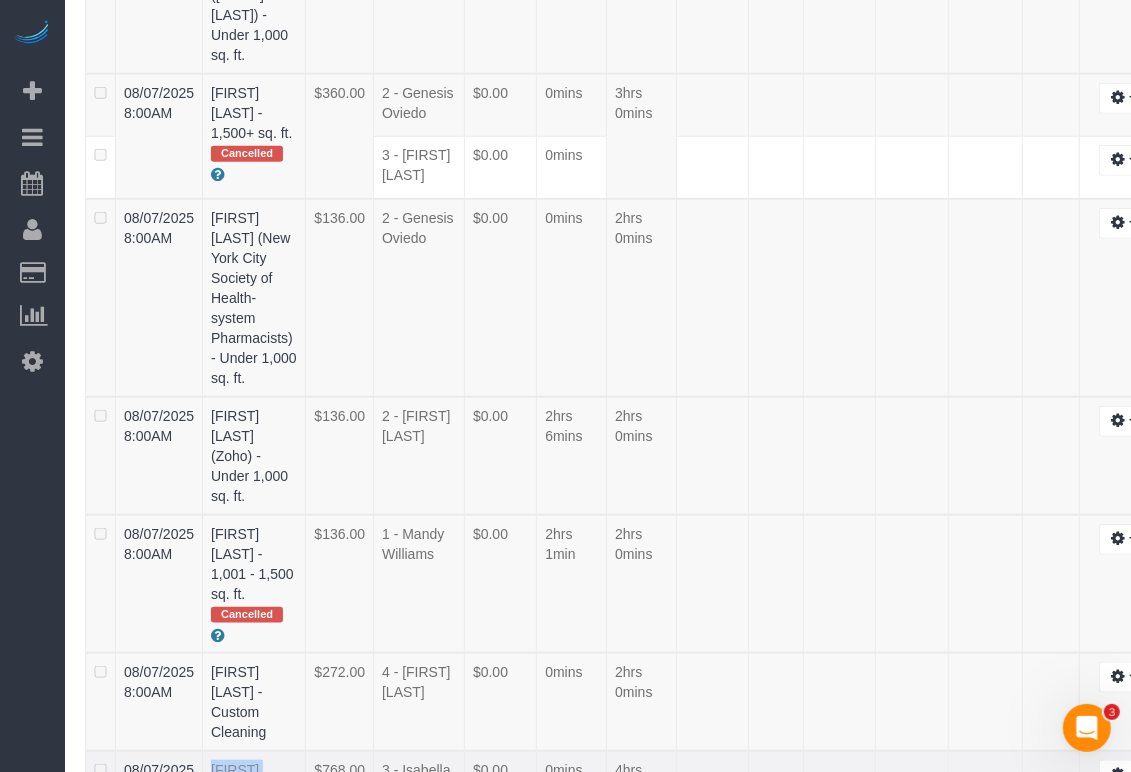 drag, startPoint x: 117, startPoint y: 427, endPoint x: 288, endPoint y: 453, distance: 172.96532 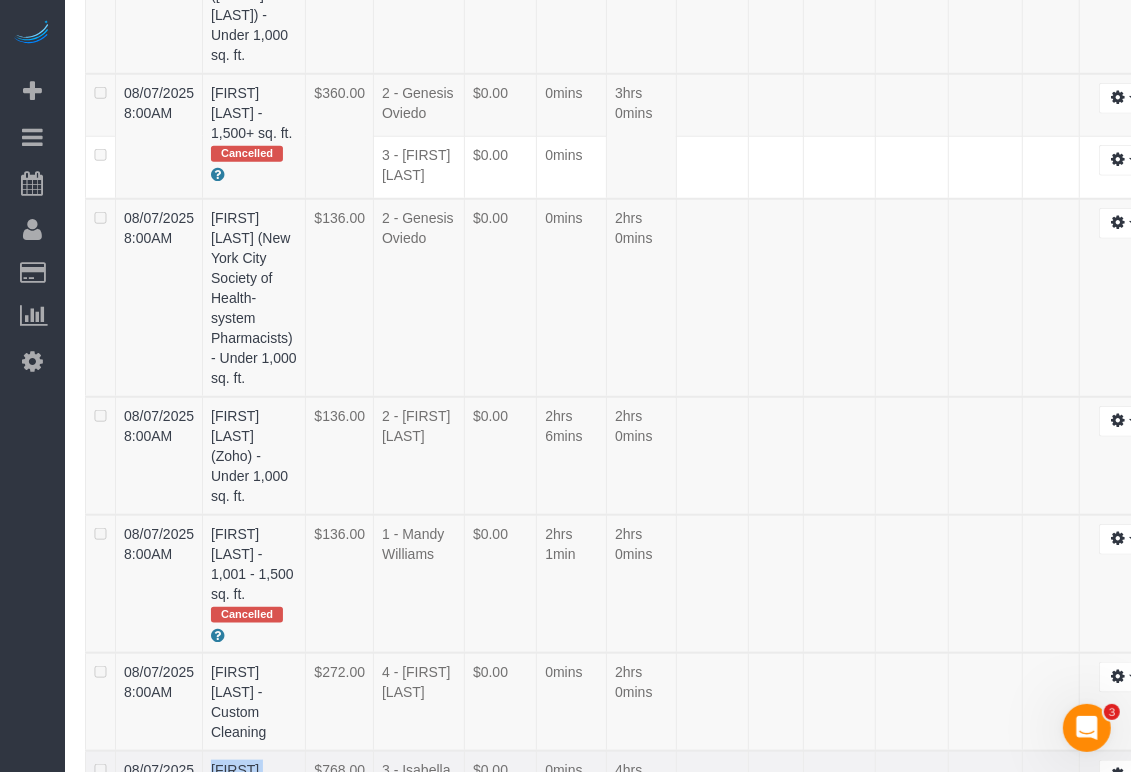 copy on "08/07/2025 8:00AM
Sri Narasimhan" 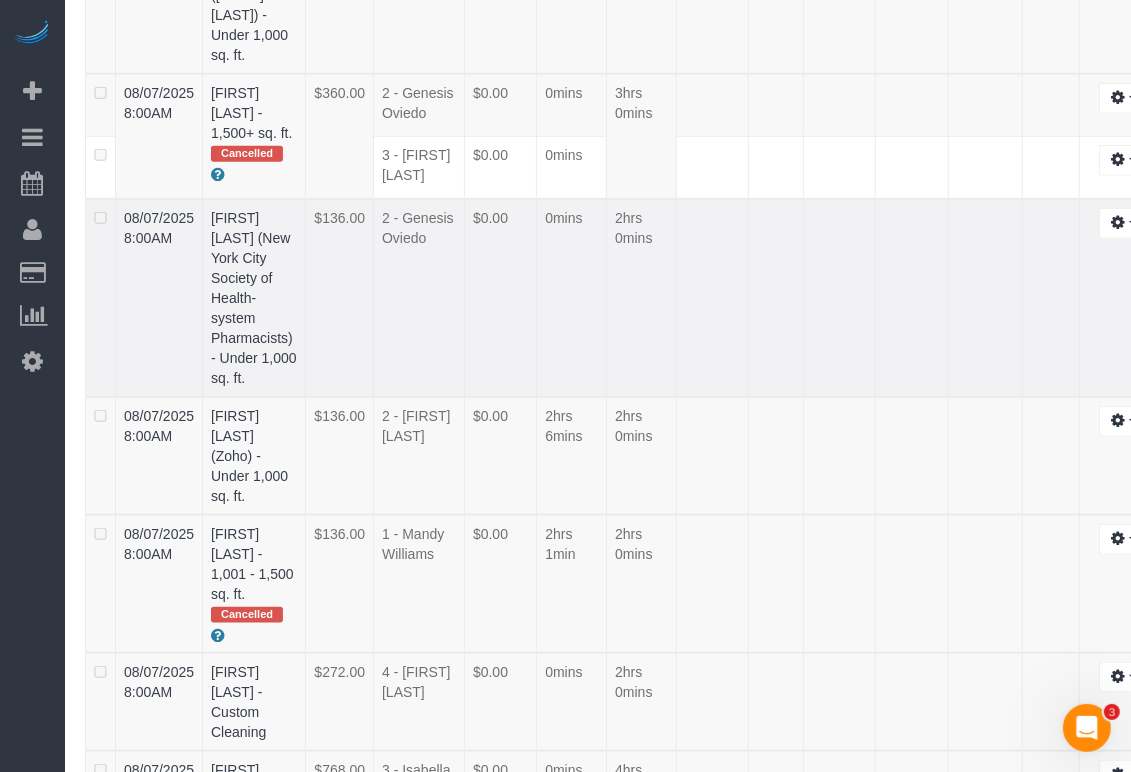 click on "Edit" at bounding box center [1124, 298] 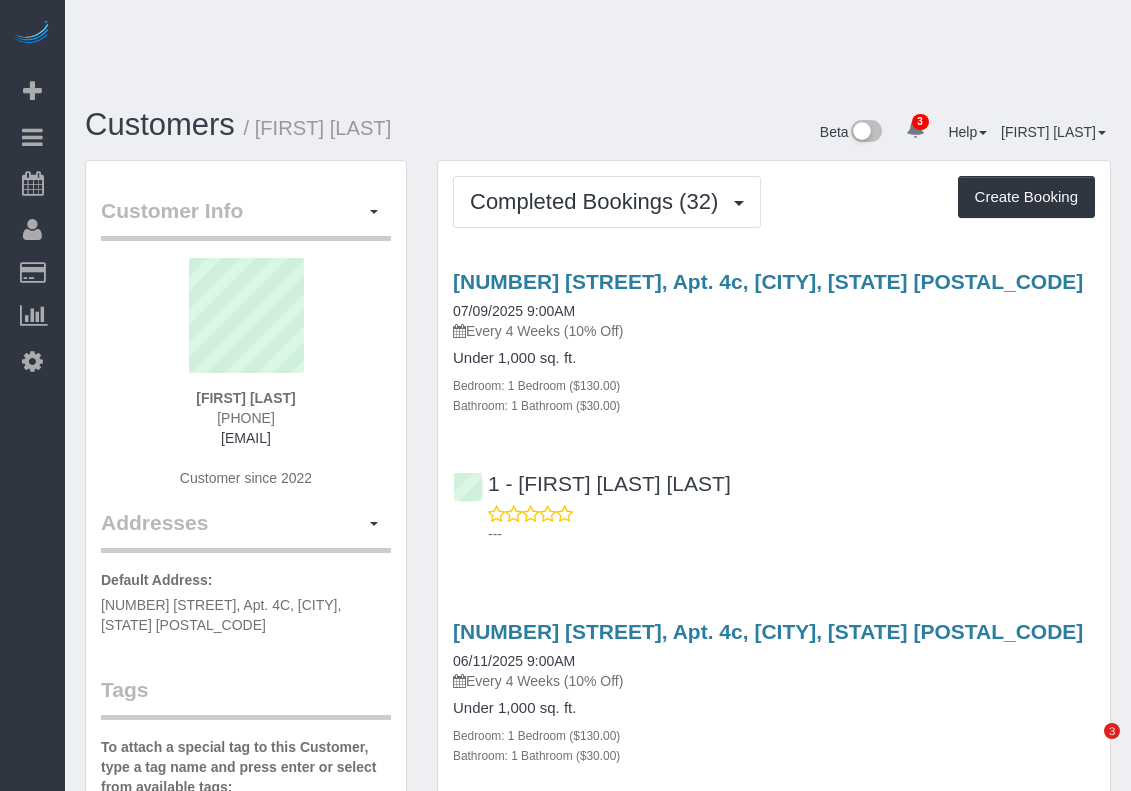 scroll, scrollTop: 0, scrollLeft: 0, axis: both 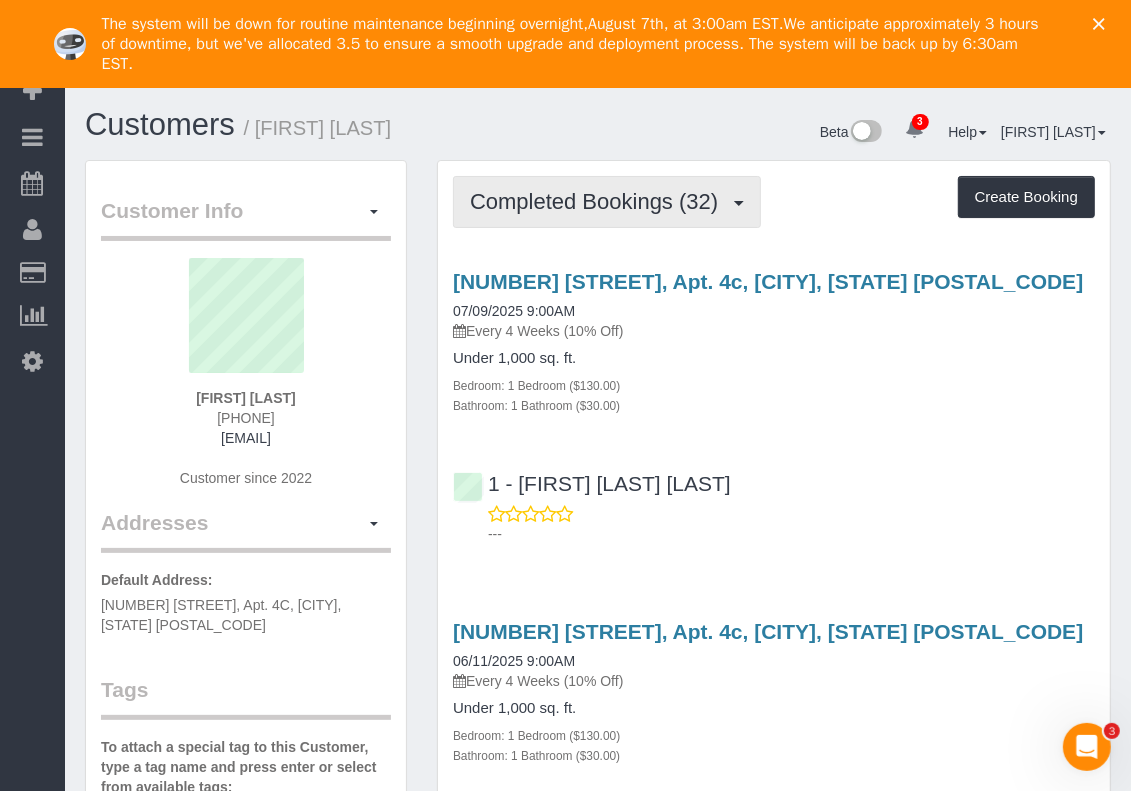 click on "Completed Bookings (32)" at bounding box center (599, 201) 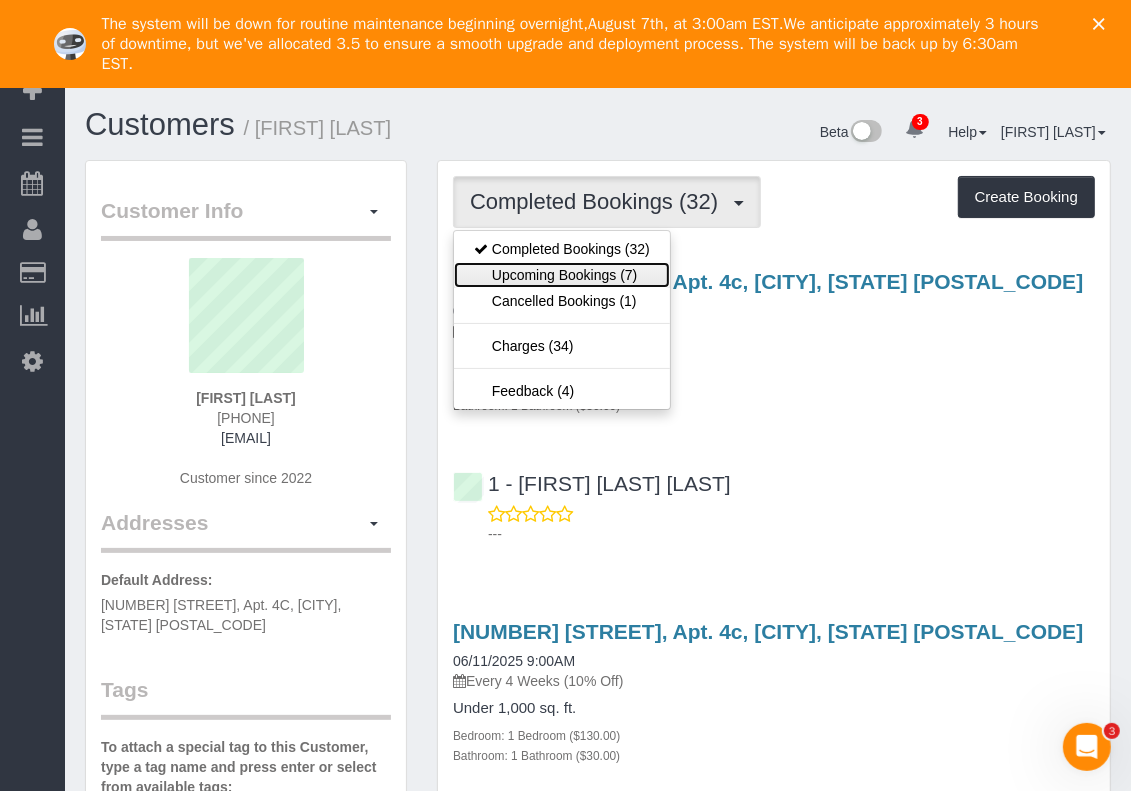 click on "Upcoming Bookings (7)" at bounding box center [562, 275] 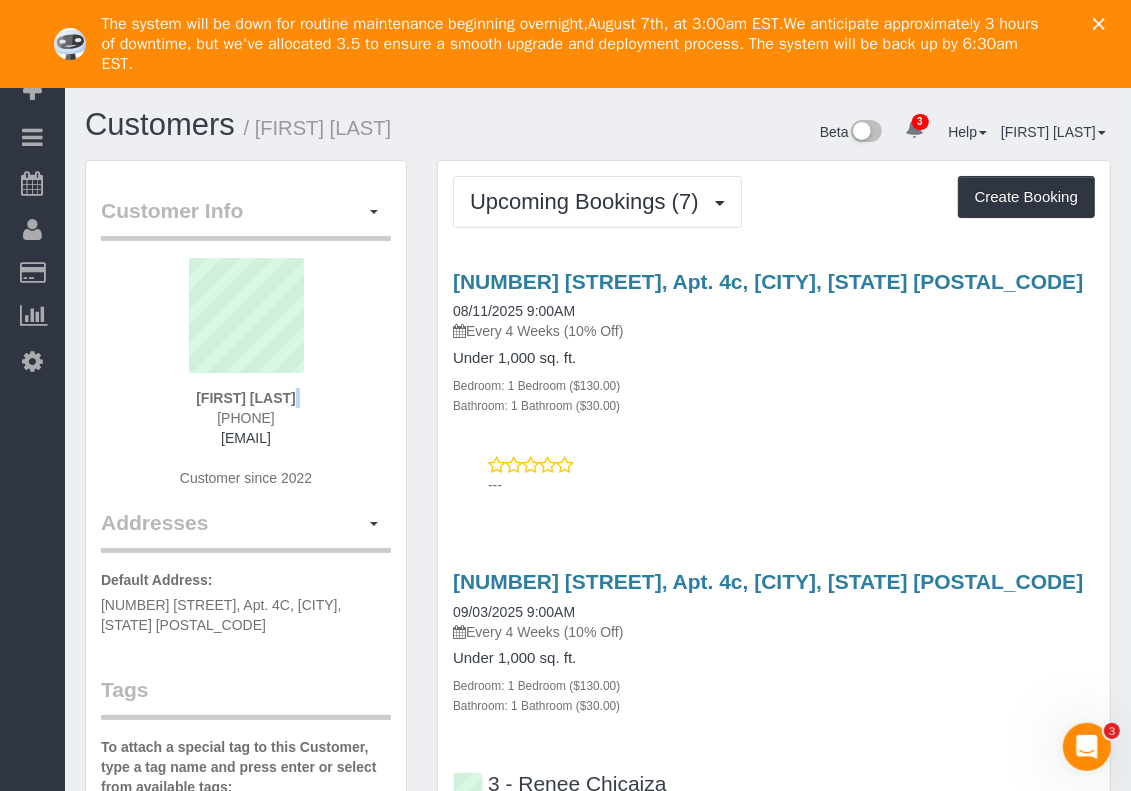 drag, startPoint x: 311, startPoint y: 401, endPoint x: 146, endPoint y: 412, distance: 165.36626 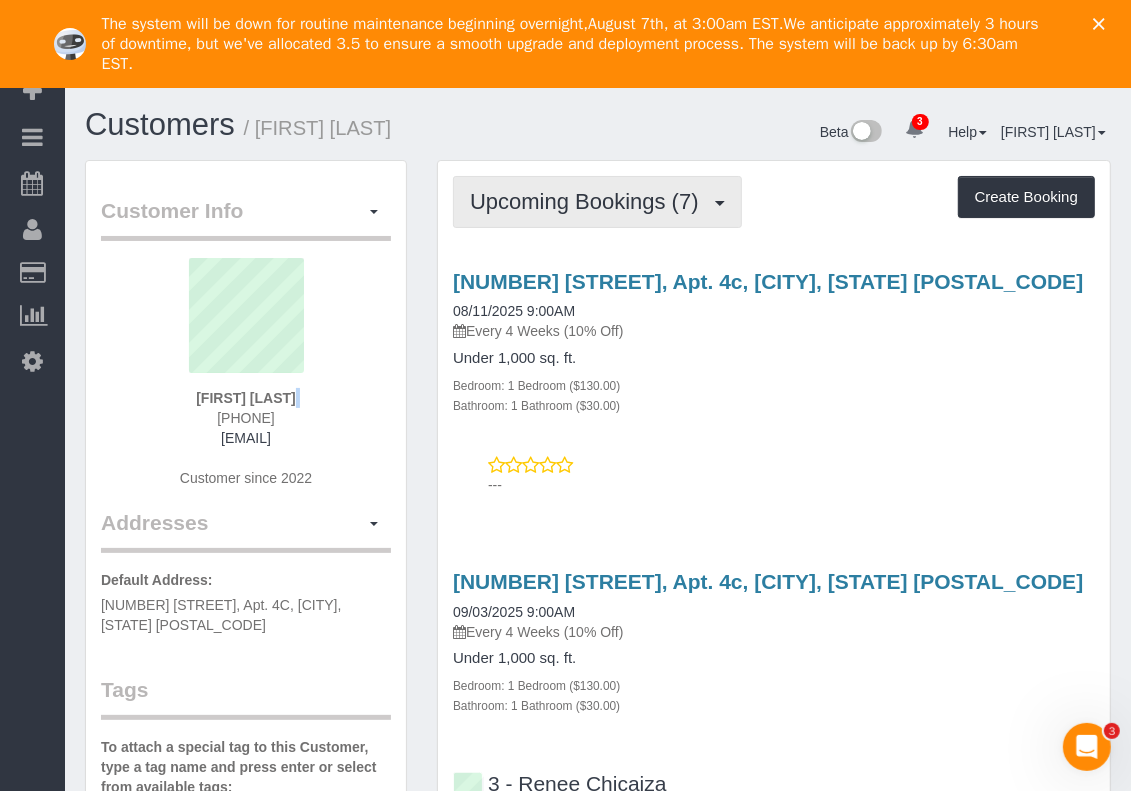 click on "Upcoming Bookings (7)" at bounding box center (589, 201) 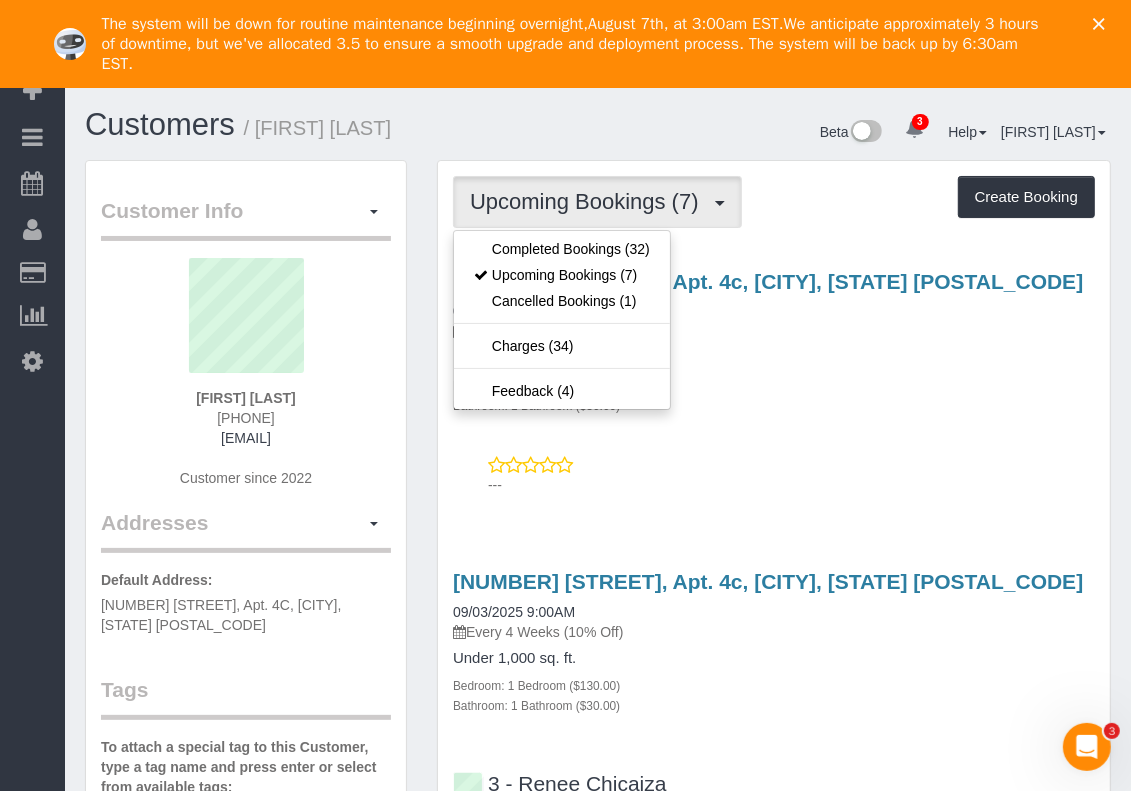 click on "Under 1,000 sq. ft." at bounding box center (774, 358) 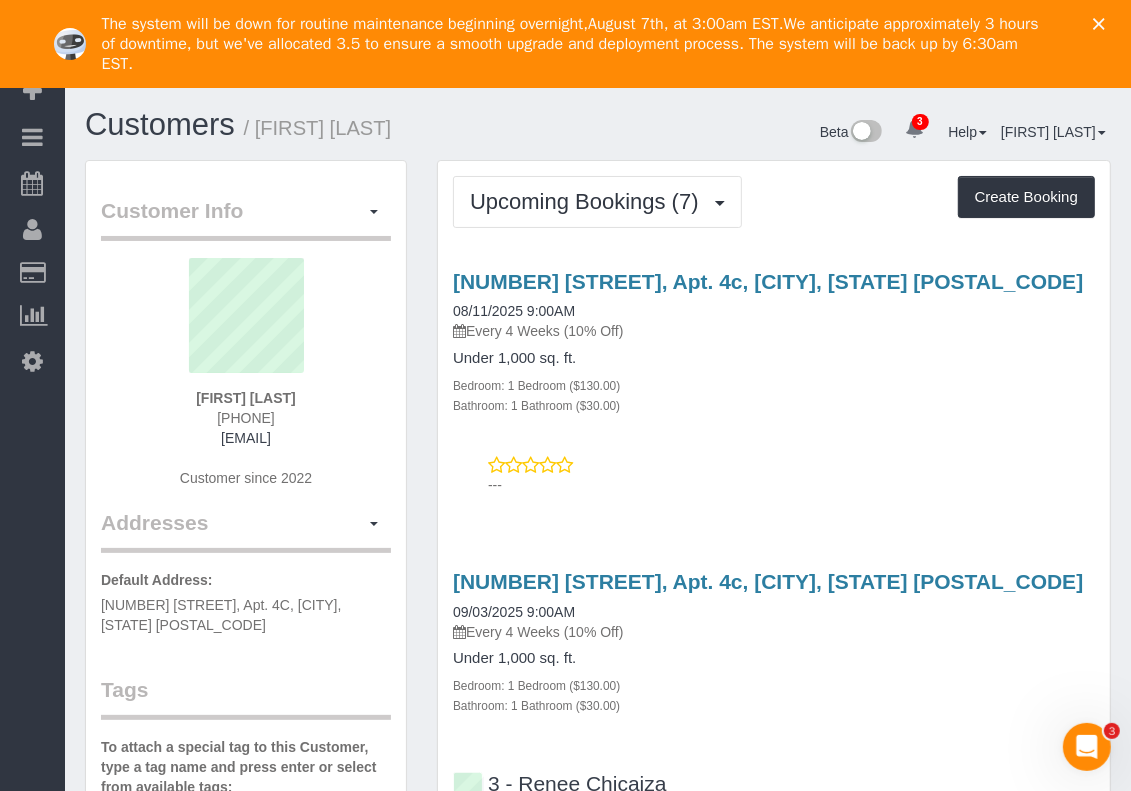 click on "3 - Renee Chicaiza
---" at bounding box center [774, 800] 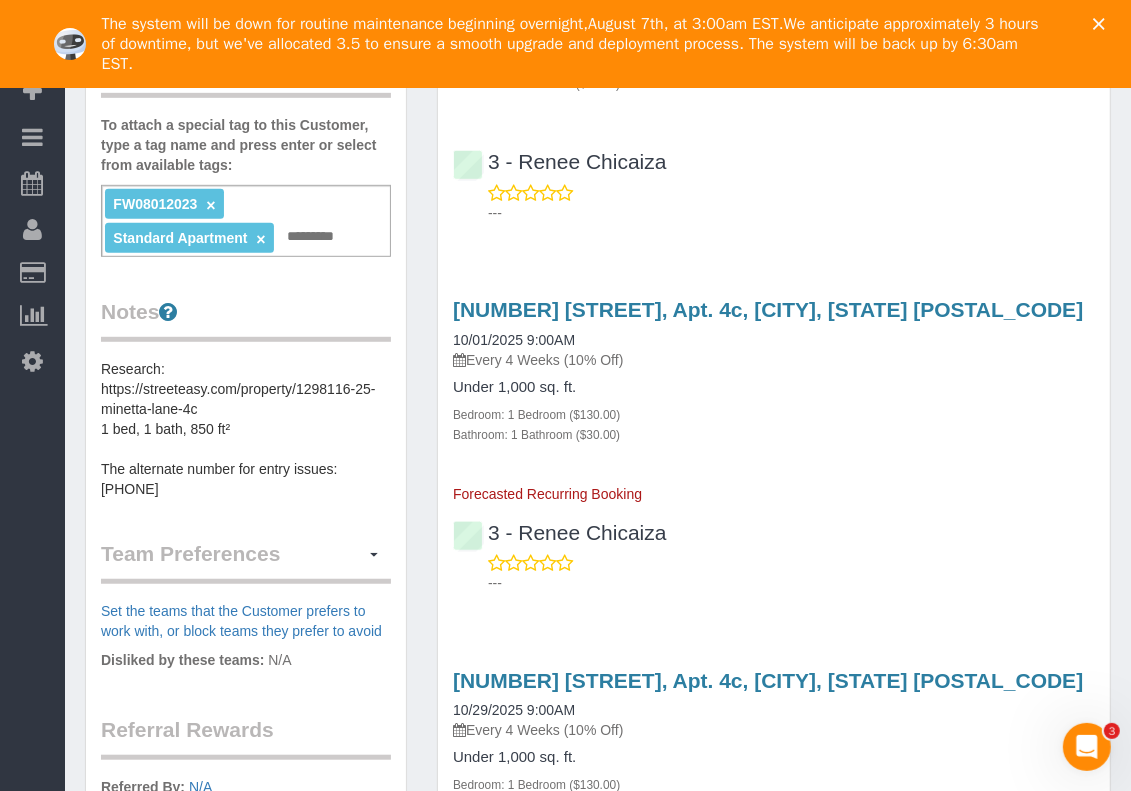 scroll, scrollTop: 691, scrollLeft: 0, axis: vertical 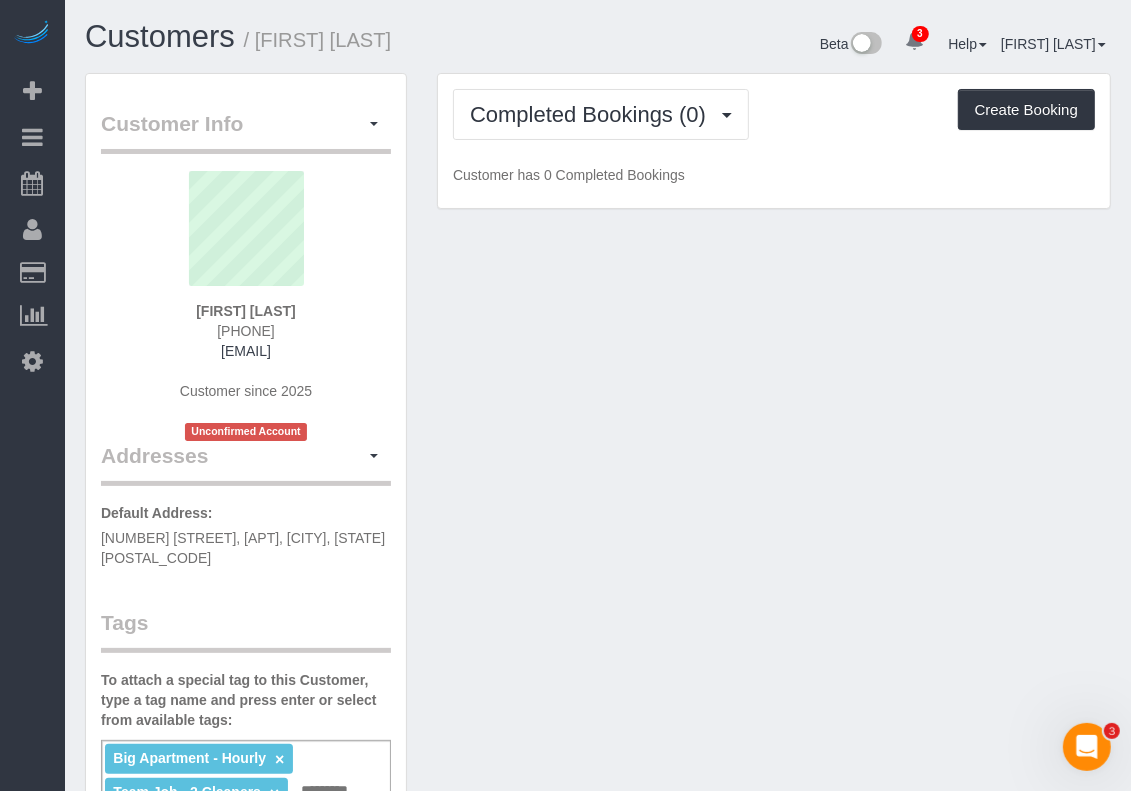 click on "Customer Info
Edit Contact Info
Send Message
Email Preferences
Special Sales Tax
View Changes
Send Confirm Account email
Block this Customer
Archive Account
Delete Account
[FIRST] [LAST]" at bounding box center (598, 812) 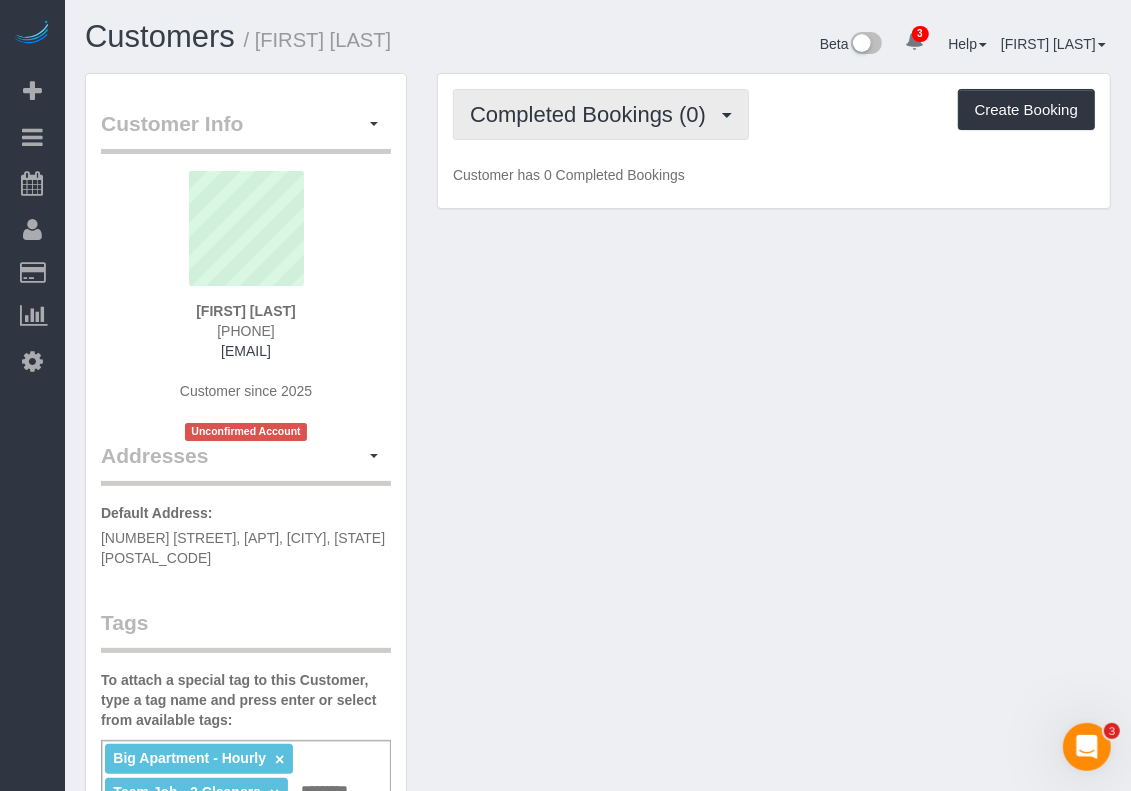 click on "Completed Bookings (0)" at bounding box center (593, 114) 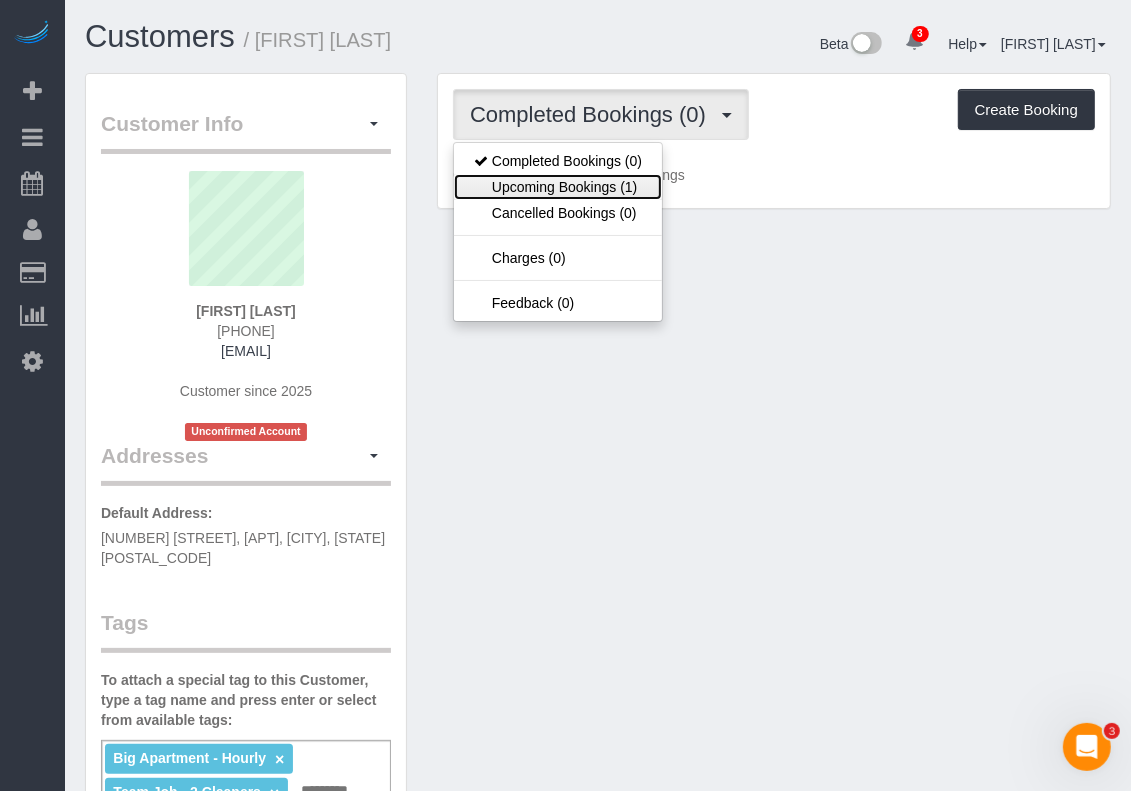 click on "Upcoming Bookings (1)" at bounding box center [558, 187] 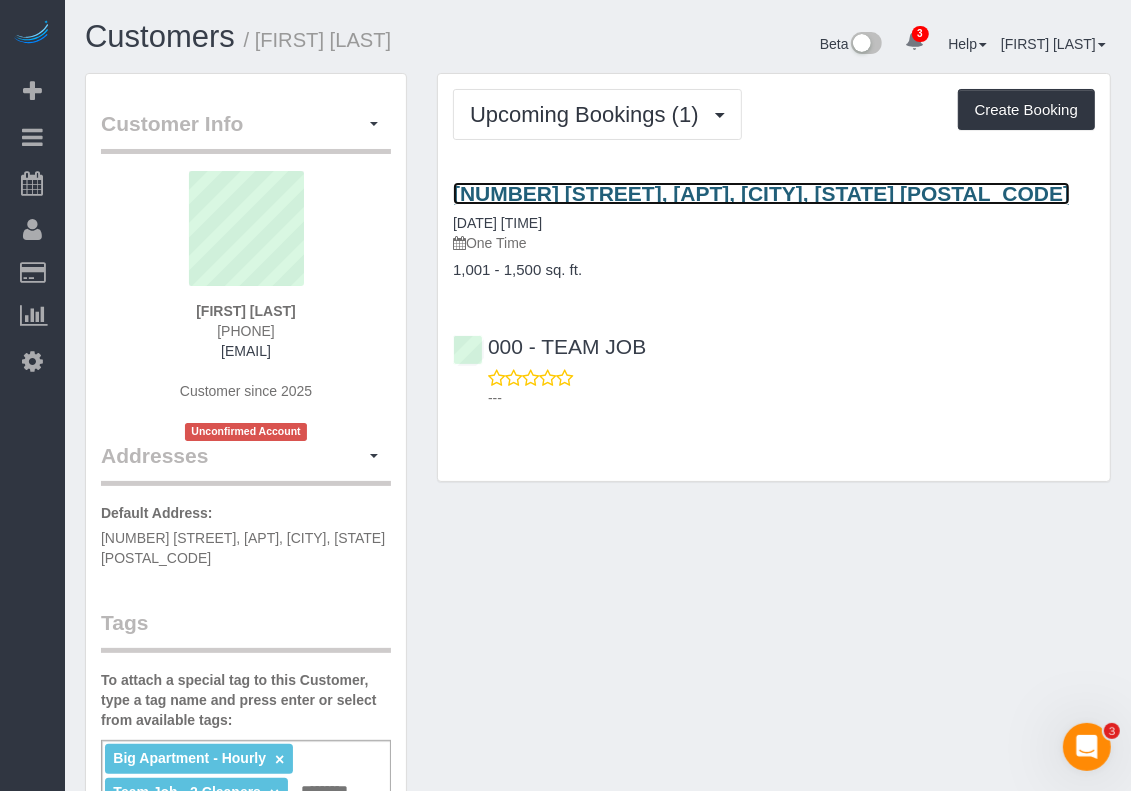 click on "100 United Nations Plaza, Apt. 6g, New York, NY 10017" at bounding box center [761, 193] 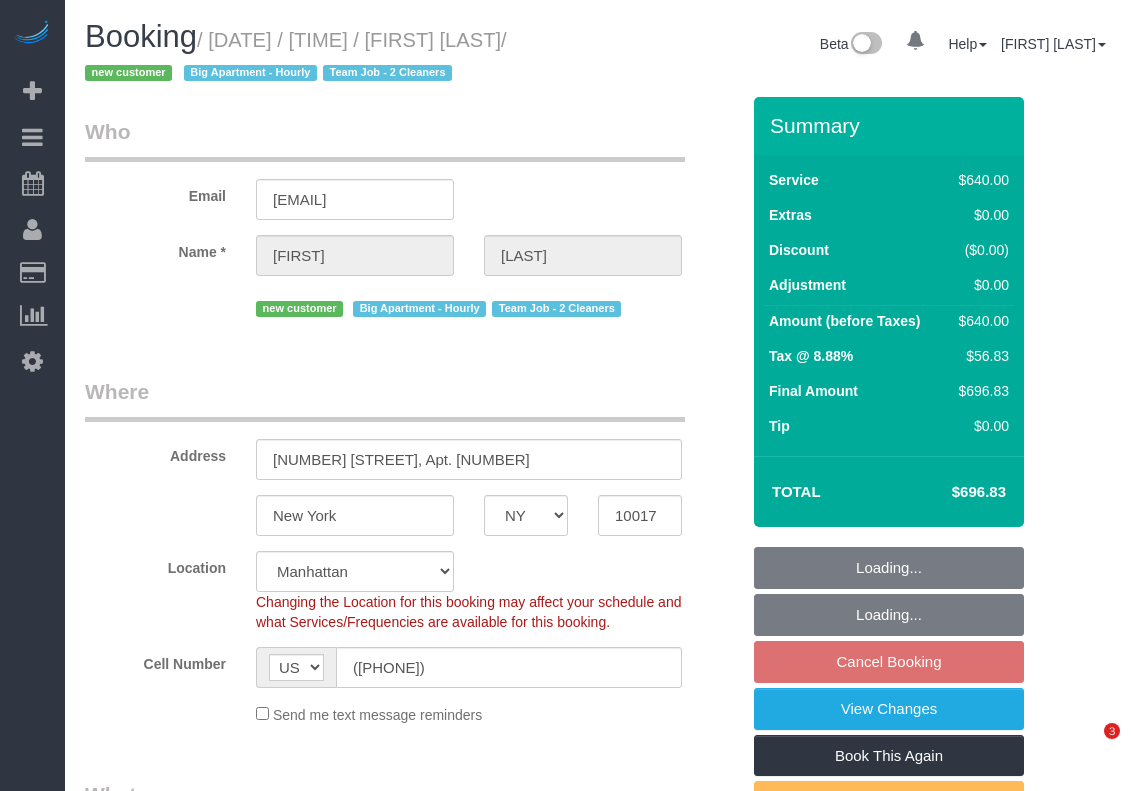 select on "NY" 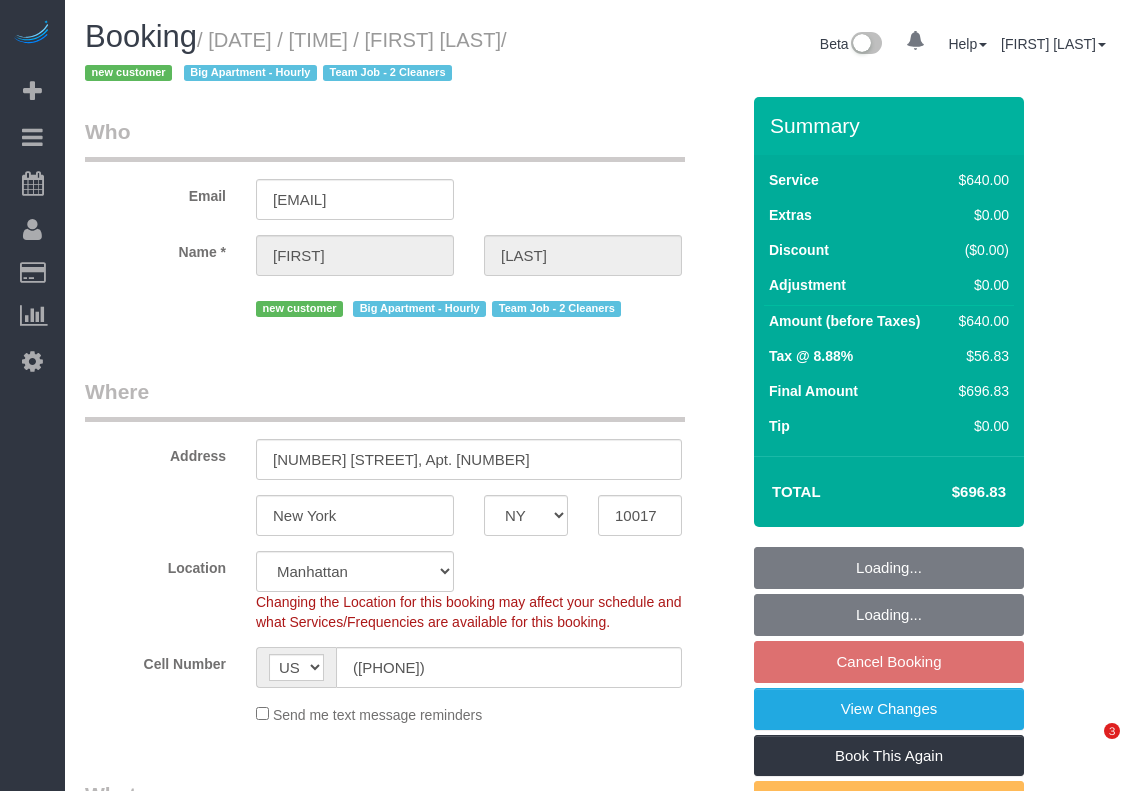 scroll, scrollTop: 0, scrollLeft: 0, axis: both 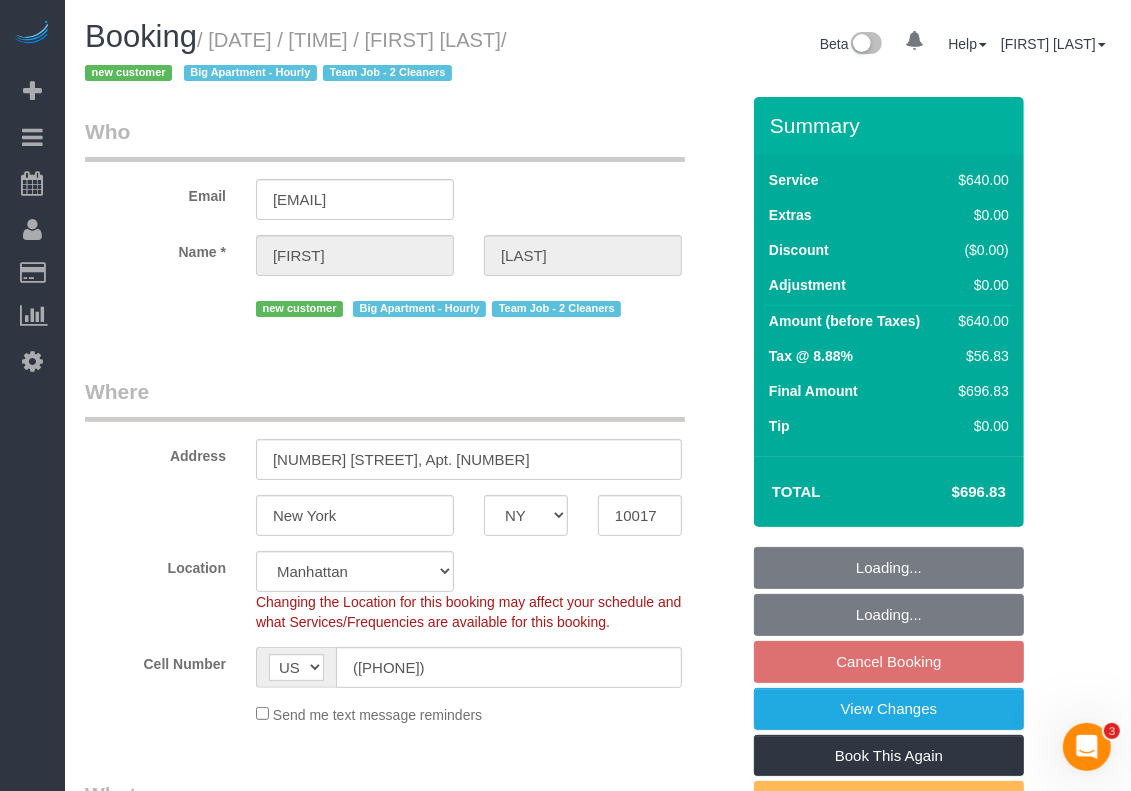 select on "object:742" 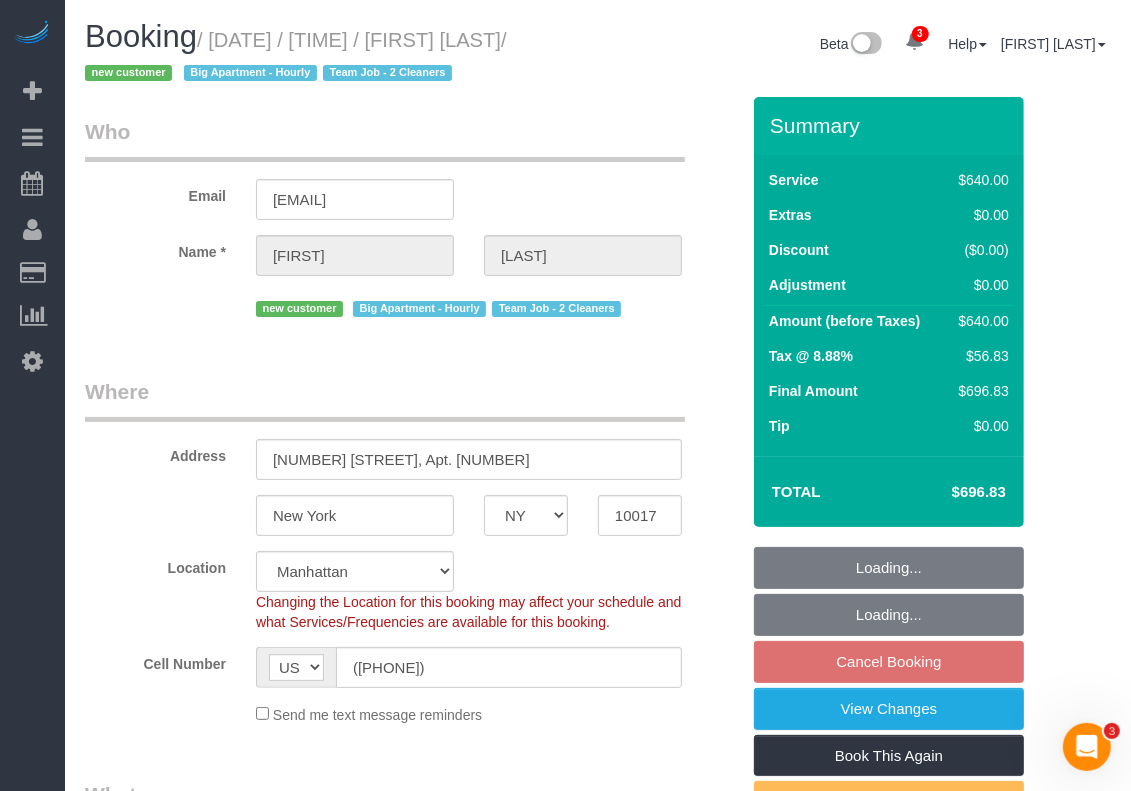 select on "string:stripe-pm_1RorMw4VGloSiKo7CWlGSQKM" 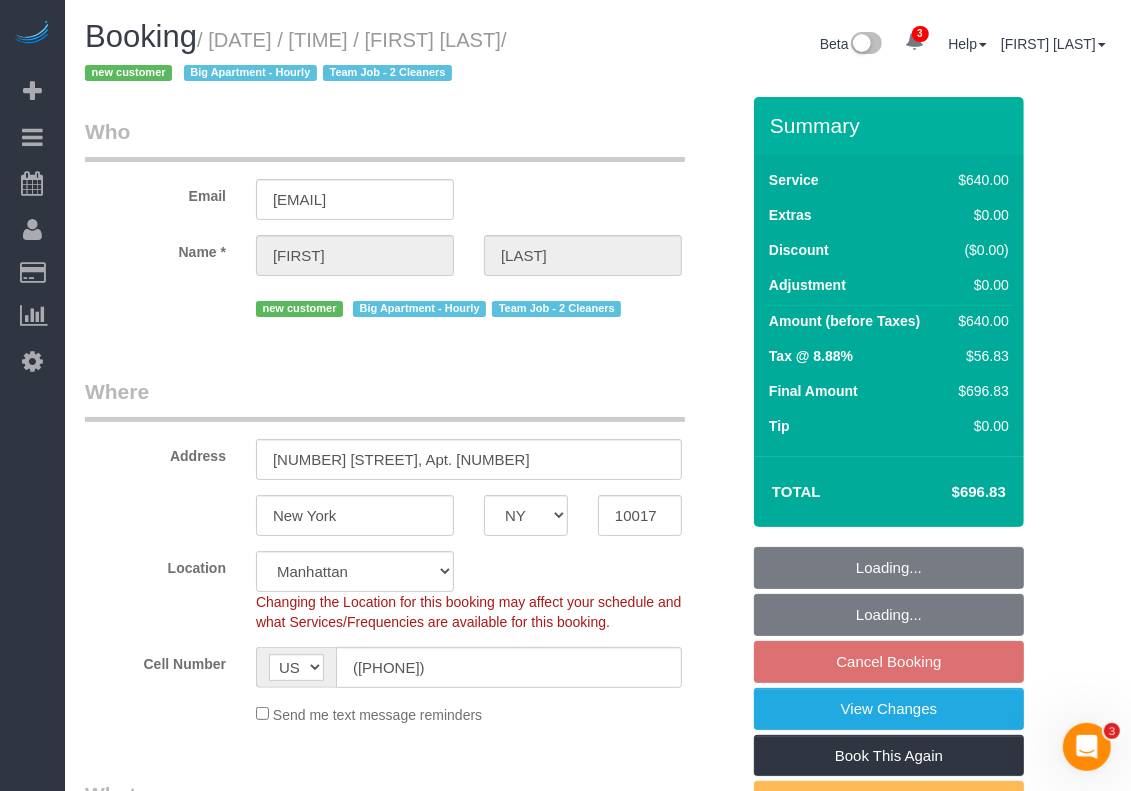select on "spot5" 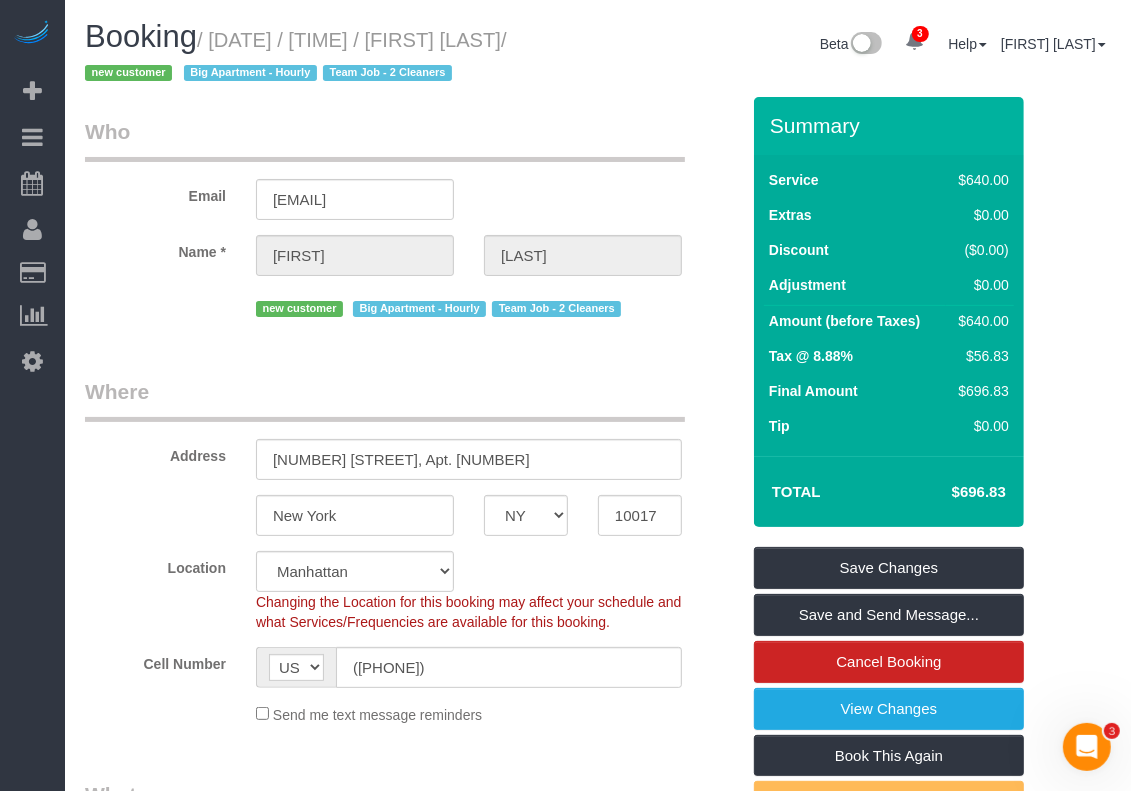 drag, startPoint x: 1096, startPoint y: 462, endPoint x: 1086, endPoint y: 470, distance: 12.806249 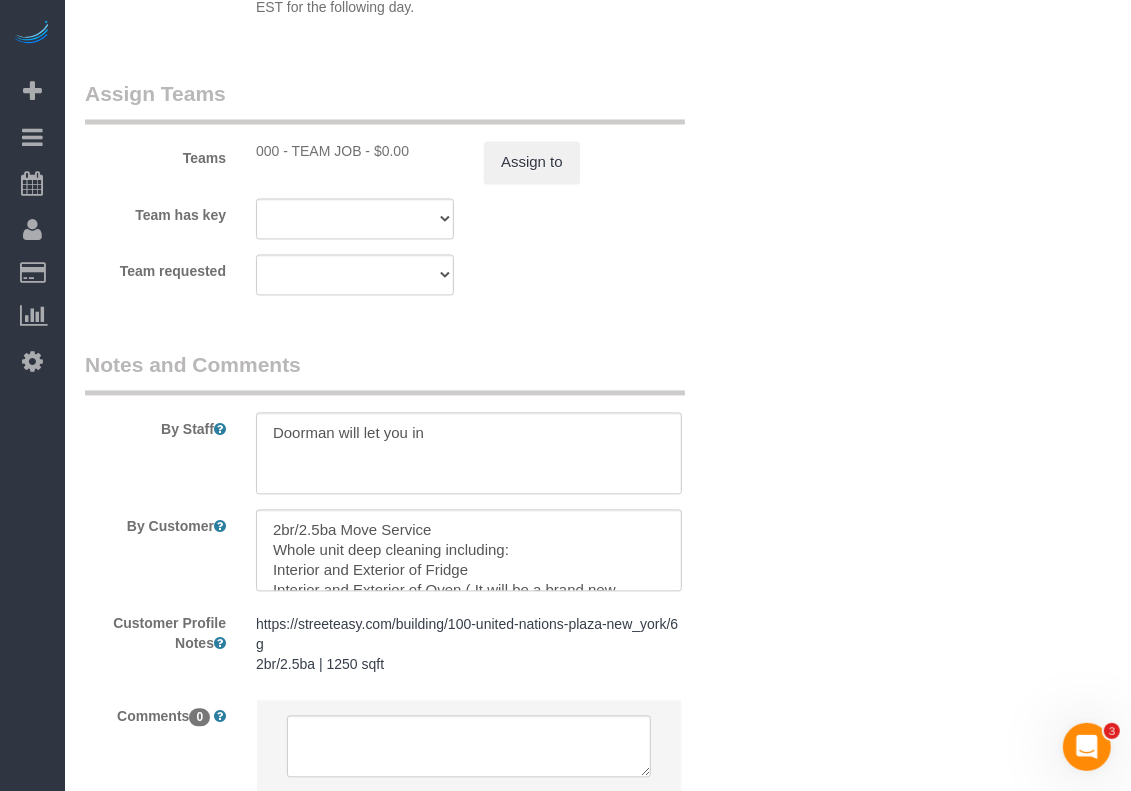 scroll, scrollTop: 2375, scrollLeft: 0, axis: vertical 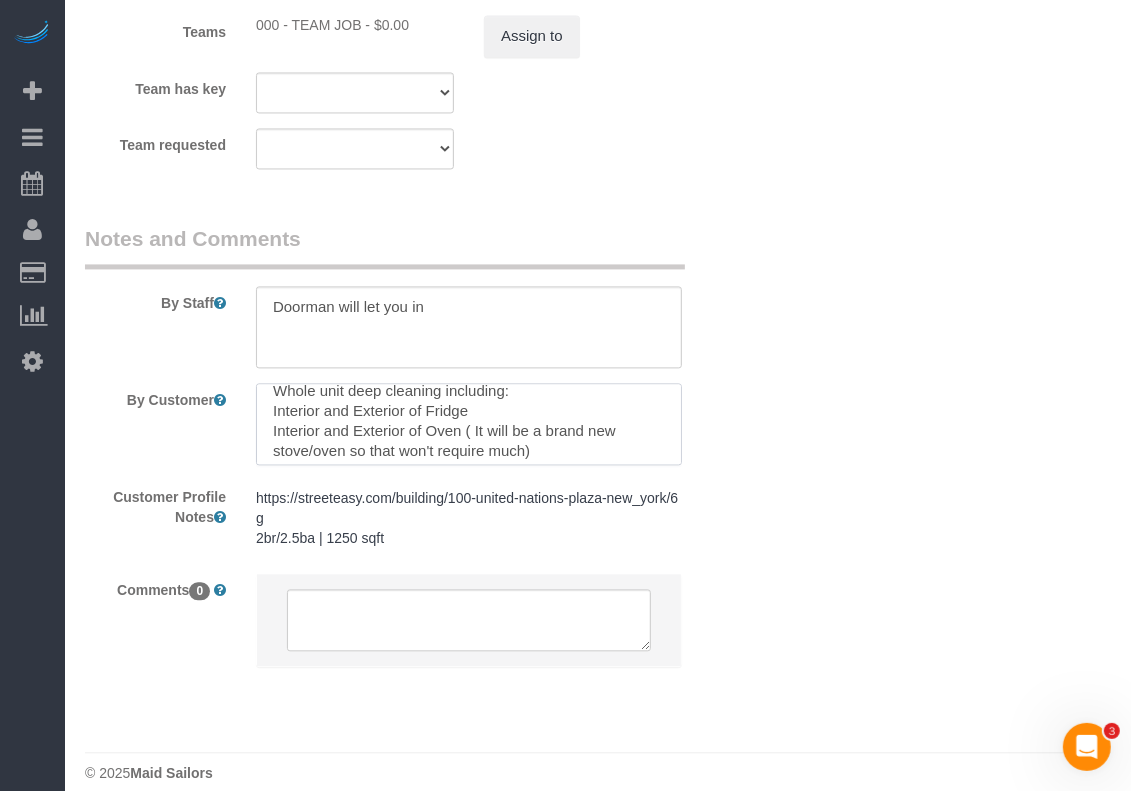 click at bounding box center (469, 424) 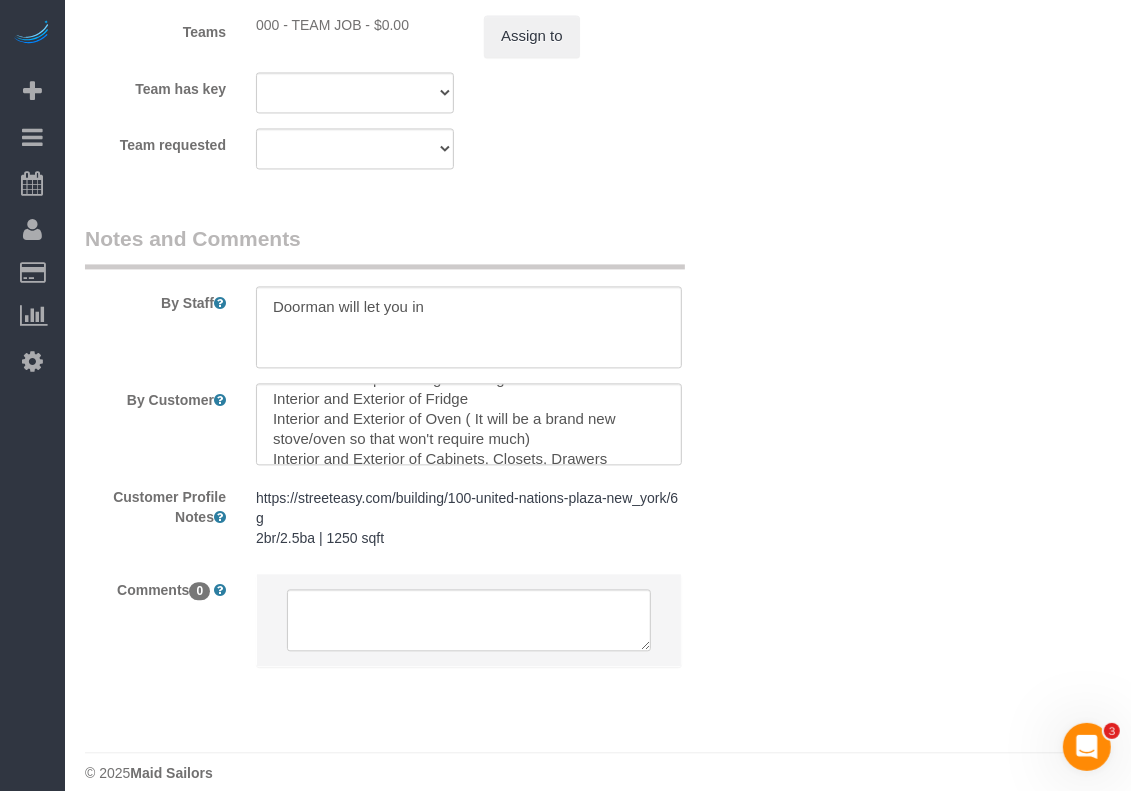 click on "[ADDRESS]
[CITY]
[STATE]
AL
AR
AZ
CA
CO
CT
DC
DE
FL
GA
HI
IA
ID
IL
IN
KS
KY
LA
MA
MD
ME
MI
MN" at bounding box center (598, -768) 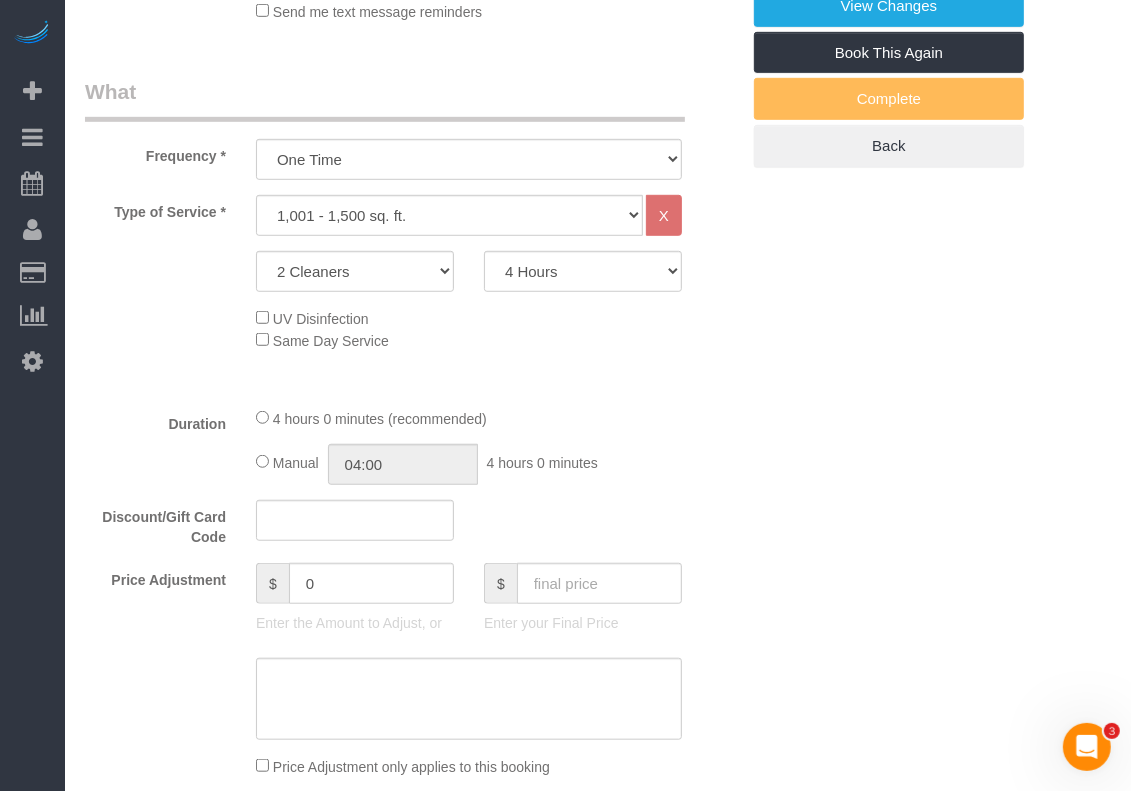 scroll, scrollTop: 250, scrollLeft: 0, axis: vertical 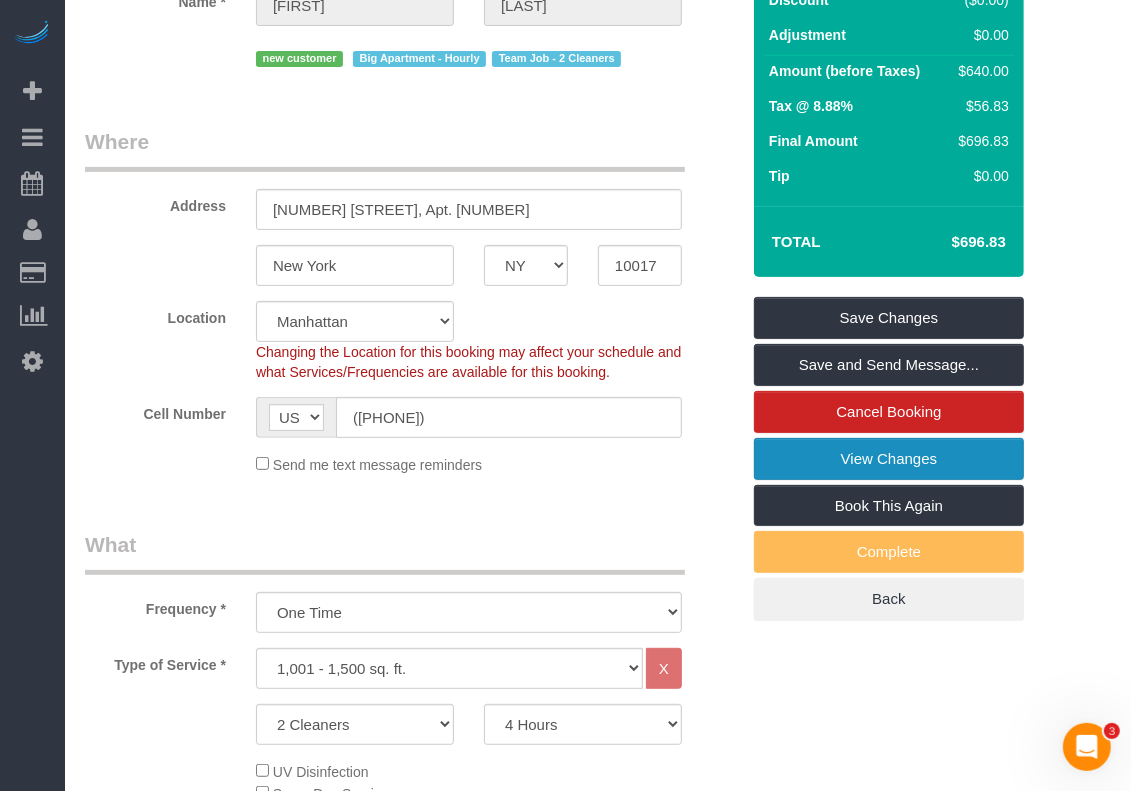 click on "View Changes" at bounding box center (889, 459) 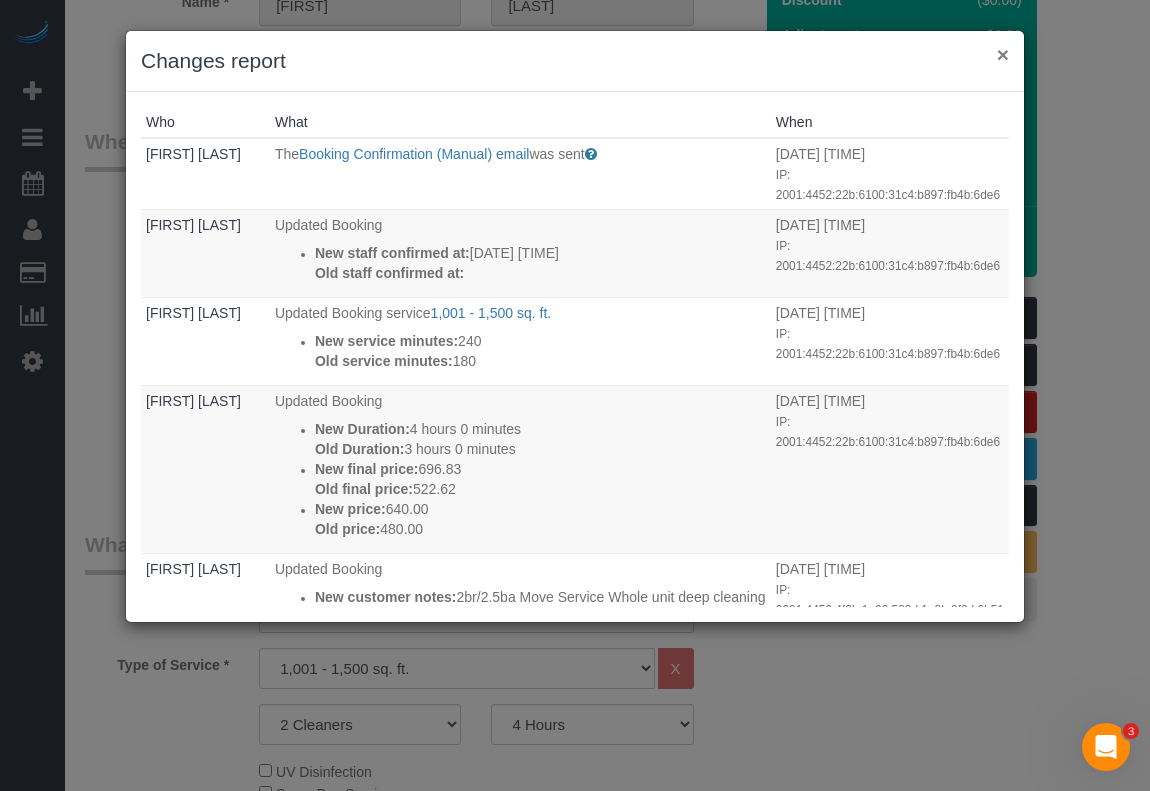 click on "×" at bounding box center (1003, 54) 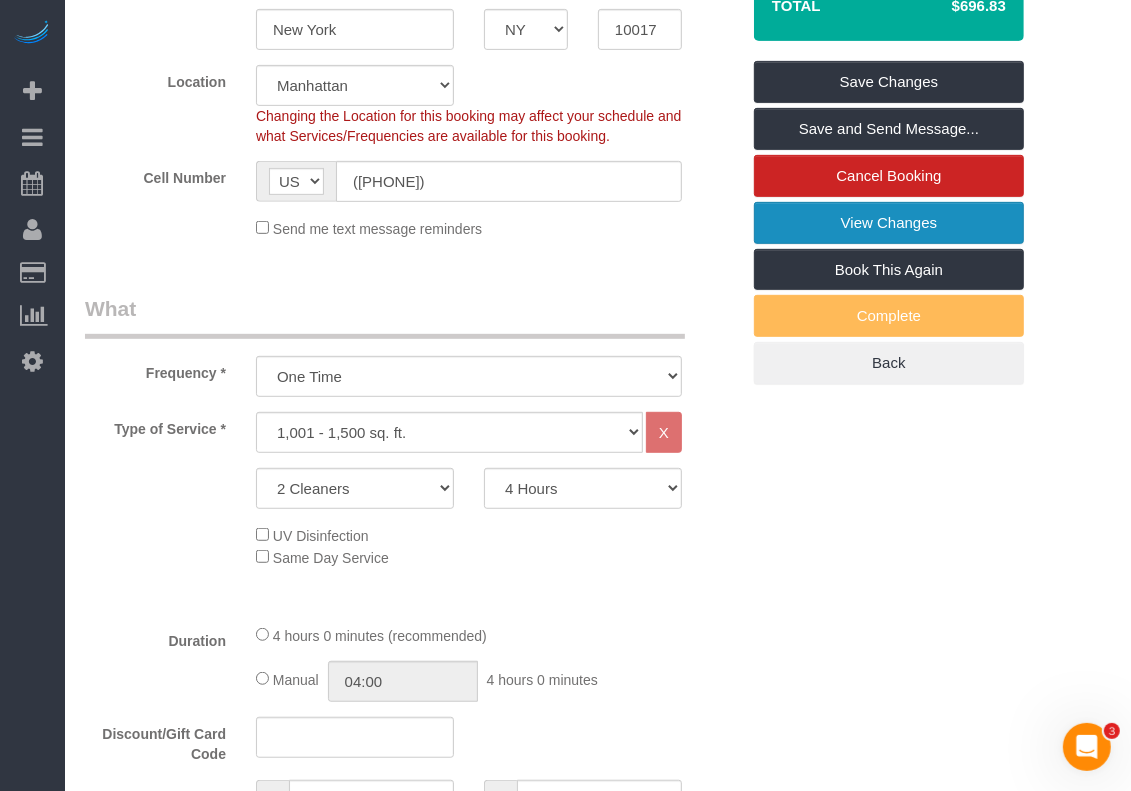 scroll, scrollTop: 500, scrollLeft: 0, axis: vertical 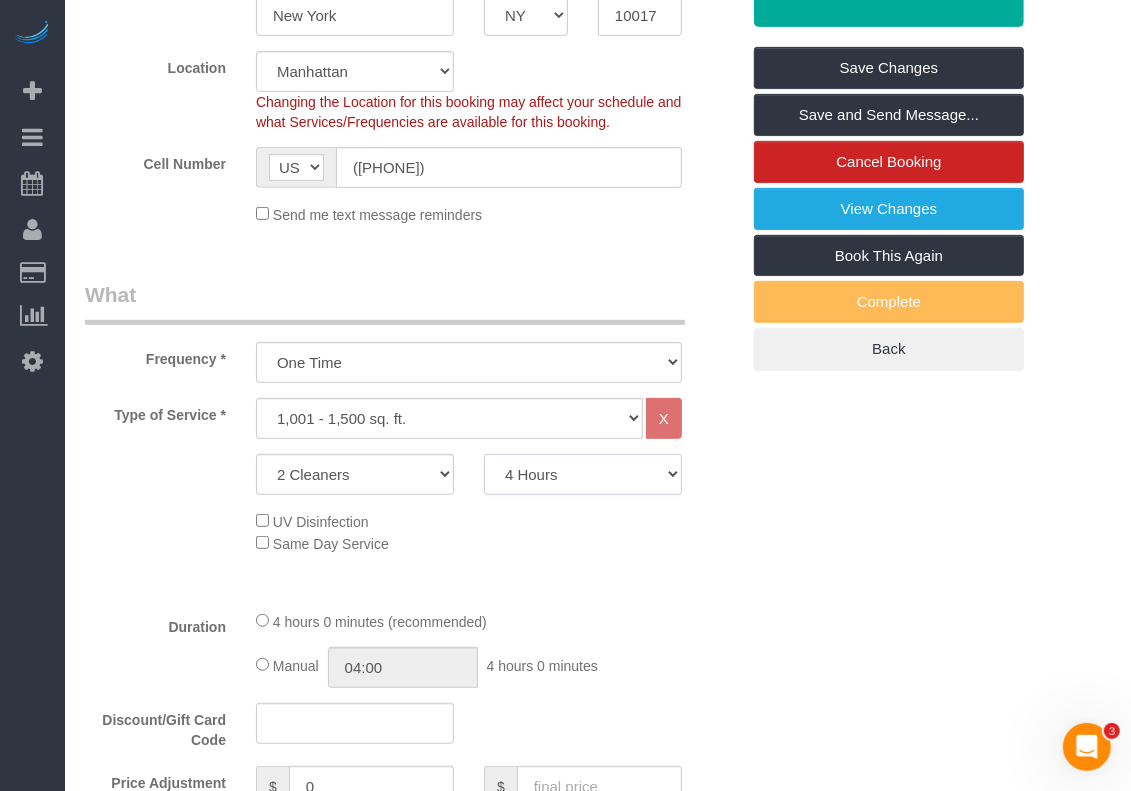 click on "2 Hours
2.5 Hours
3 Hours
3.5 Hours
4 Hours
4.5 Hours
5 Hours
5.5 Hours
6 Hours
6.5 Hours
7 Hours
7.5 Hours
8 Hours
8.5 Hours
9 Hours
9.5 Hours
10 Hours
10.5 Hours
11 Hours
11.5 Hours
12 Hours" 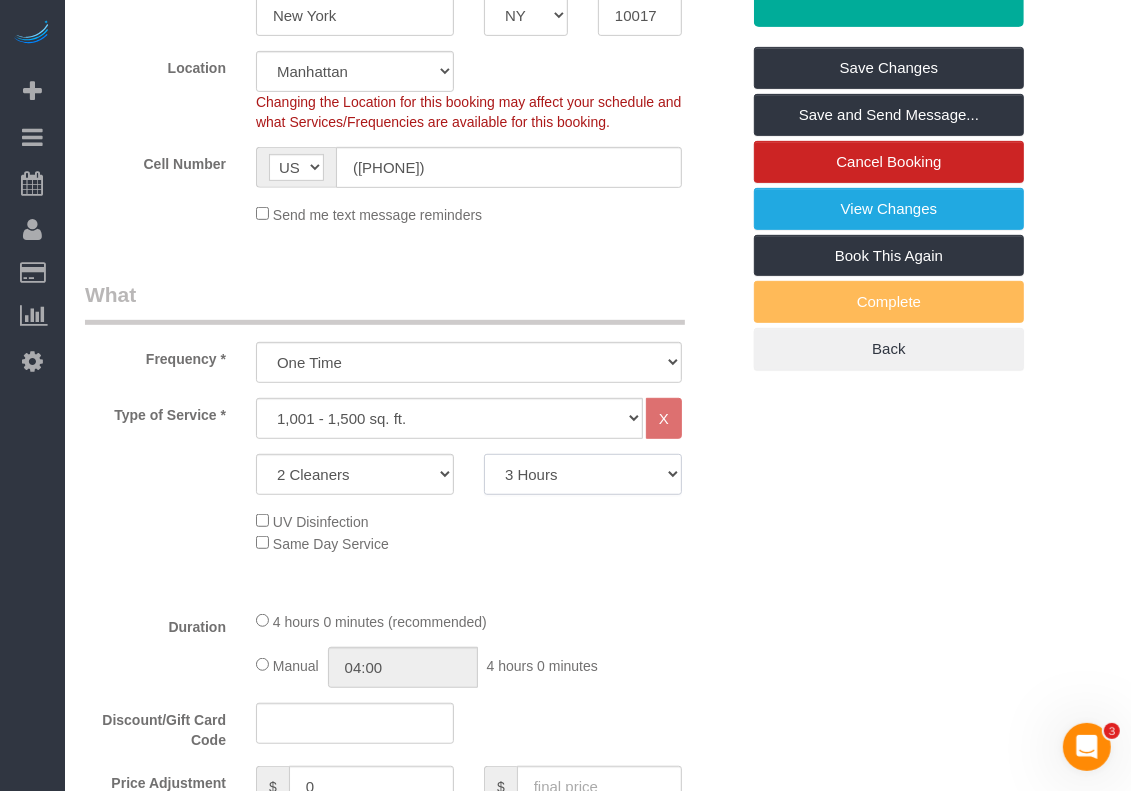 click on "2 Hours
2.5 Hours
3 Hours
3.5 Hours
4 Hours
4.5 Hours
5 Hours
5.5 Hours
6 Hours
6.5 Hours
7 Hours
7.5 Hours
8 Hours
8.5 Hours
9 Hours
9.5 Hours
10 Hours
10.5 Hours
11 Hours
11.5 Hours
12 Hours" 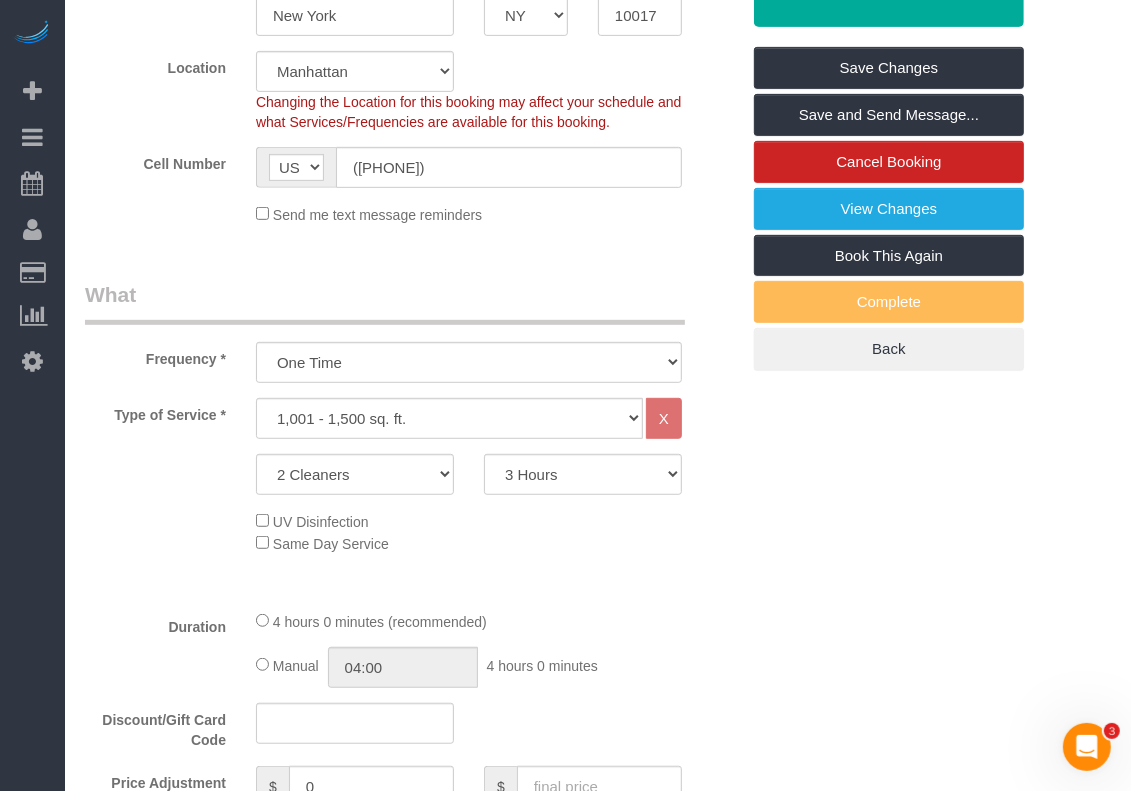 click on "UV Disinfection
Same Day Service" 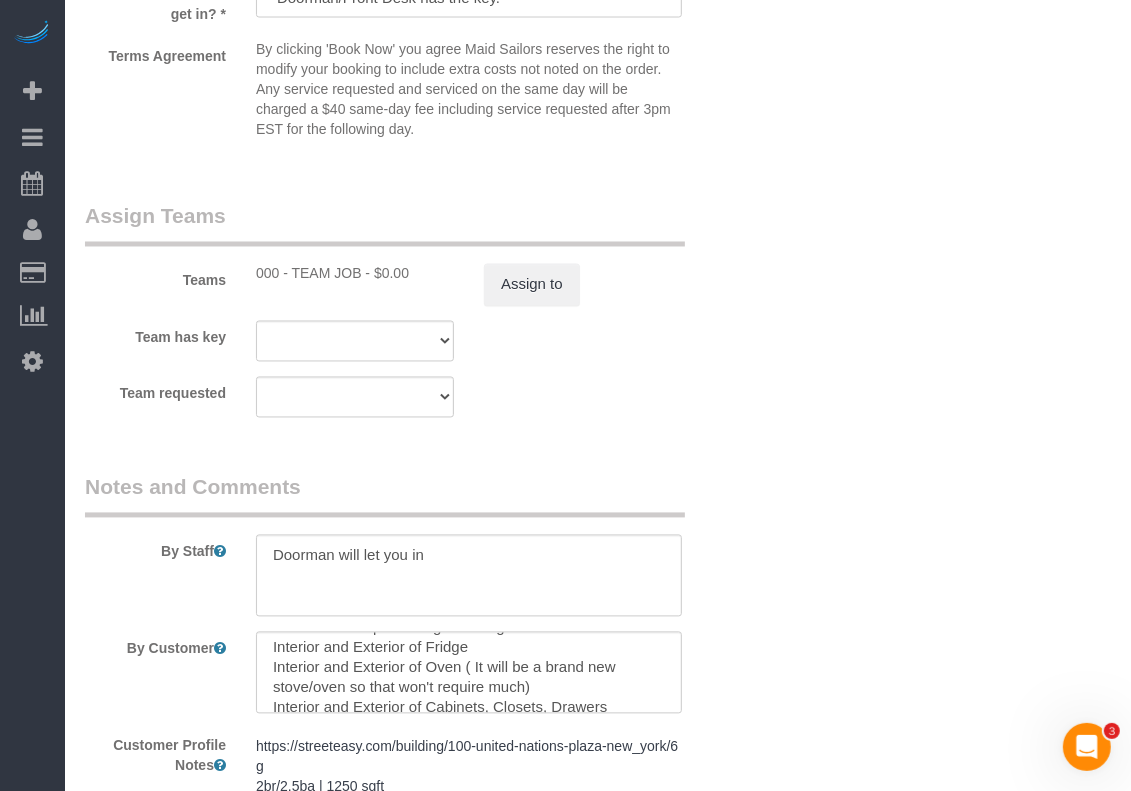 select on "spot65" 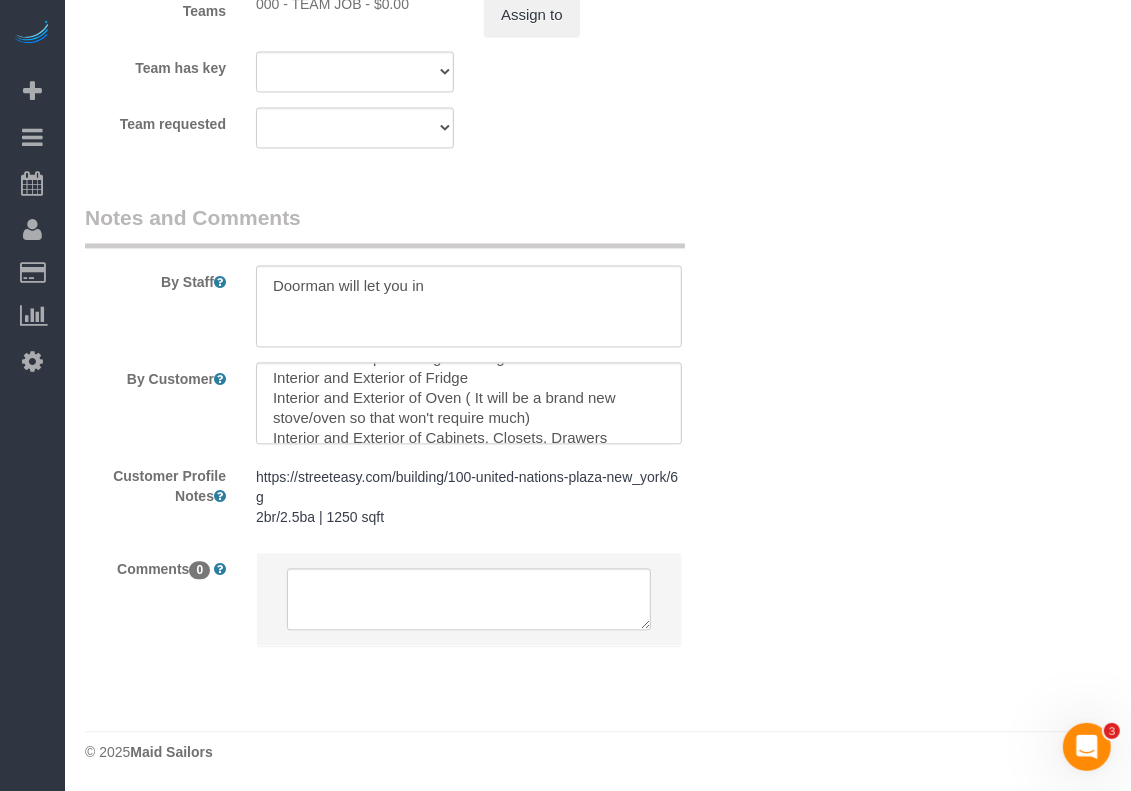 scroll, scrollTop: 2398, scrollLeft: 0, axis: vertical 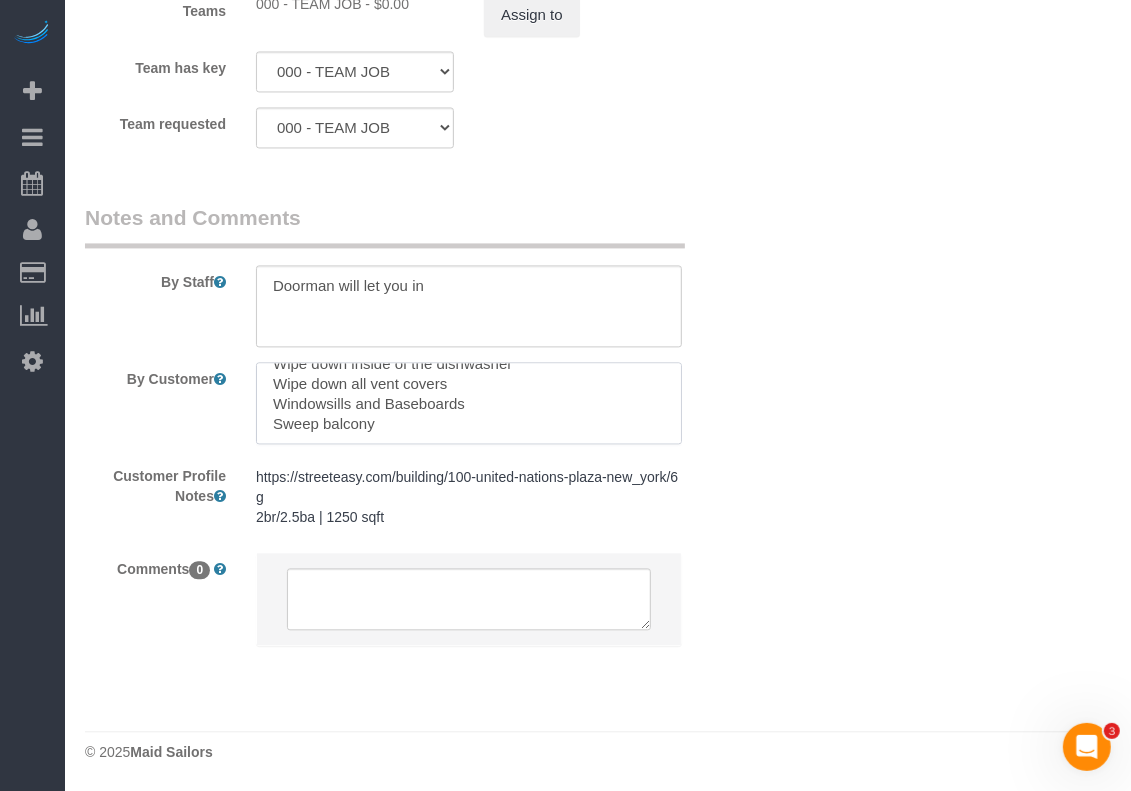 drag, startPoint x: 435, startPoint y: 423, endPoint x: 256, endPoint y: 428, distance: 179.06982 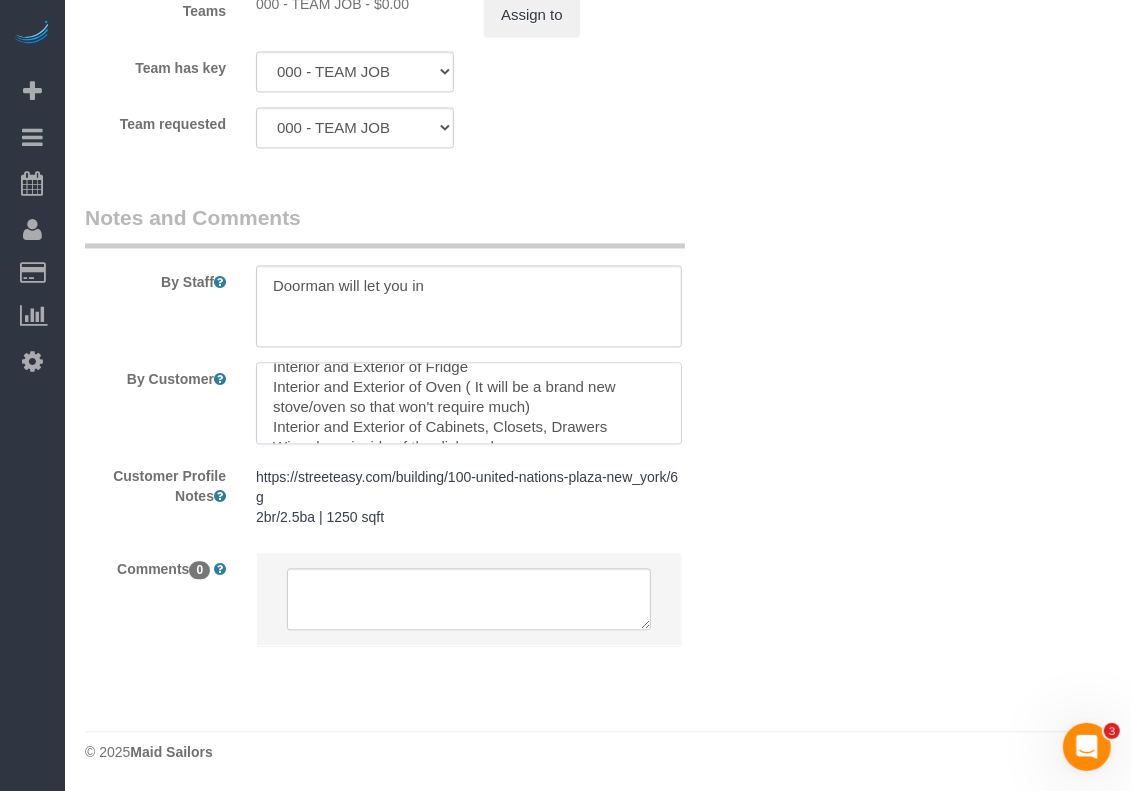 scroll, scrollTop: 15, scrollLeft: 0, axis: vertical 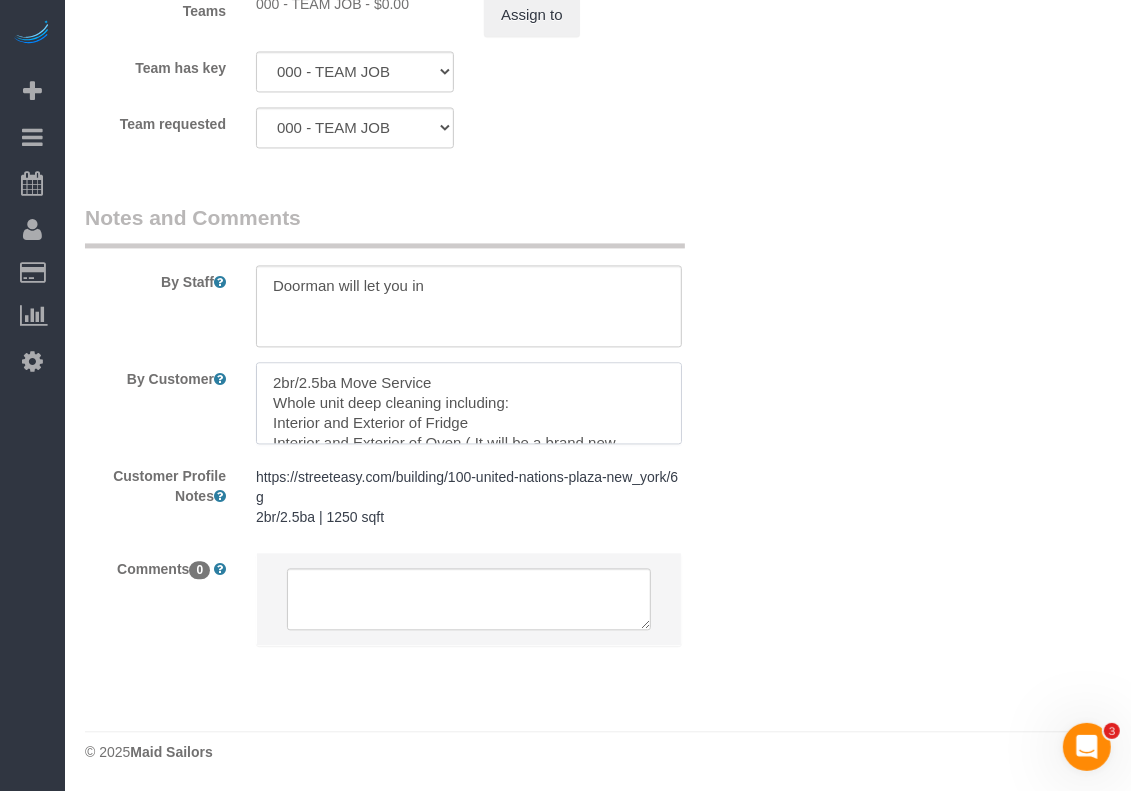 drag, startPoint x: 266, startPoint y: 376, endPoint x: 295, endPoint y: 411, distance: 45.453274 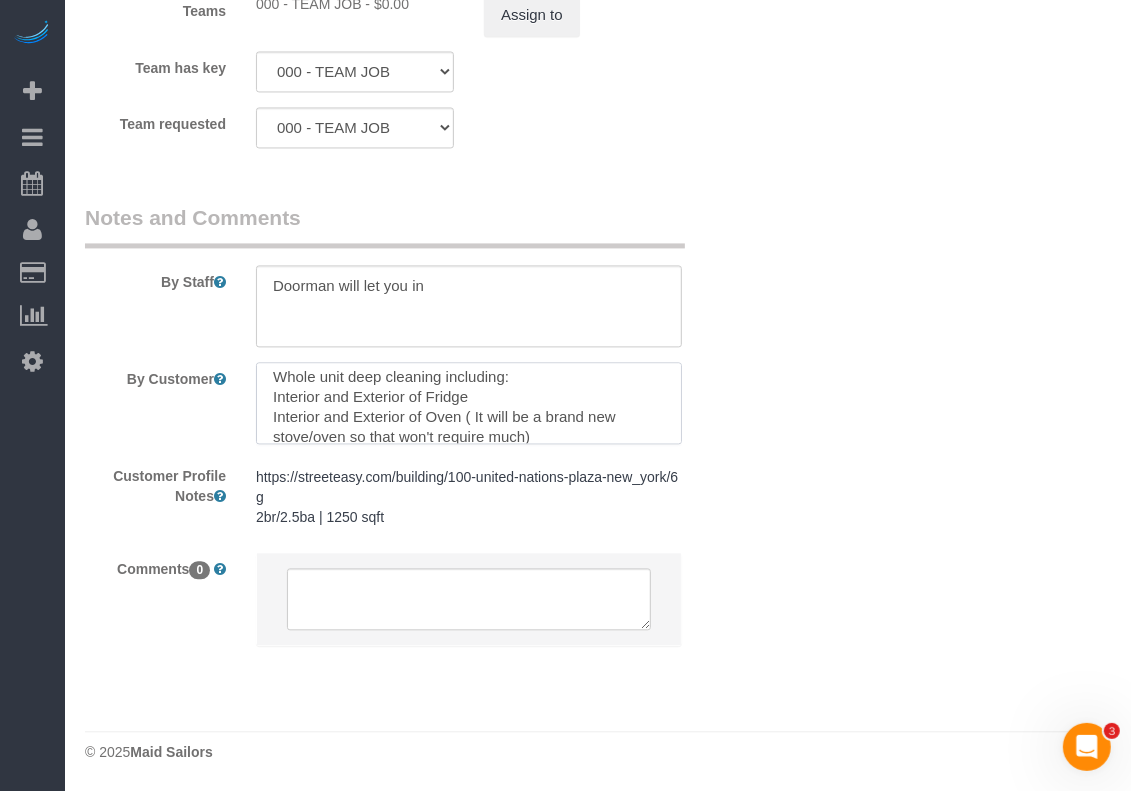 scroll, scrollTop: 50, scrollLeft: 0, axis: vertical 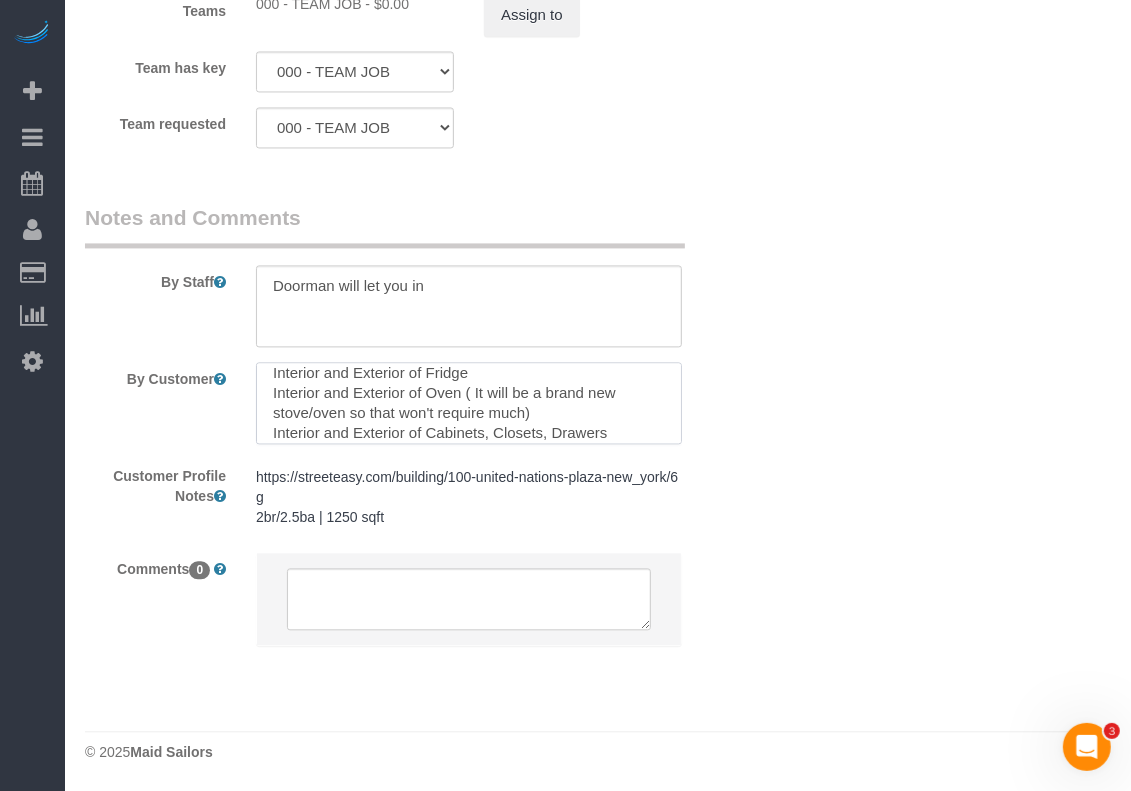 drag, startPoint x: 568, startPoint y: 421, endPoint x: 536, endPoint y: 416, distance: 32.38827 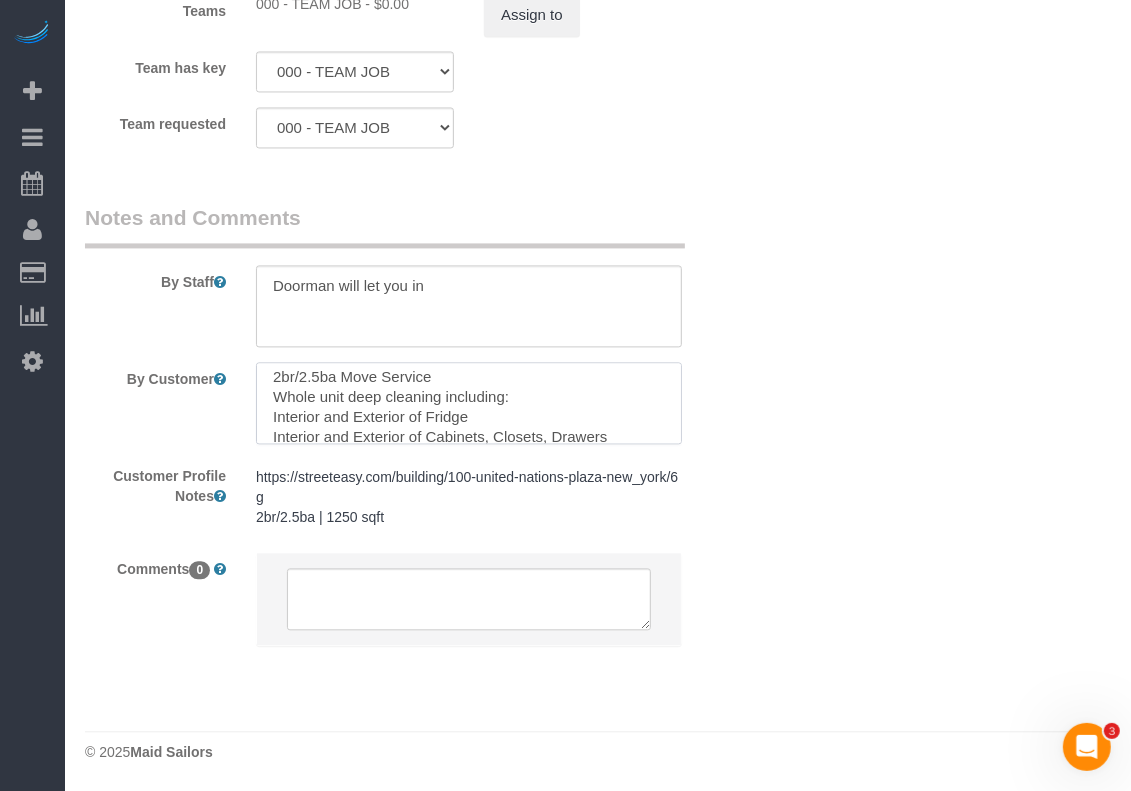 scroll, scrollTop: 0, scrollLeft: 0, axis: both 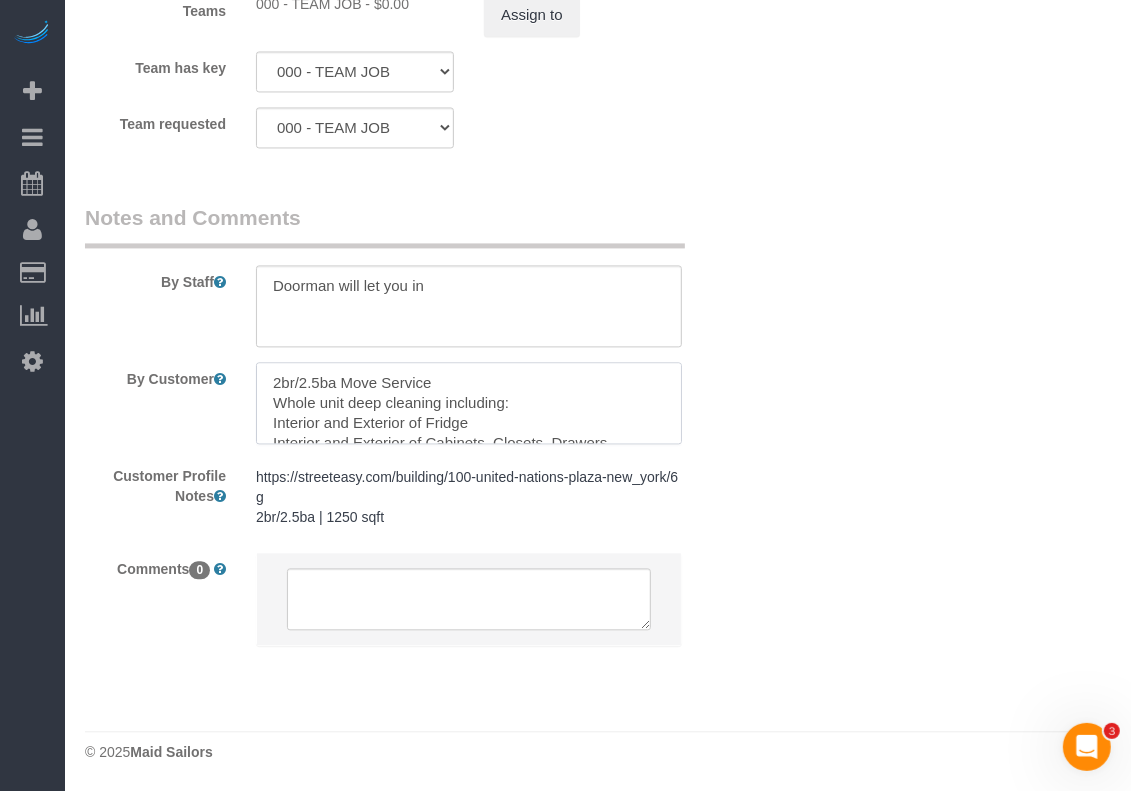 click at bounding box center (469, 403) 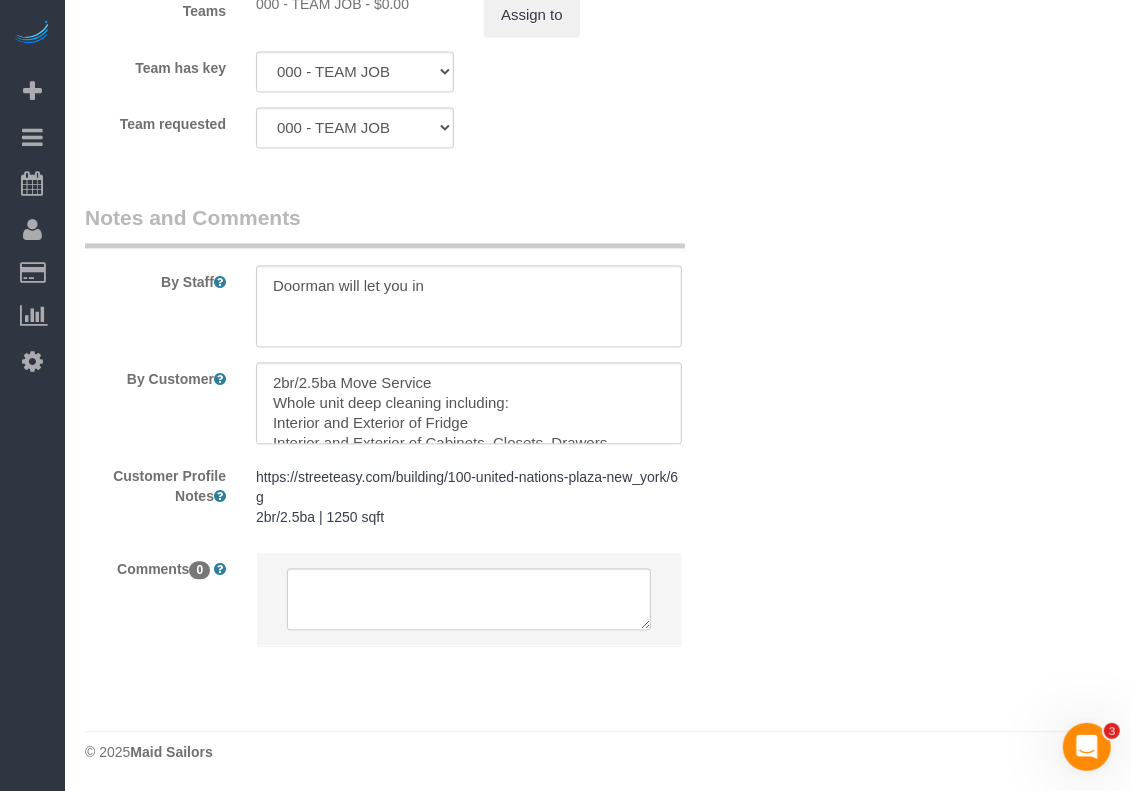 click on "Who
Email
jsja2011@gmail.com
Name *
Melissa
Bautista
new customer
Big Apartment - Hourly
Team Job - 2 Cleaners
Where
Address
100 United Nations Plaza, Apt. 6G
New York
AK
AL
AR
AZ
CA
CO
CT
DC
DE
FL
GA
HI
IA
ID
IL
IN
KS
KY
LA
MA
MD
ME
MI
MN" at bounding box center [598, -789] 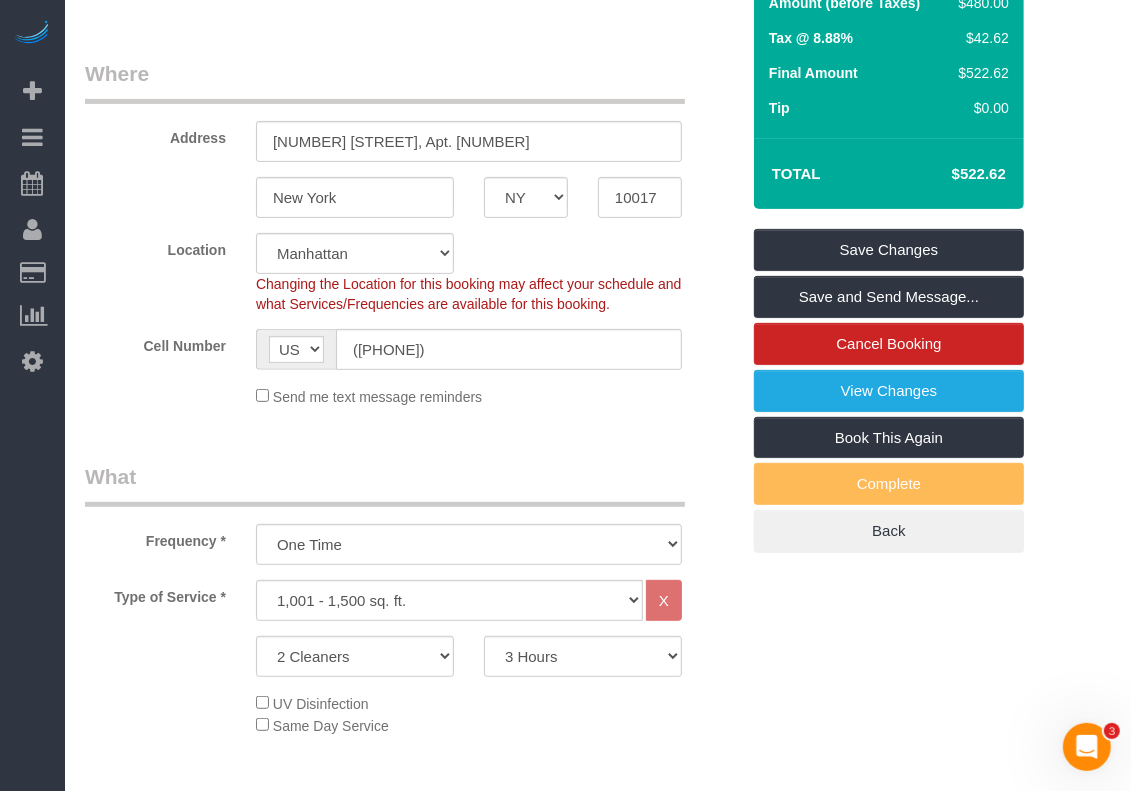 scroll, scrollTop: 375, scrollLeft: 0, axis: vertical 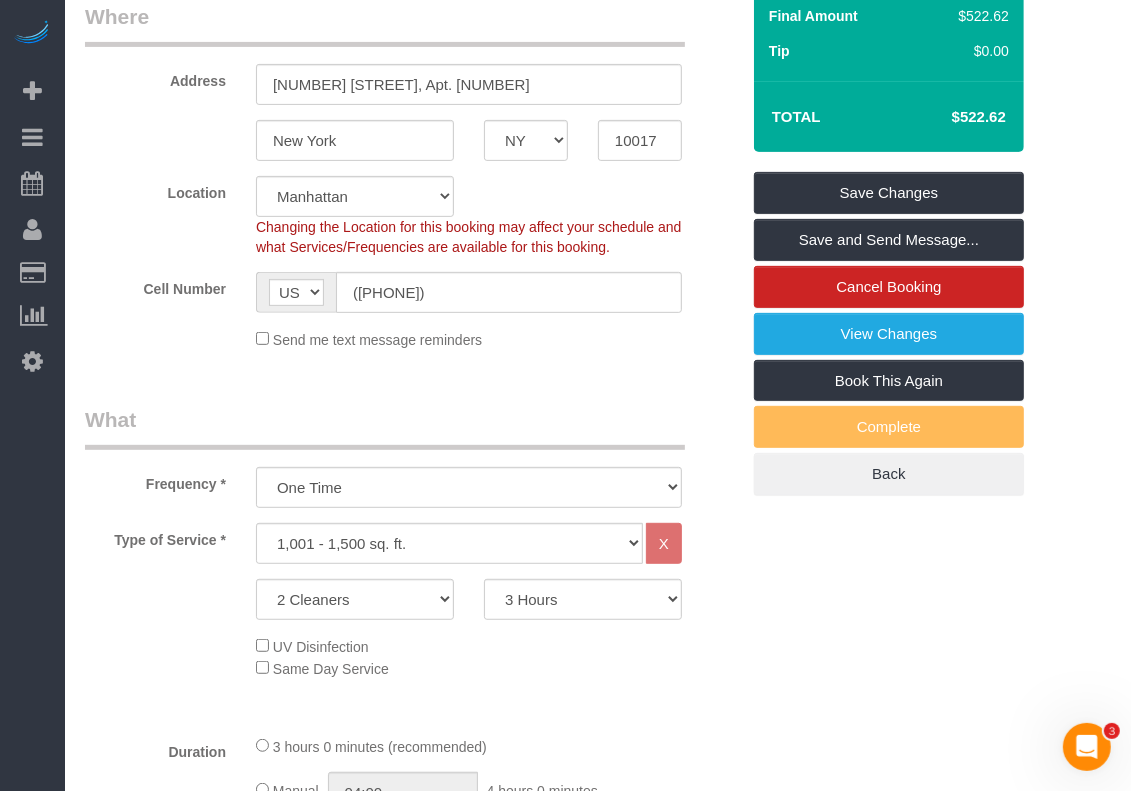click on "Who
Email
jsja2011@gmail.com
Name *
Melissa
Bautista
new customer
Big Apartment - Hourly
Team Job - 2 Cleaners
Where
Address
100 United Nations Plaza, Apt. 6G
New York
AK
AL
AR
AZ
CA
CO
CT
DC
DE
FL
GA
HI
IA
ID
IL
IN
KS
KY
LA
MA
MD
ME
MI
MN" at bounding box center (598, 1232) 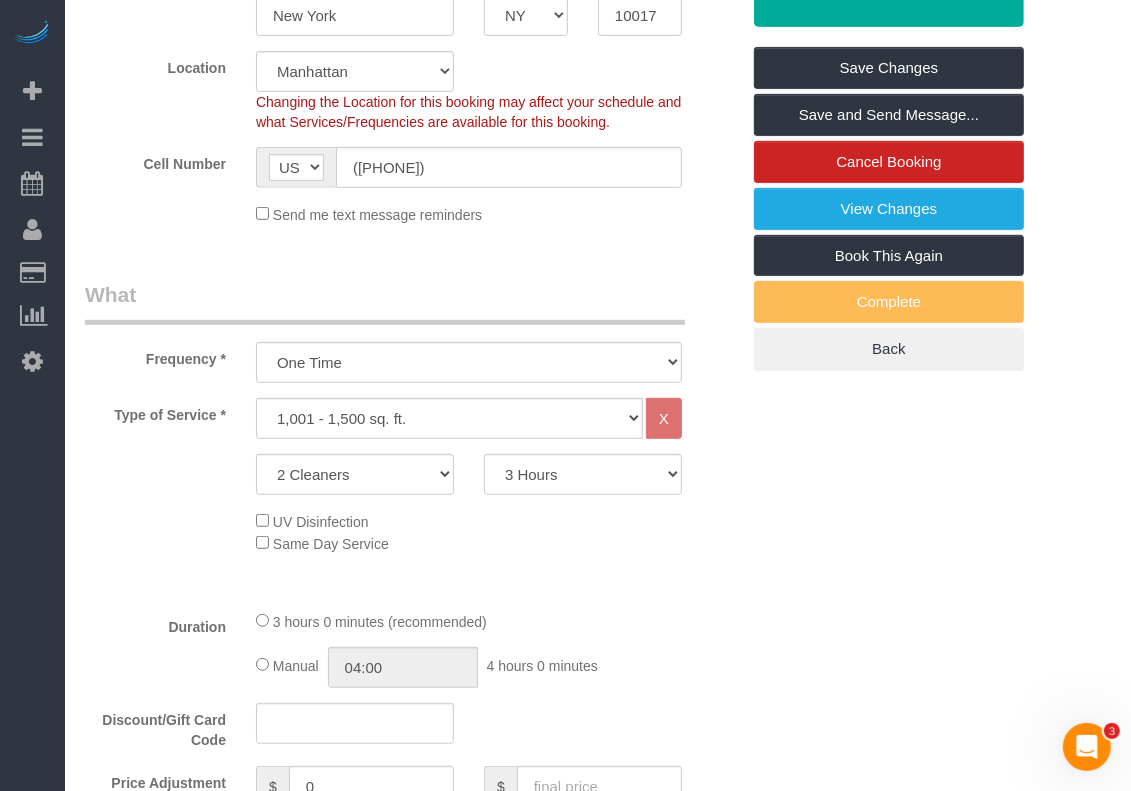scroll, scrollTop: 375, scrollLeft: 0, axis: vertical 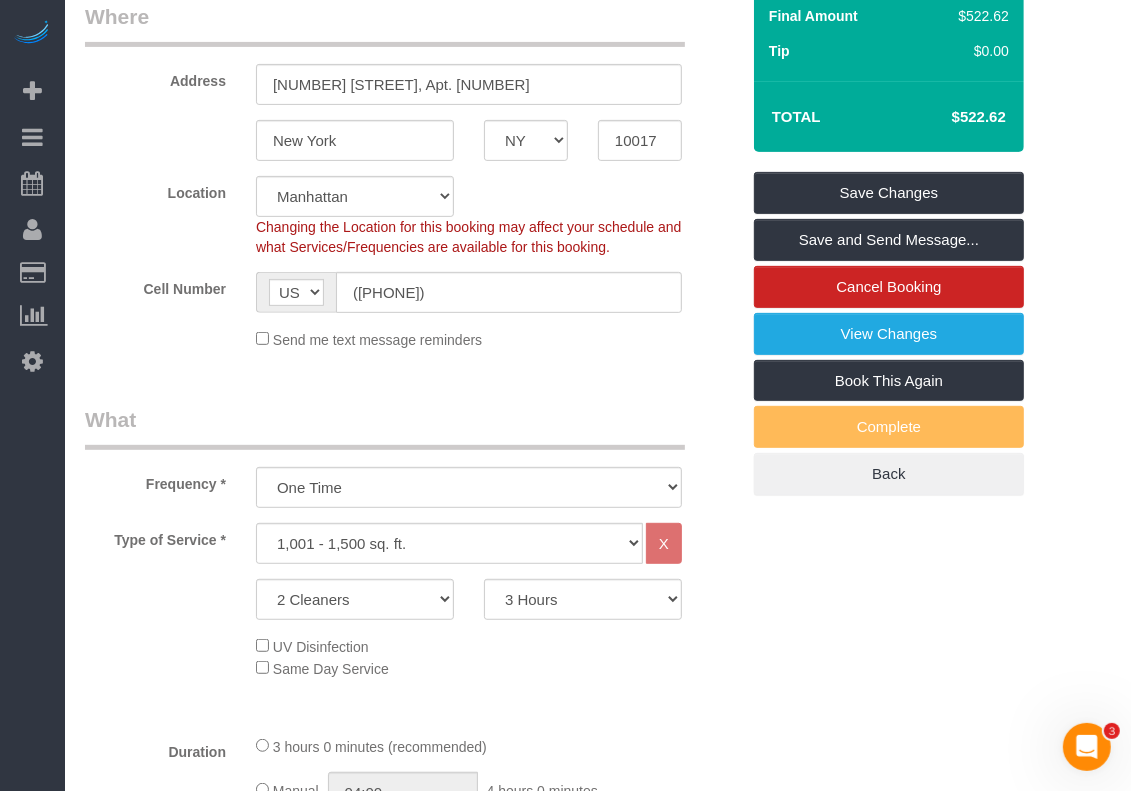 drag, startPoint x: 1088, startPoint y: 296, endPoint x: 1091, endPoint y: 278, distance: 18.248287 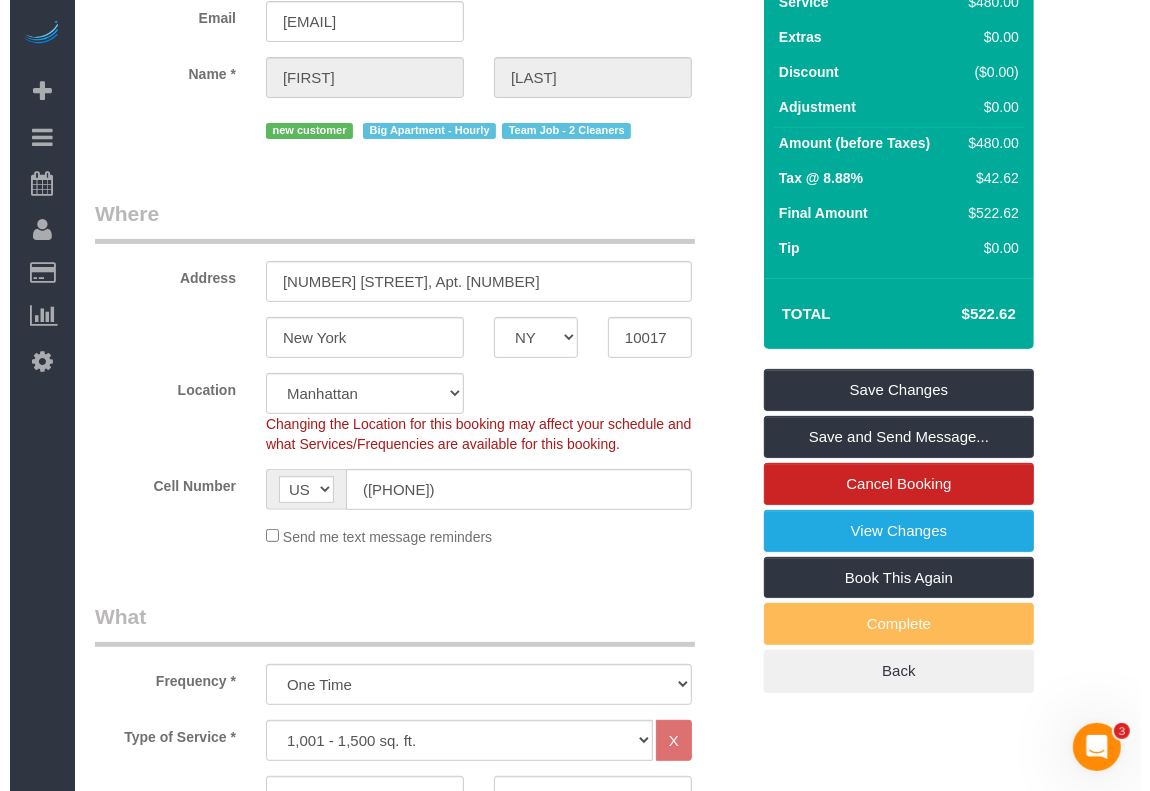 scroll, scrollTop: 0, scrollLeft: 0, axis: both 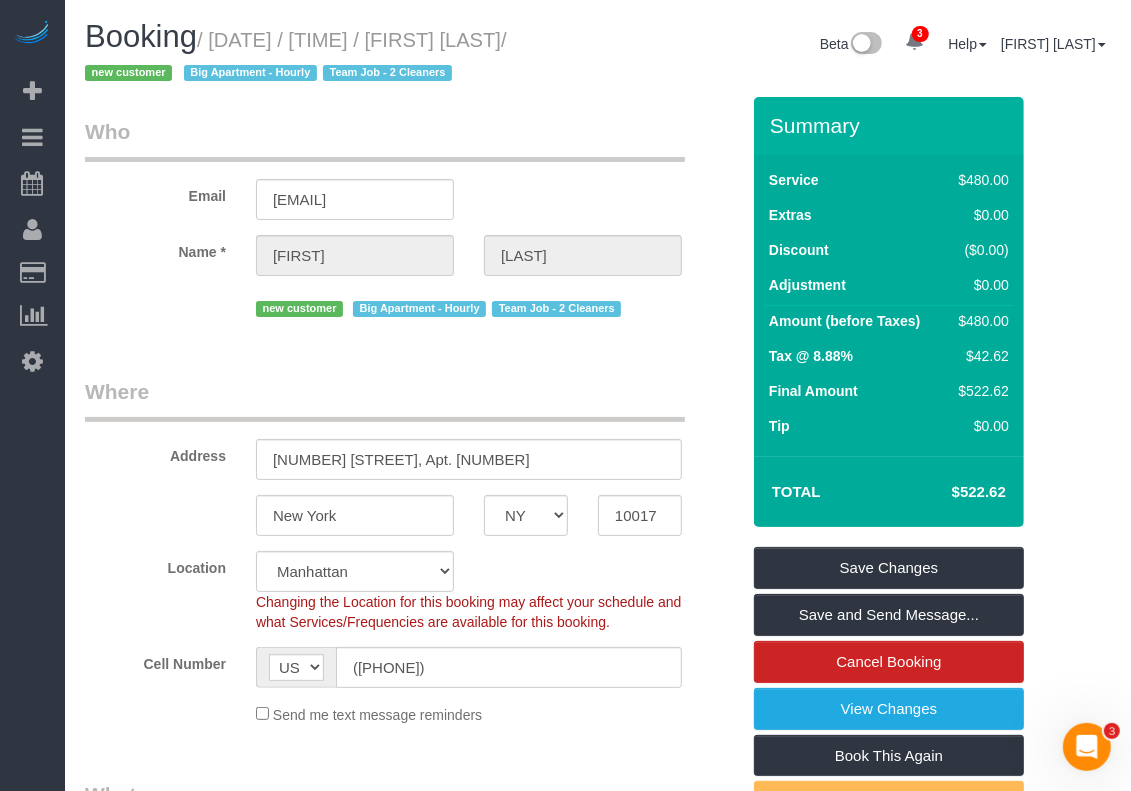 drag, startPoint x: 477, startPoint y: 30, endPoint x: 156, endPoint y: 71, distance: 323.6078 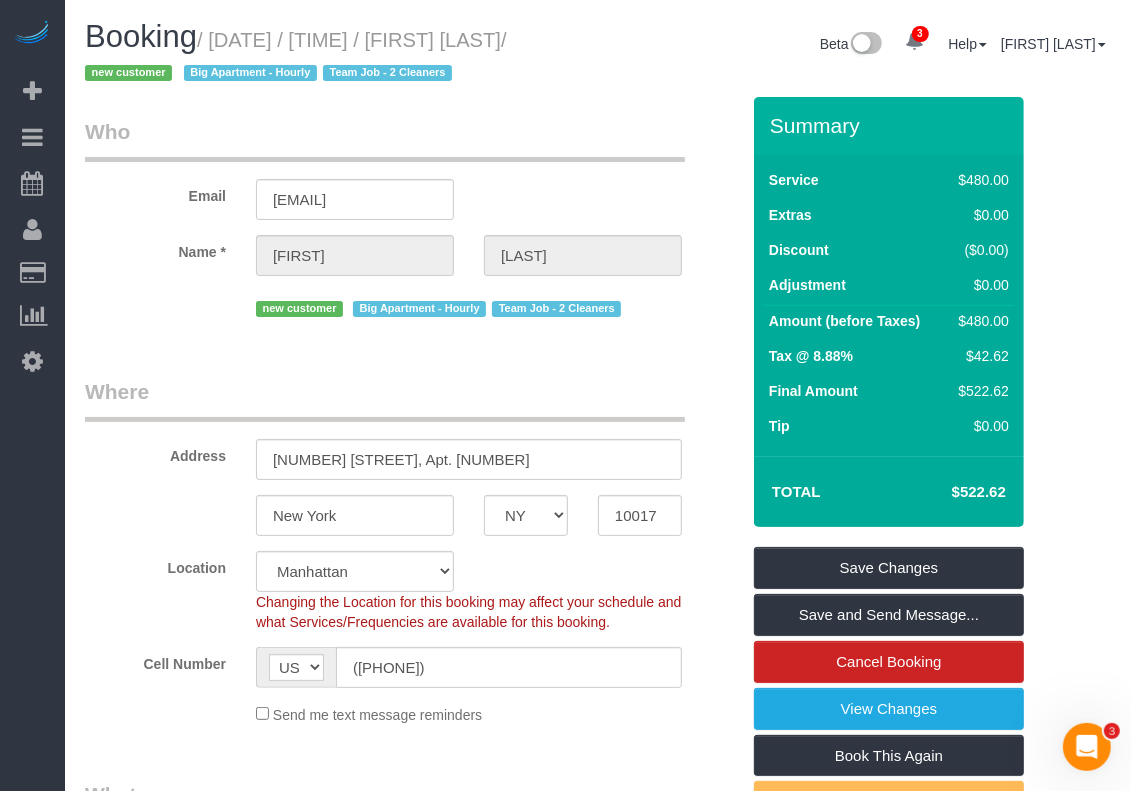 click on "/ August 13, 2025 / 12:00PM / Melissa Bautista
/
new customer
Big Apartment - Hourly
Team Job - 2 Cleaners" at bounding box center [296, 57] 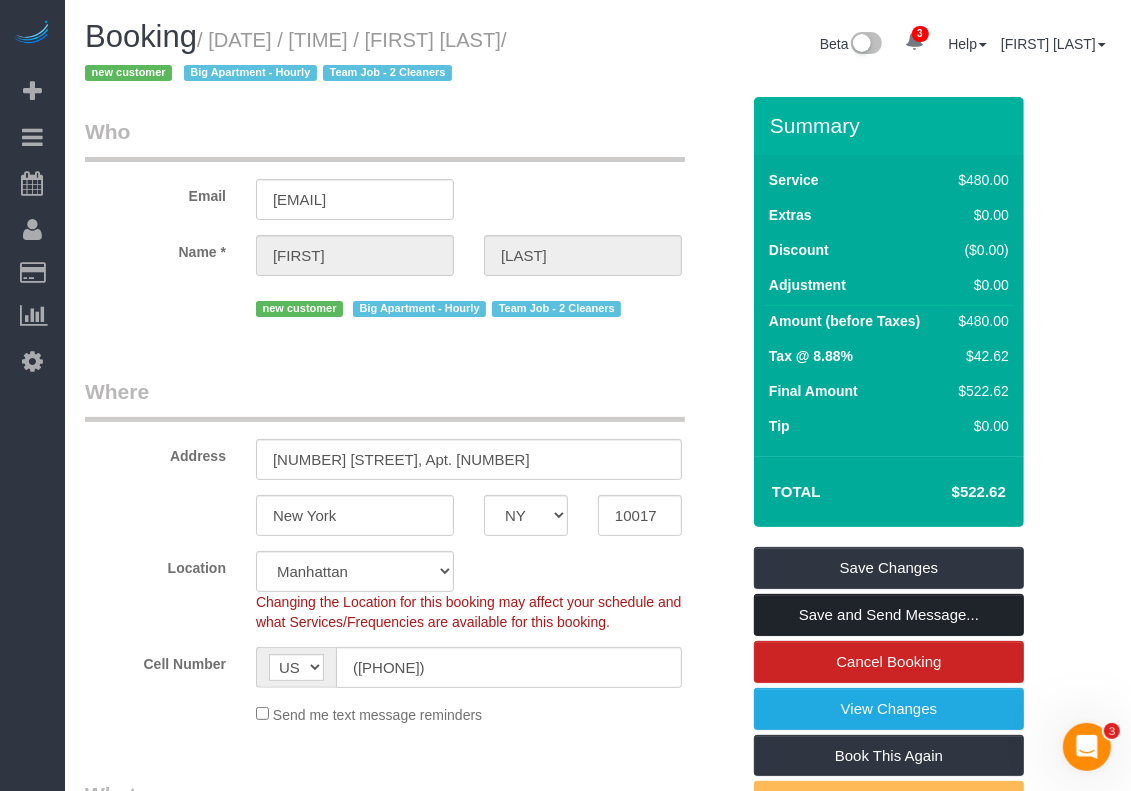 click on "Save and Send Message..." at bounding box center (889, 615) 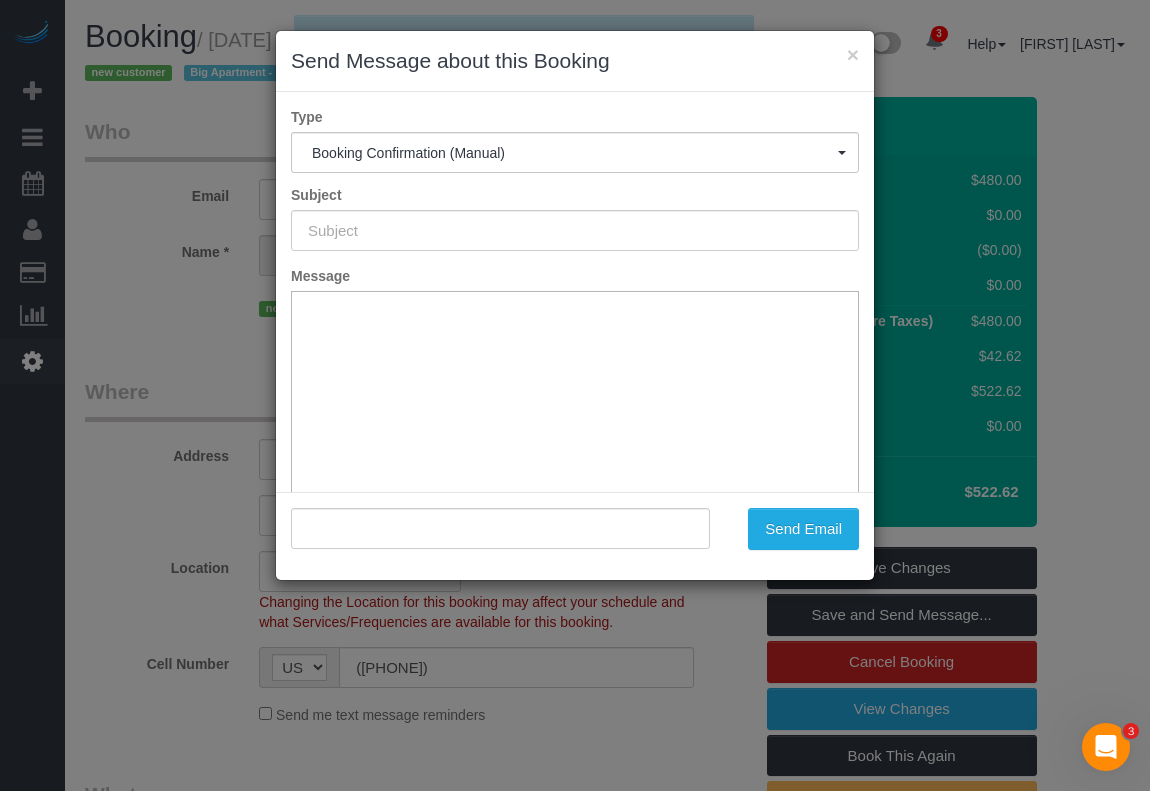 type on "Cleaning Confirmed for 08/13/2025 at 12:00pm" 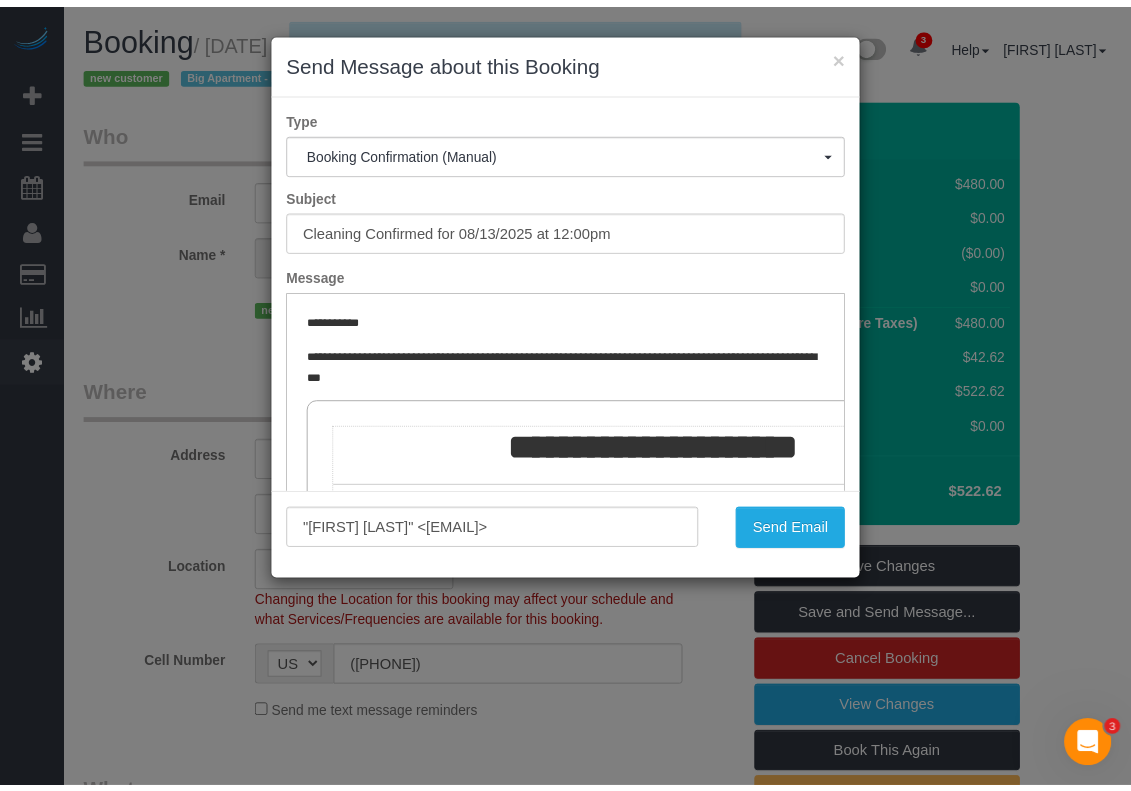 scroll, scrollTop: 0, scrollLeft: 0, axis: both 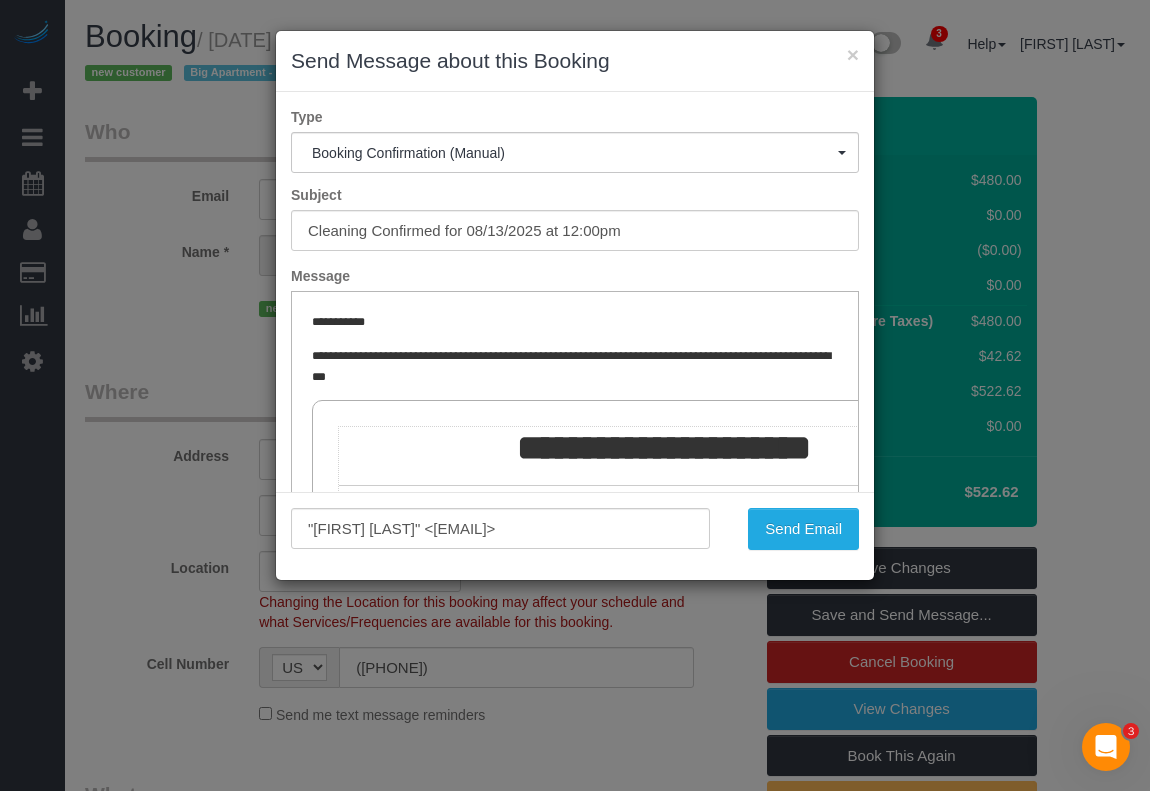 click on "×
Send Message about this Booking
Type
Booking Confirmation (Manual)
Booking Confirmation (Manual)
Reminder Booking 1 Day Reminder Booking 3 Days Reminder Feedback Booking Rating Happy Rating Follow Up Charges Invoice charged Non Credit Card Booking Invoice
Booking Confirmation (Manual)
Subject
Cleaning Confirmed for 08/13/2025 at 12:00pm
Message
Rich Text Editor, editor1 Press ALT 0 for help" at bounding box center [575, 395] 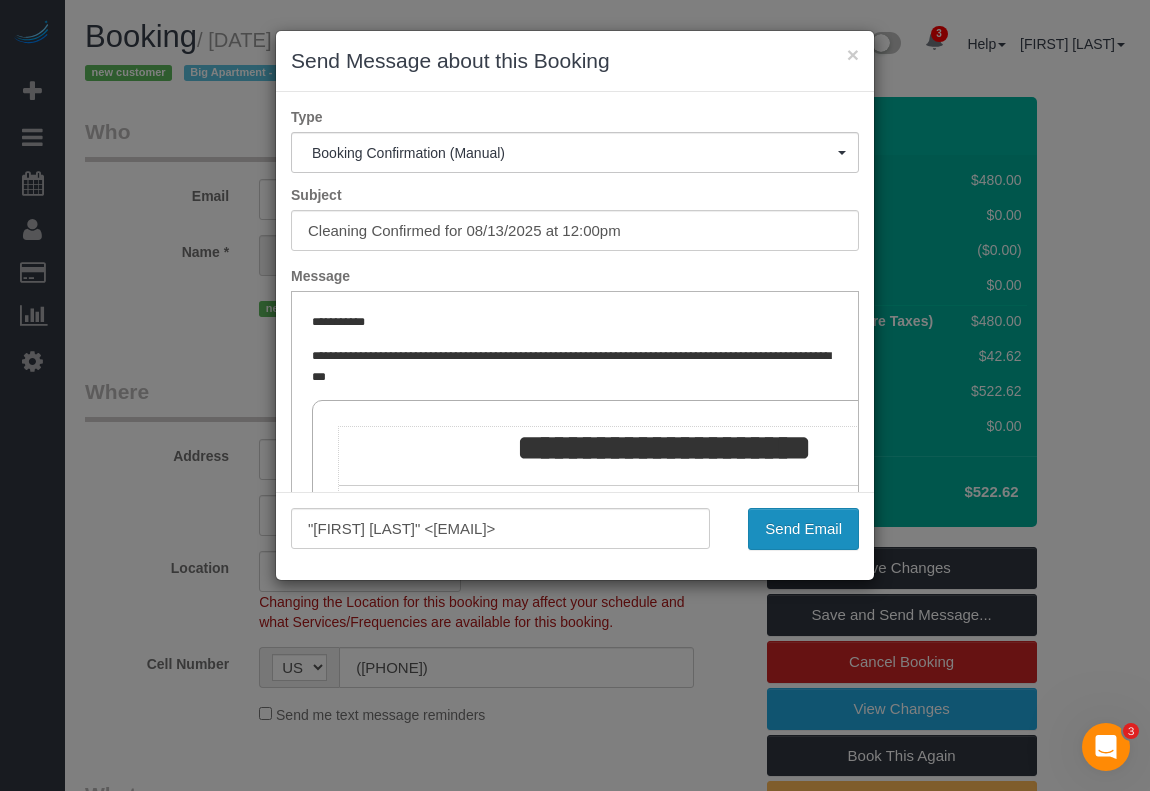 click on "Send Email" at bounding box center (803, 529) 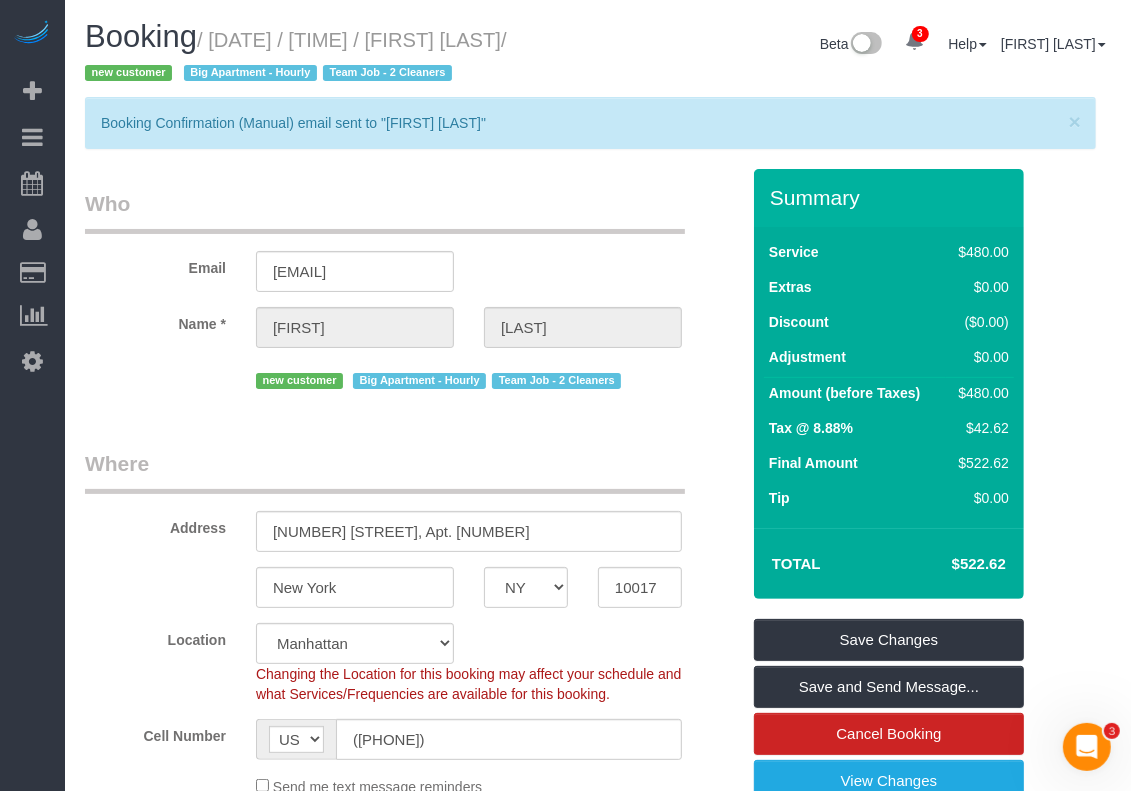 drag, startPoint x: 1091, startPoint y: 396, endPoint x: 1003, endPoint y: 368, distance: 92.34717 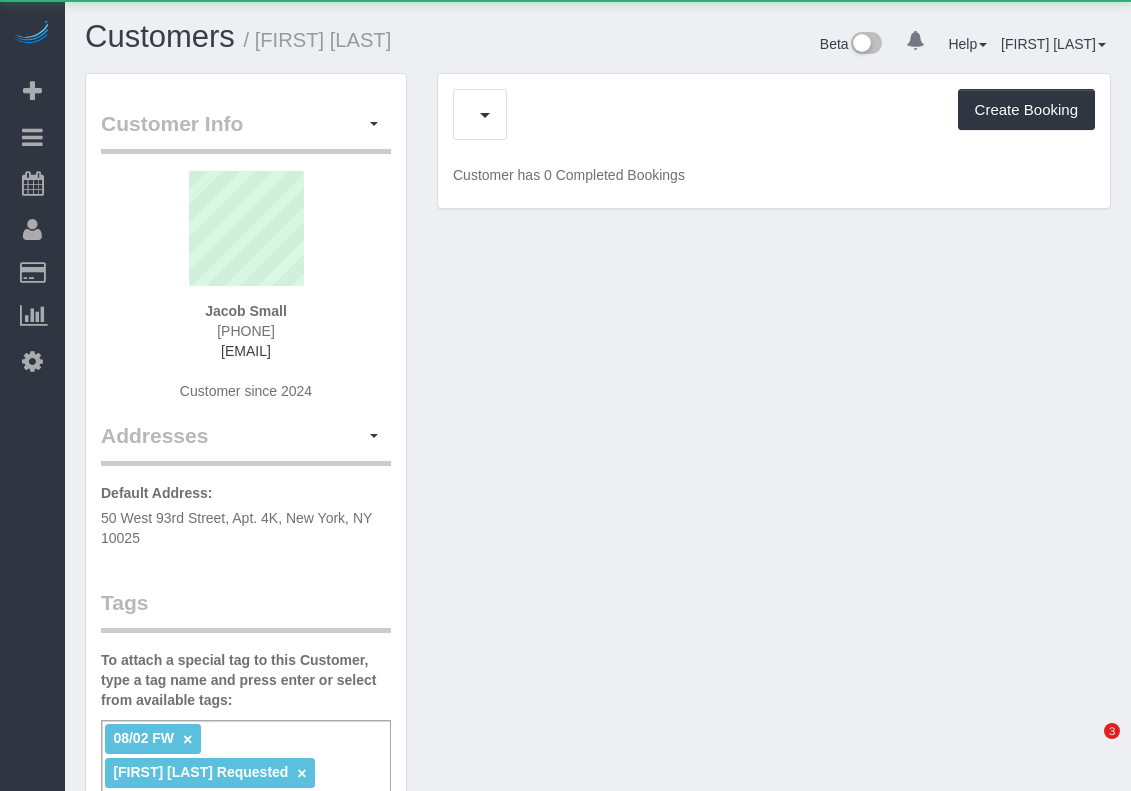 scroll, scrollTop: 0, scrollLeft: 0, axis: both 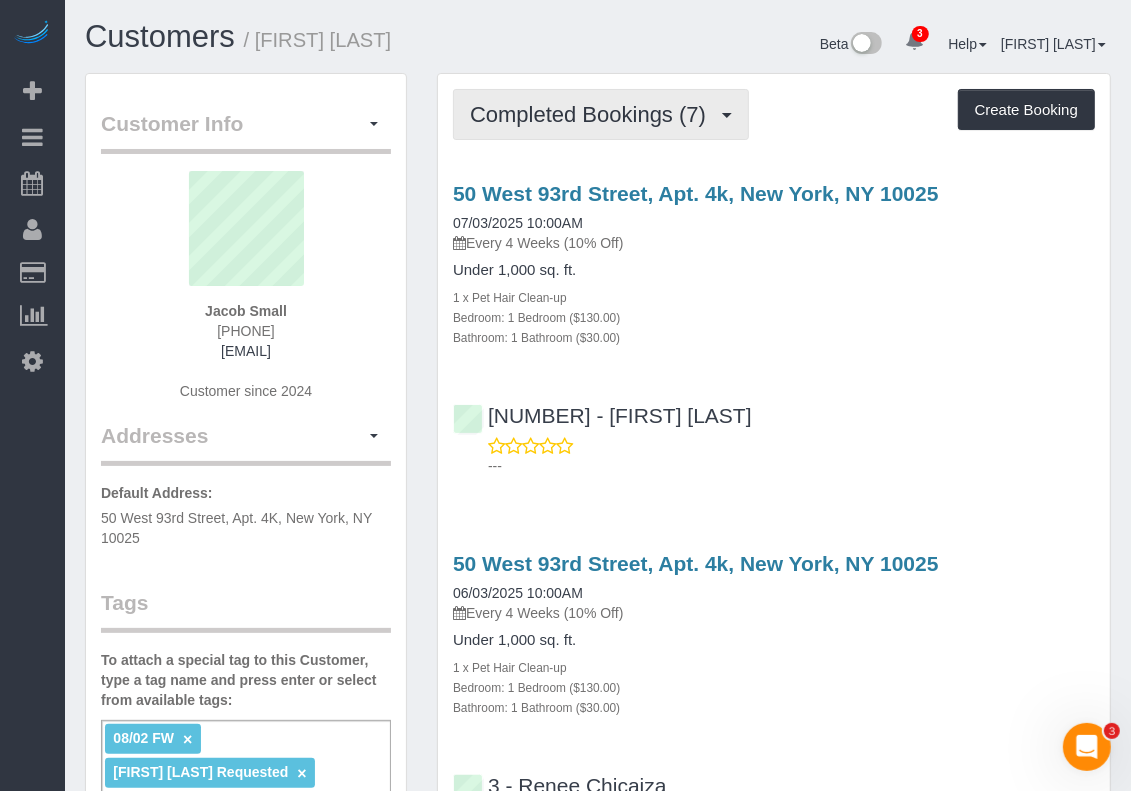 click on "Completed Bookings (7)" at bounding box center (593, 114) 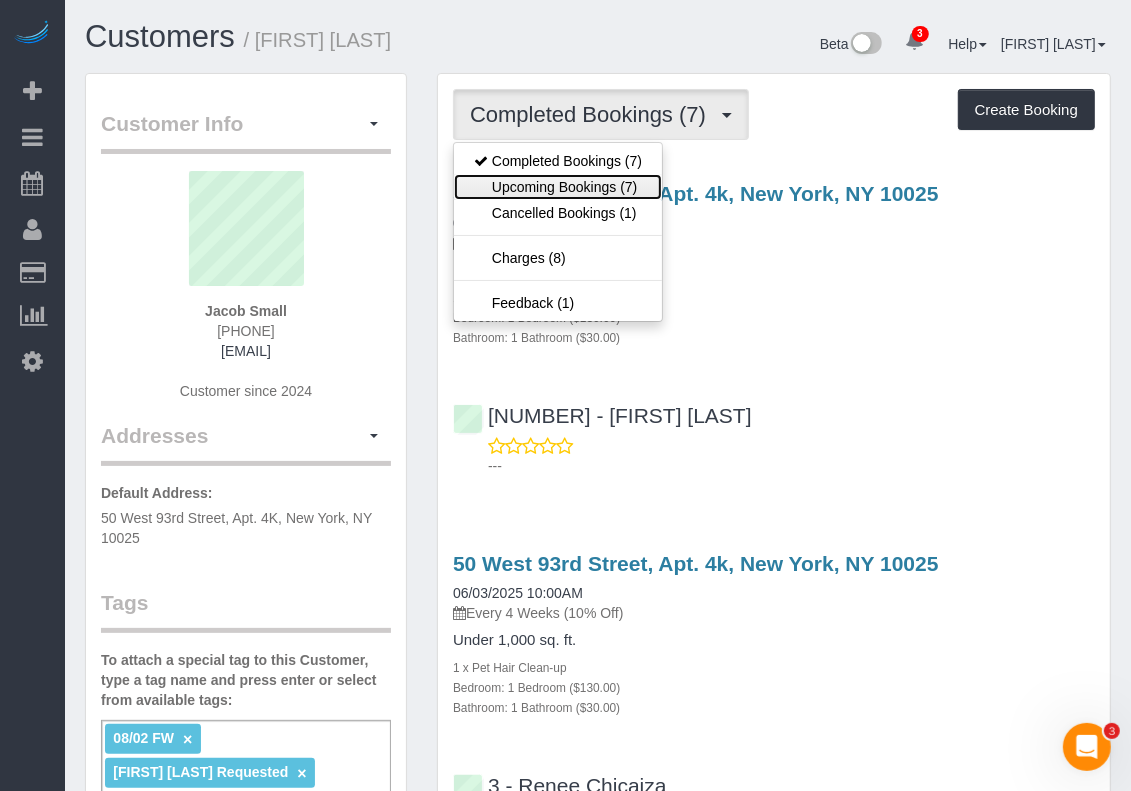 click on "Upcoming Bookings (7)" at bounding box center (558, 187) 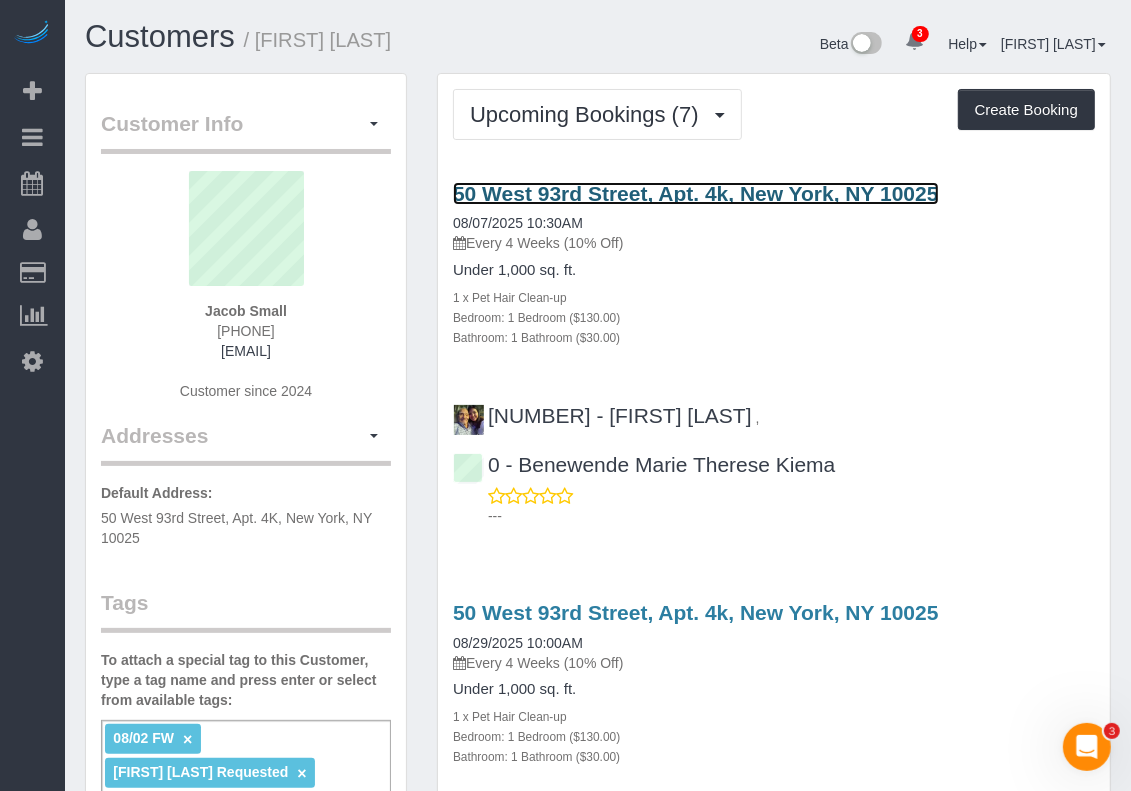 click on "50 West 93rd Street, Apt. 4k, New York, NY 10025" at bounding box center (696, 193) 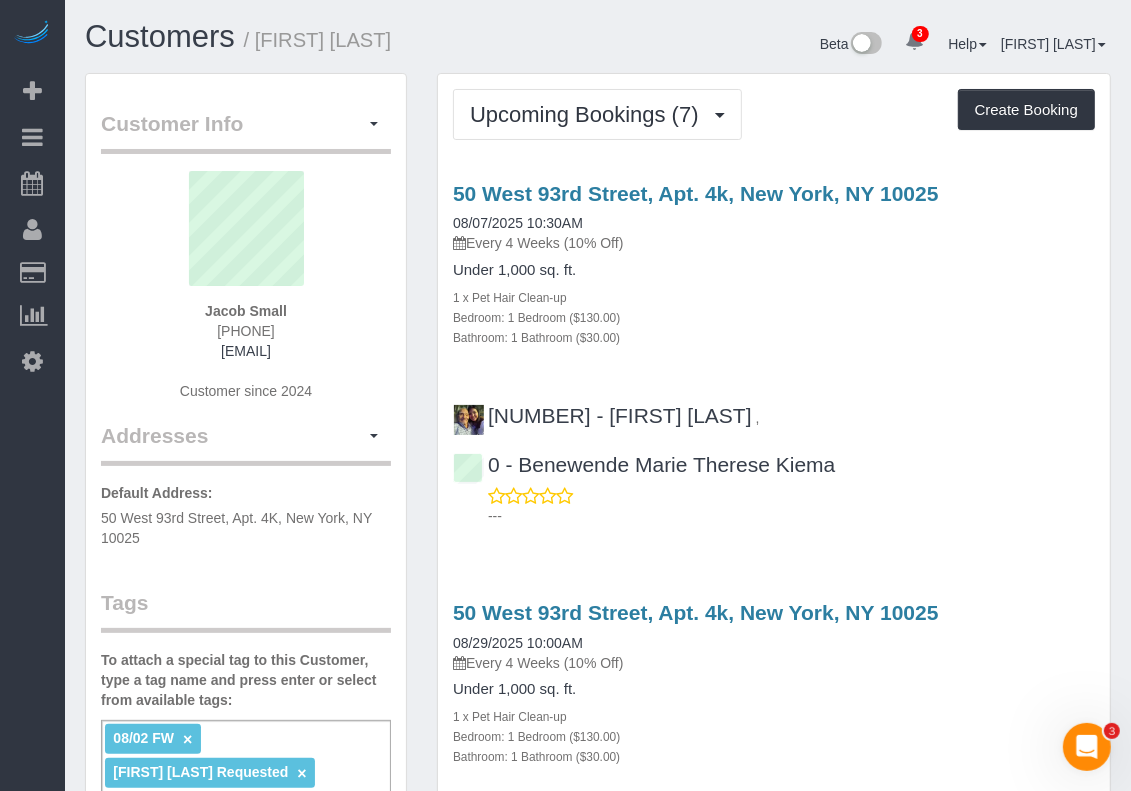 click on "1 - Xiomara Inga
,
0 - Benewende Marie Therese Kiema
---" at bounding box center (774, 456) 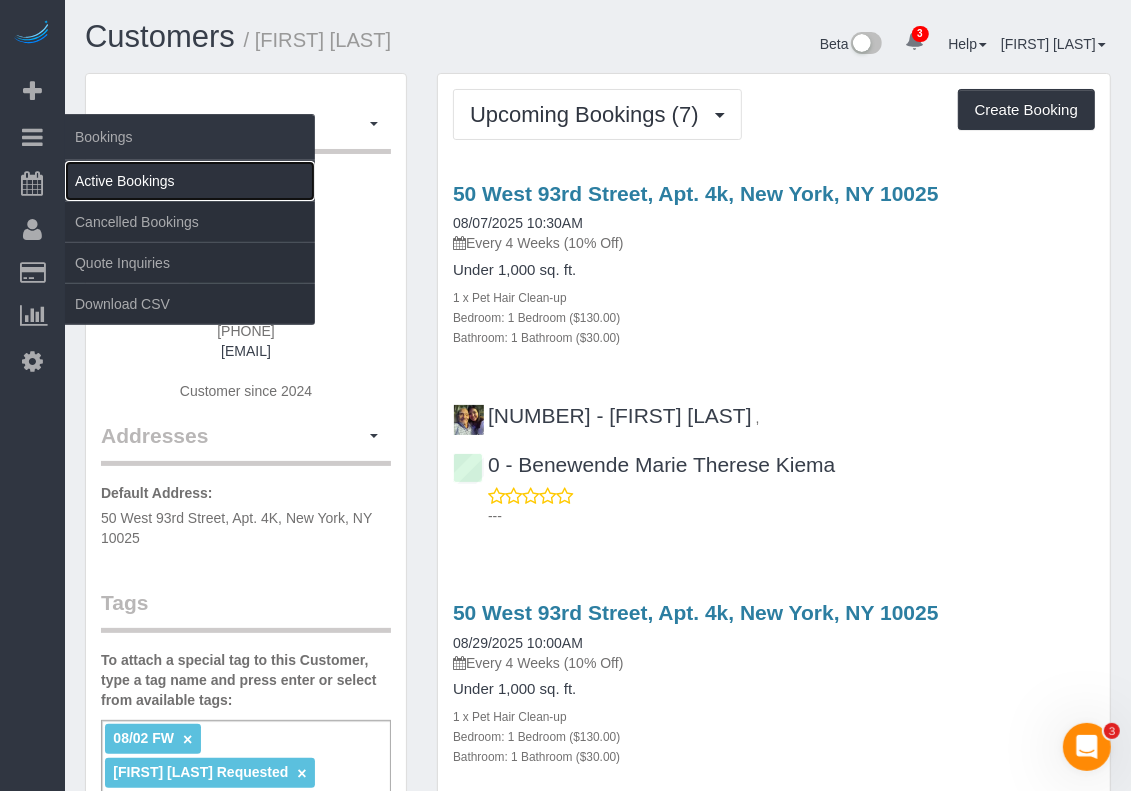 click on "Active Bookings" at bounding box center [190, 181] 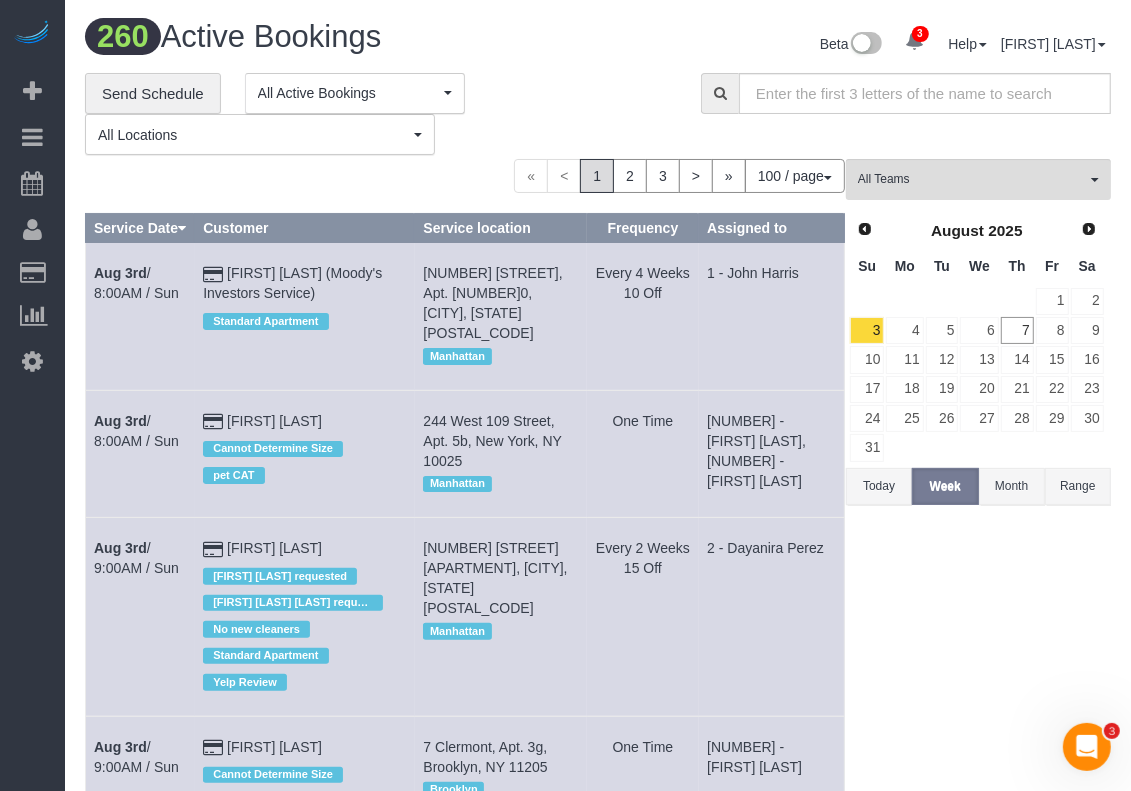 click on "Today" at bounding box center [879, 486] 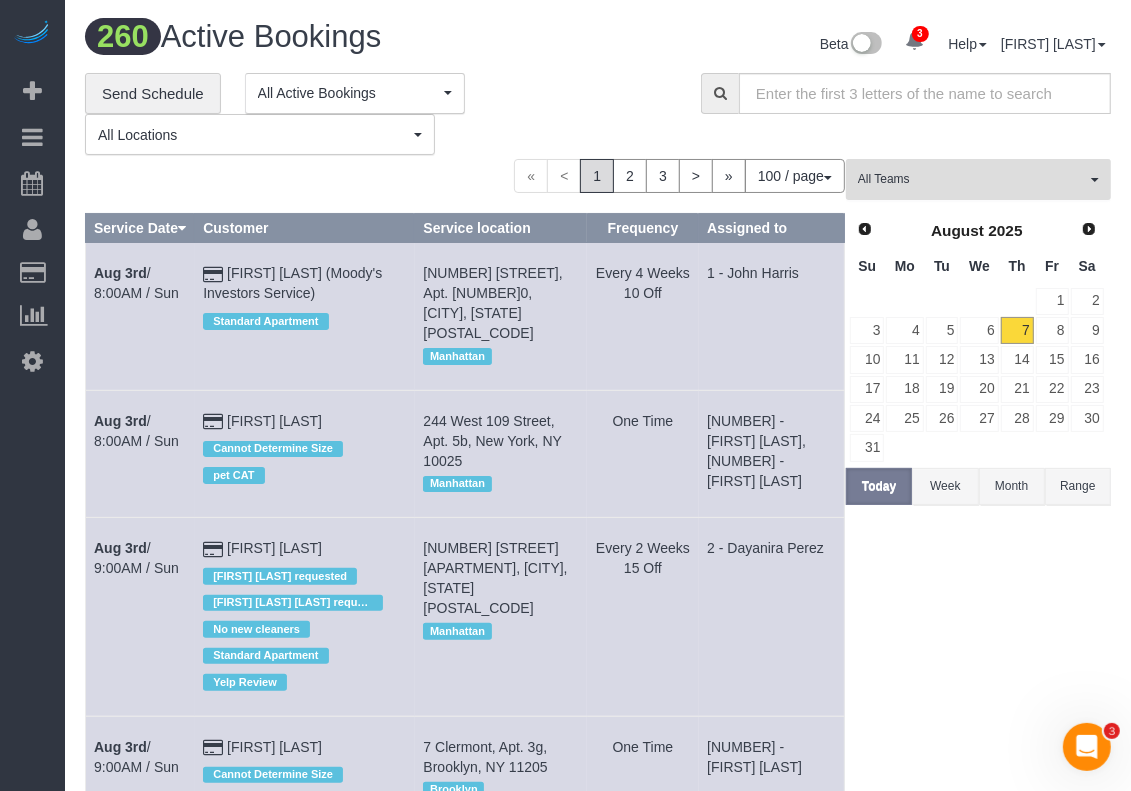 click on "All Teams" at bounding box center [972, 179] 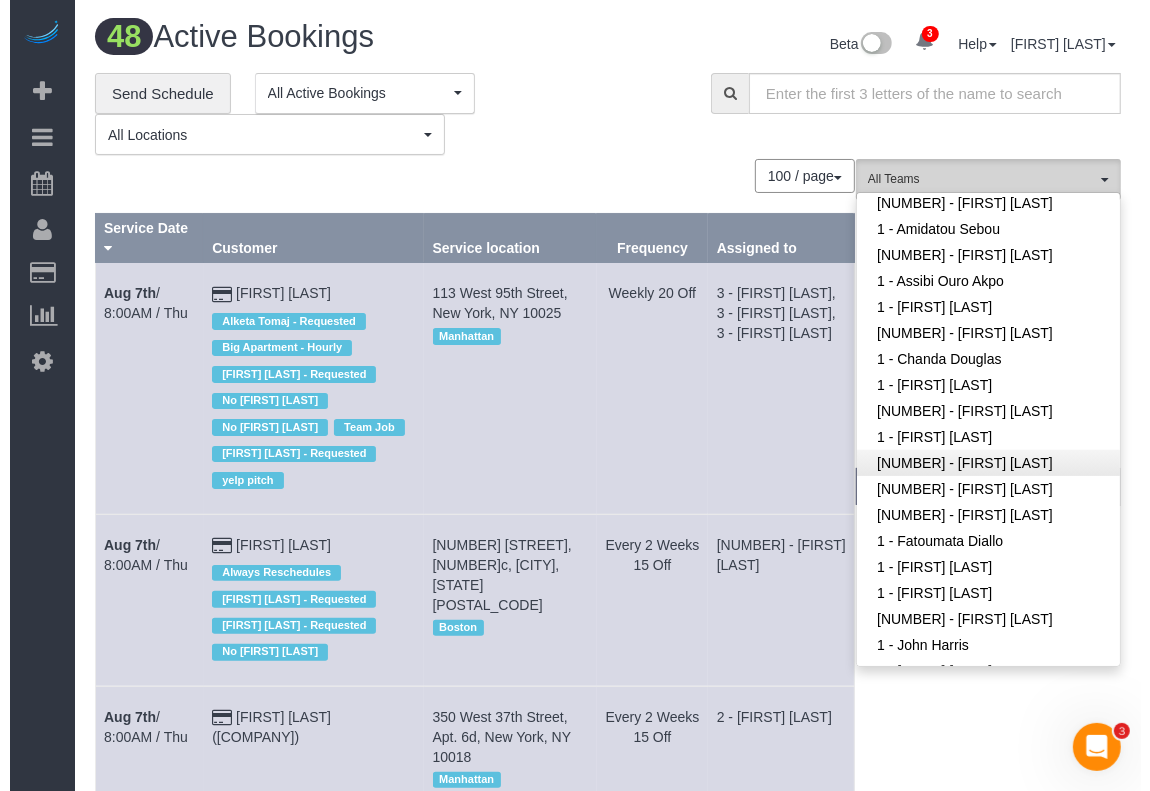 scroll, scrollTop: 625, scrollLeft: 0, axis: vertical 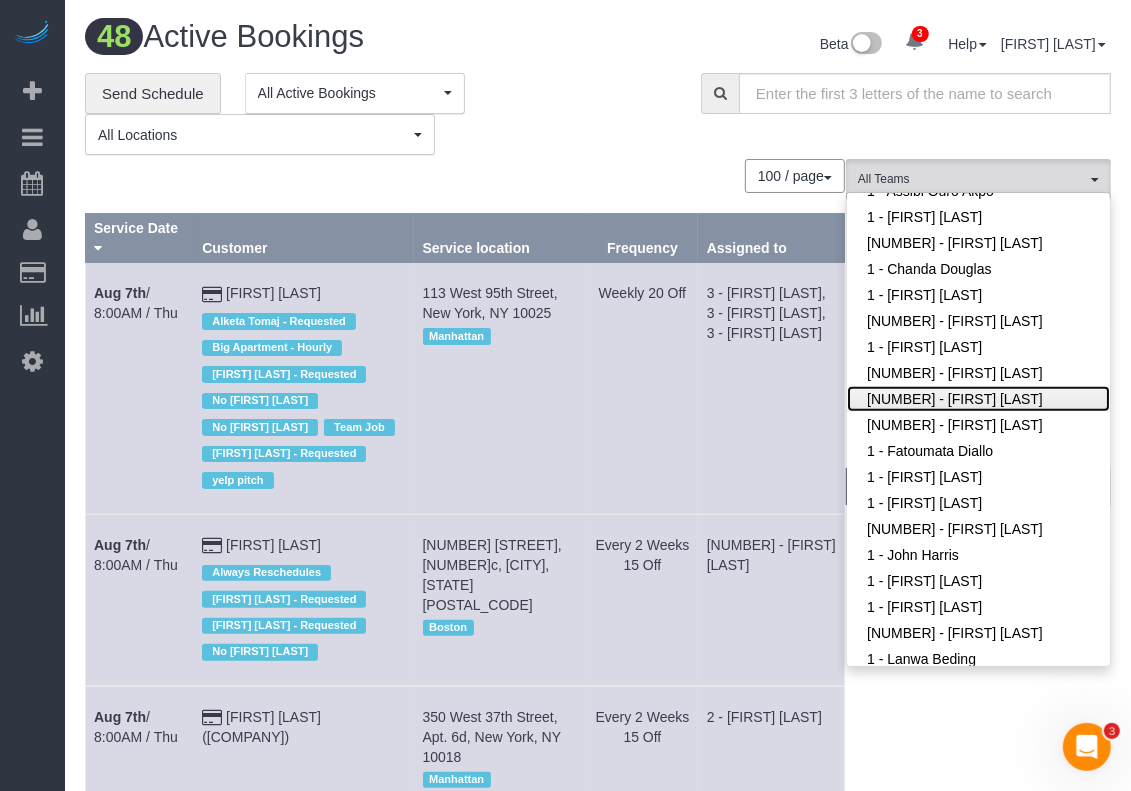 click on "1 - Emely Jimenez" at bounding box center (978, 399) 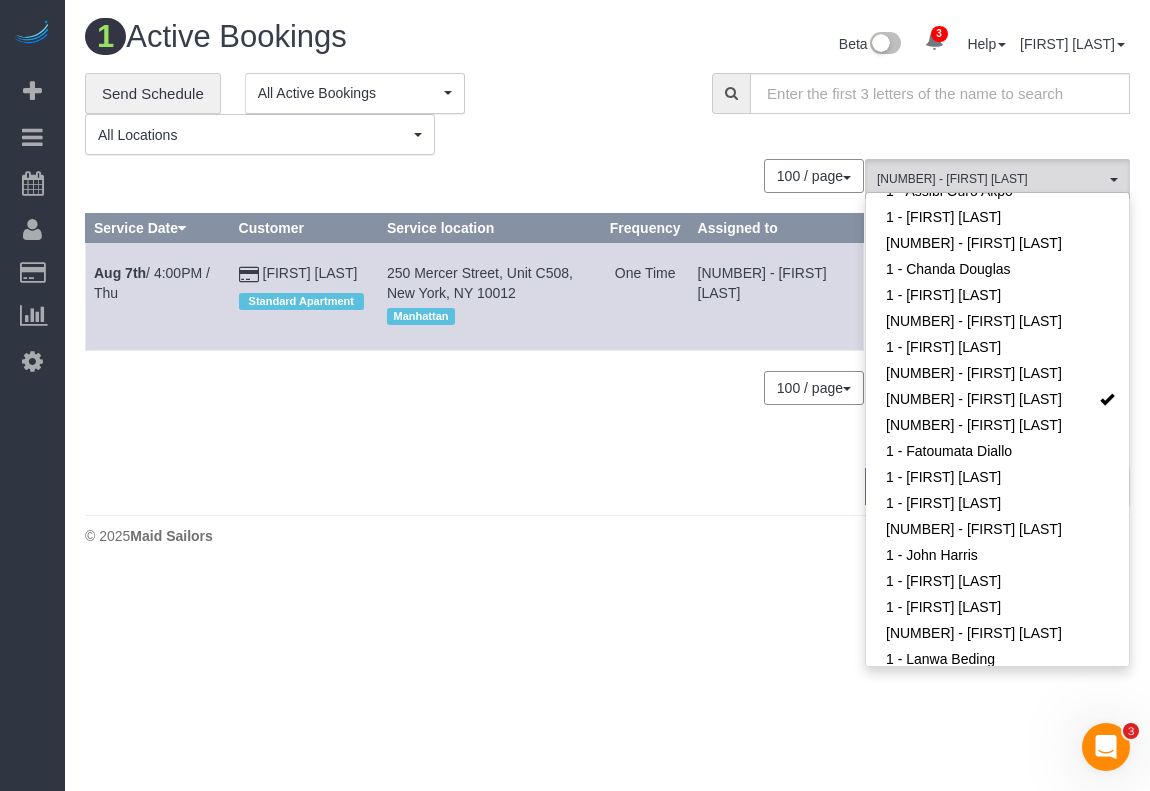 drag, startPoint x: 90, startPoint y: 271, endPoint x: 375, endPoint y: 271, distance: 285 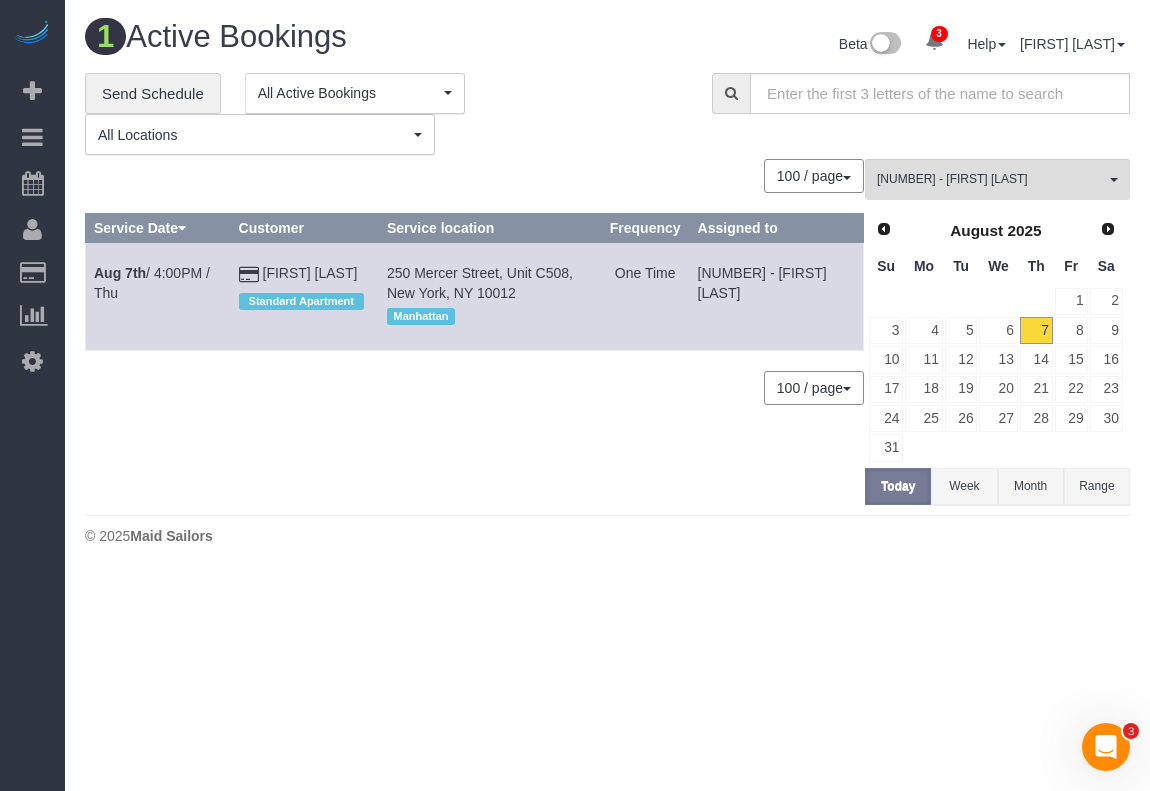 copy on "Aug 7th
/ 4:00PM / Thu
Juliane Jones" 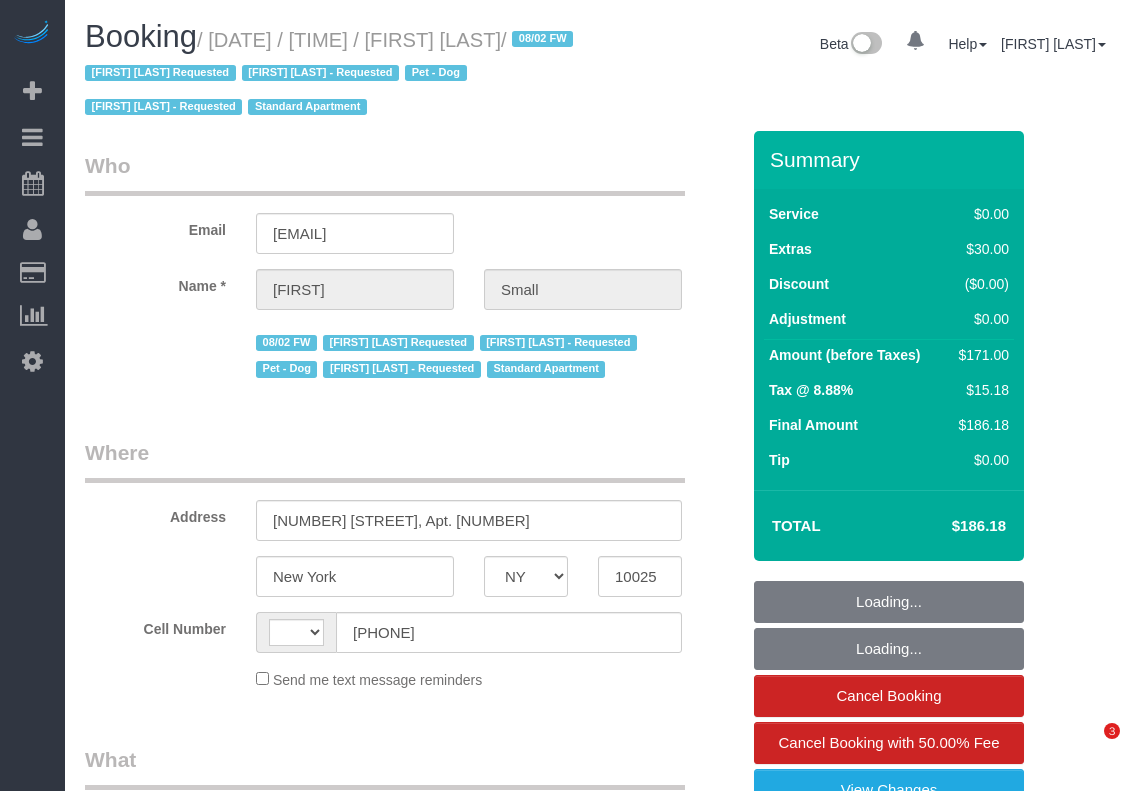 select on "NY" 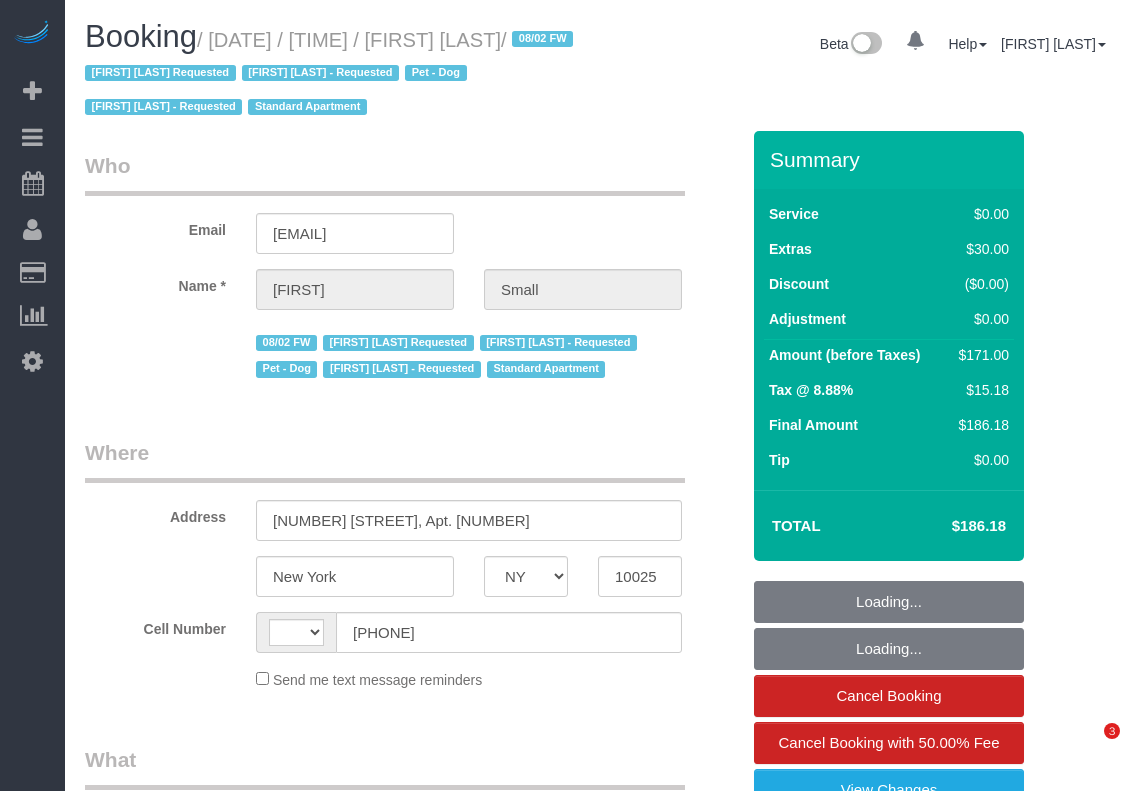 scroll, scrollTop: 0, scrollLeft: 0, axis: both 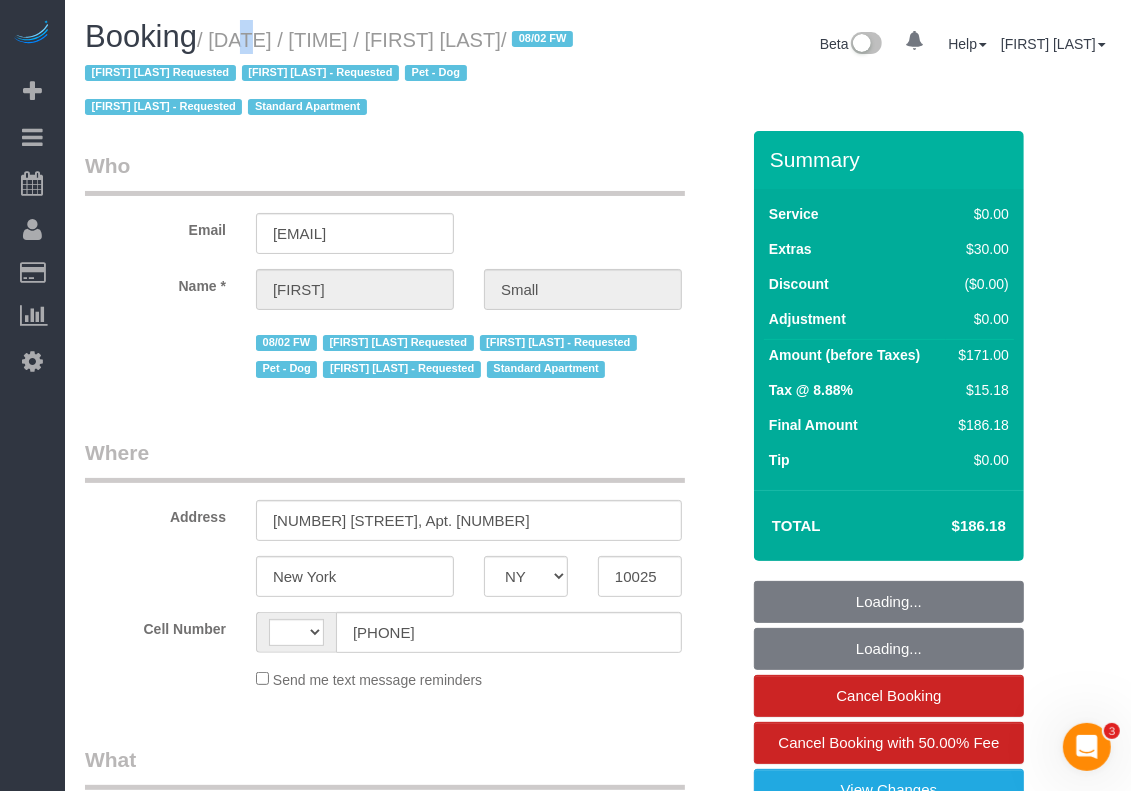 select on "object:430" 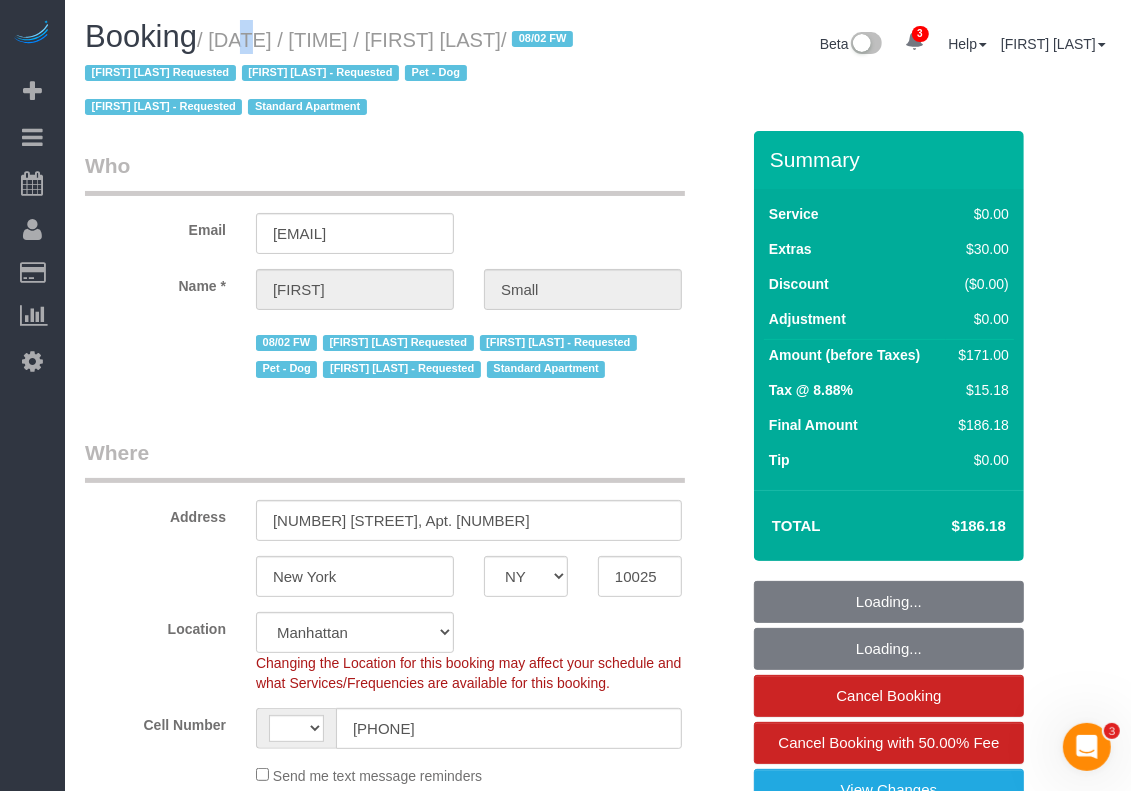 select on "object:583" 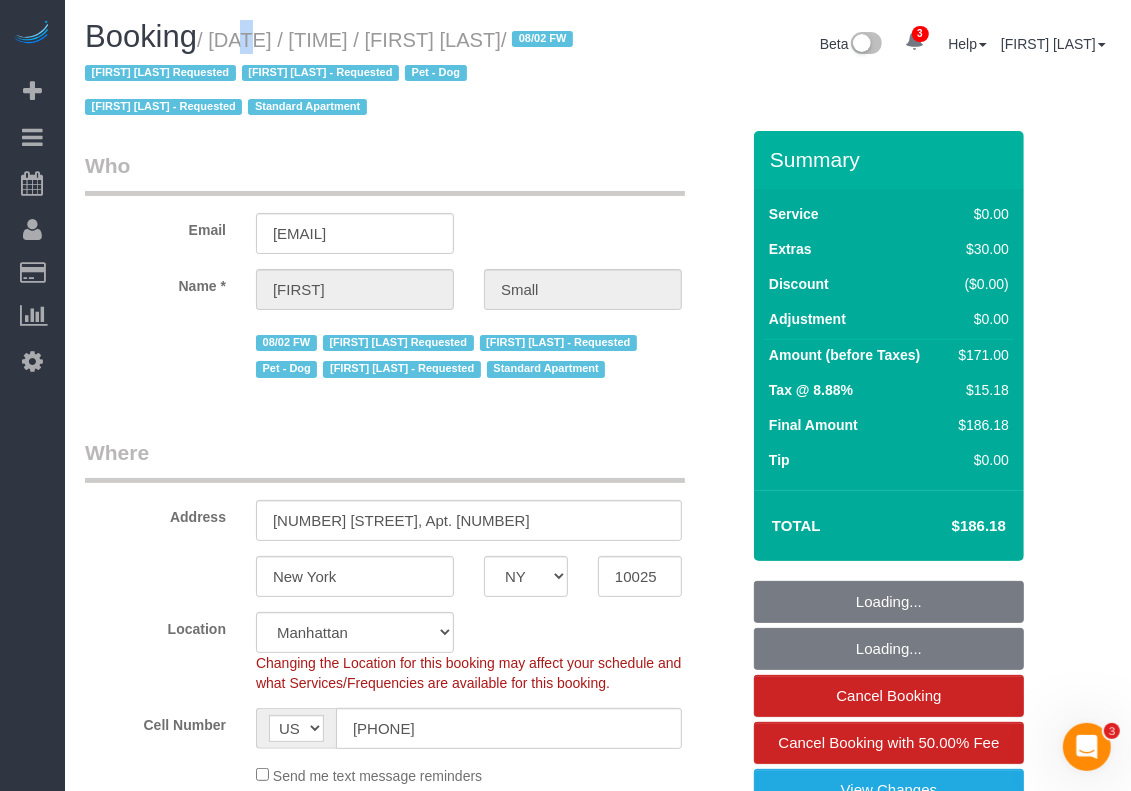 select on "1" 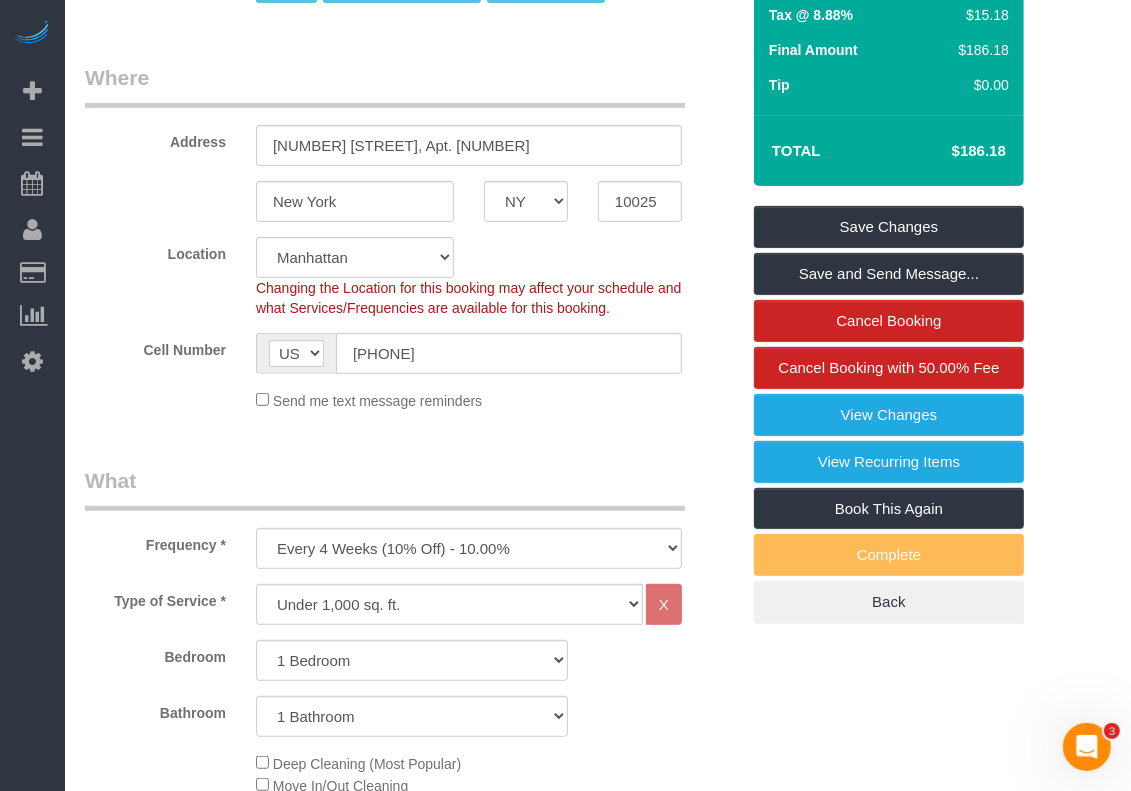 scroll, scrollTop: 0, scrollLeft: 0, axis: both 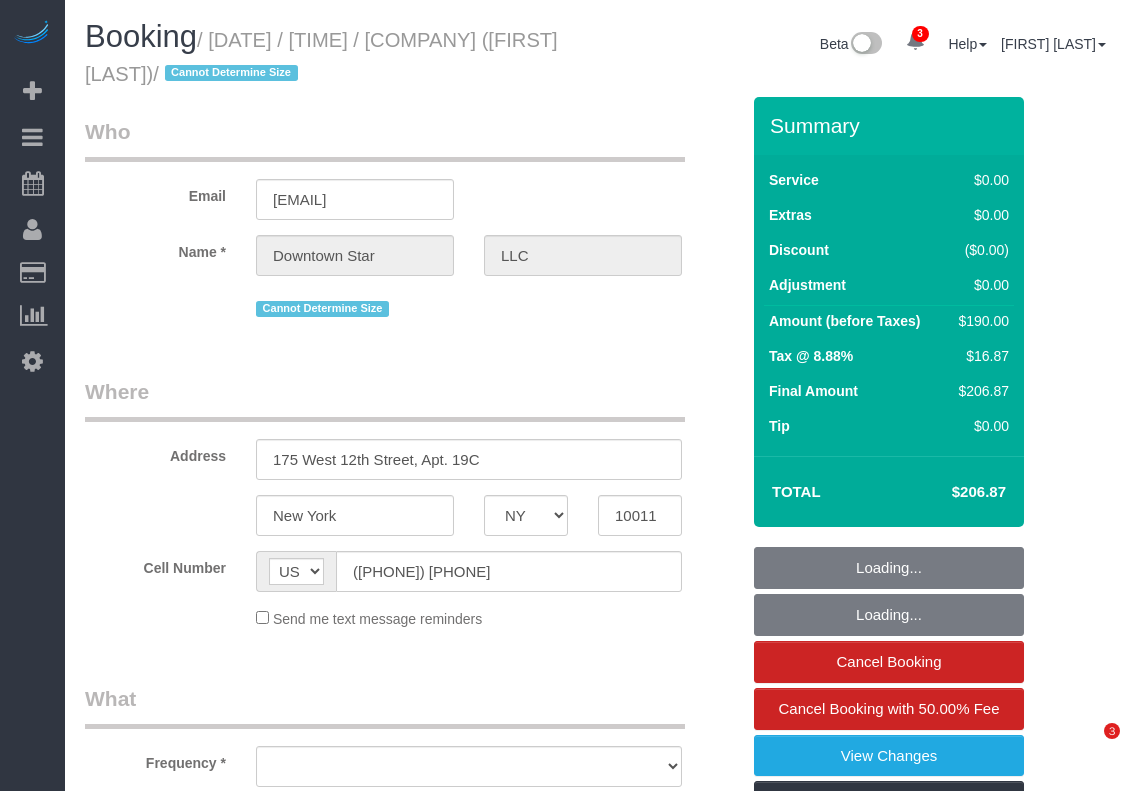 select on "NY" 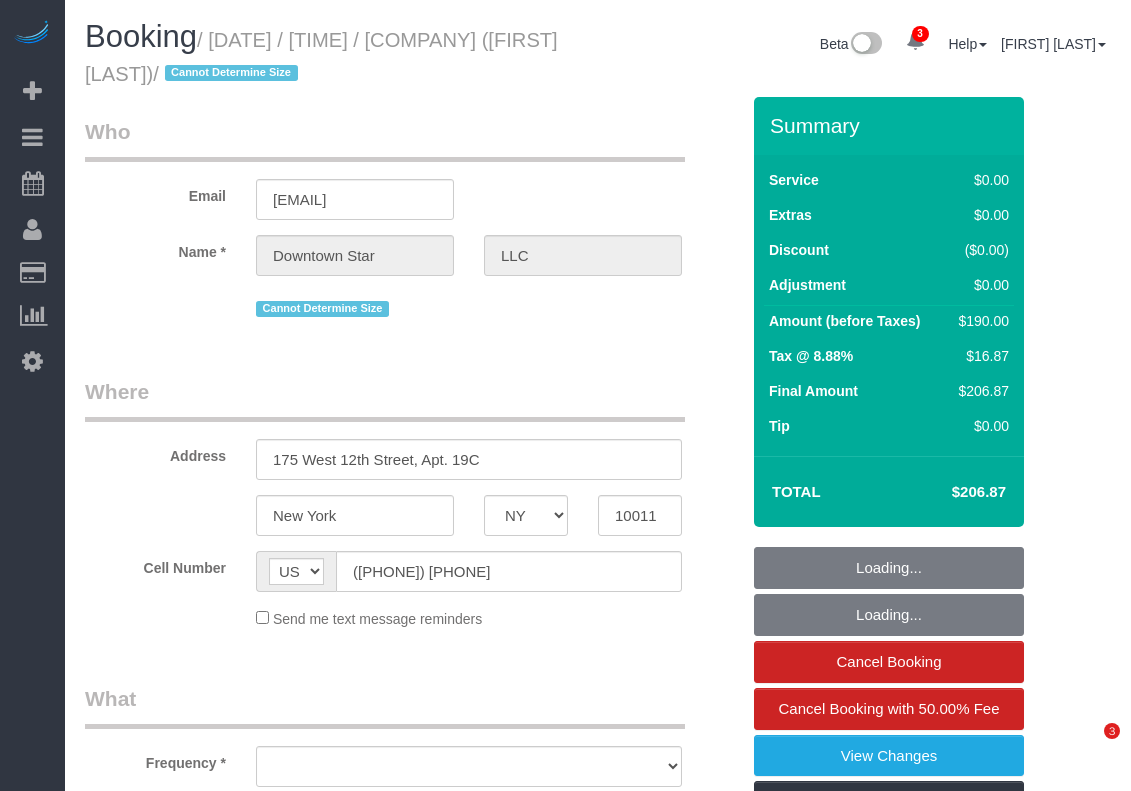 scroll, scrollTop: 0, scrollLeft: 0, axis: both 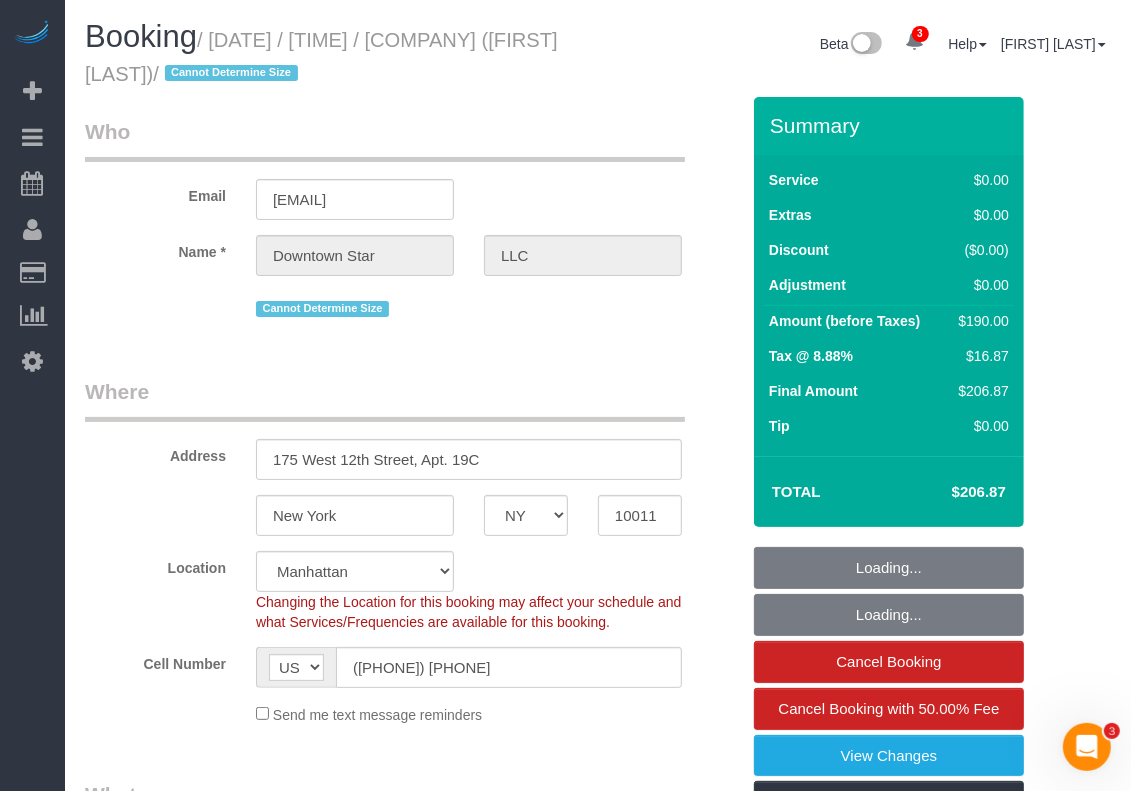 select on "object:674" 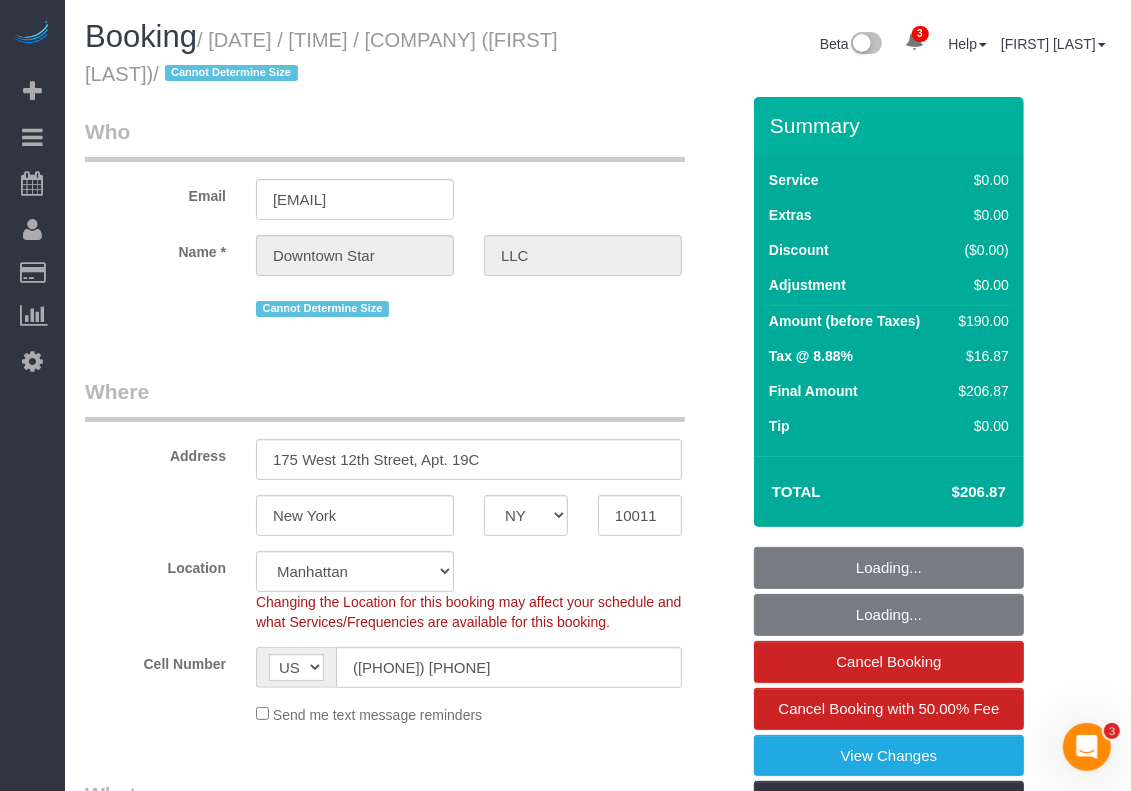 select on "string:stripe-pm_1KvOjB4VGloSiKo7kyjD2Qnp" 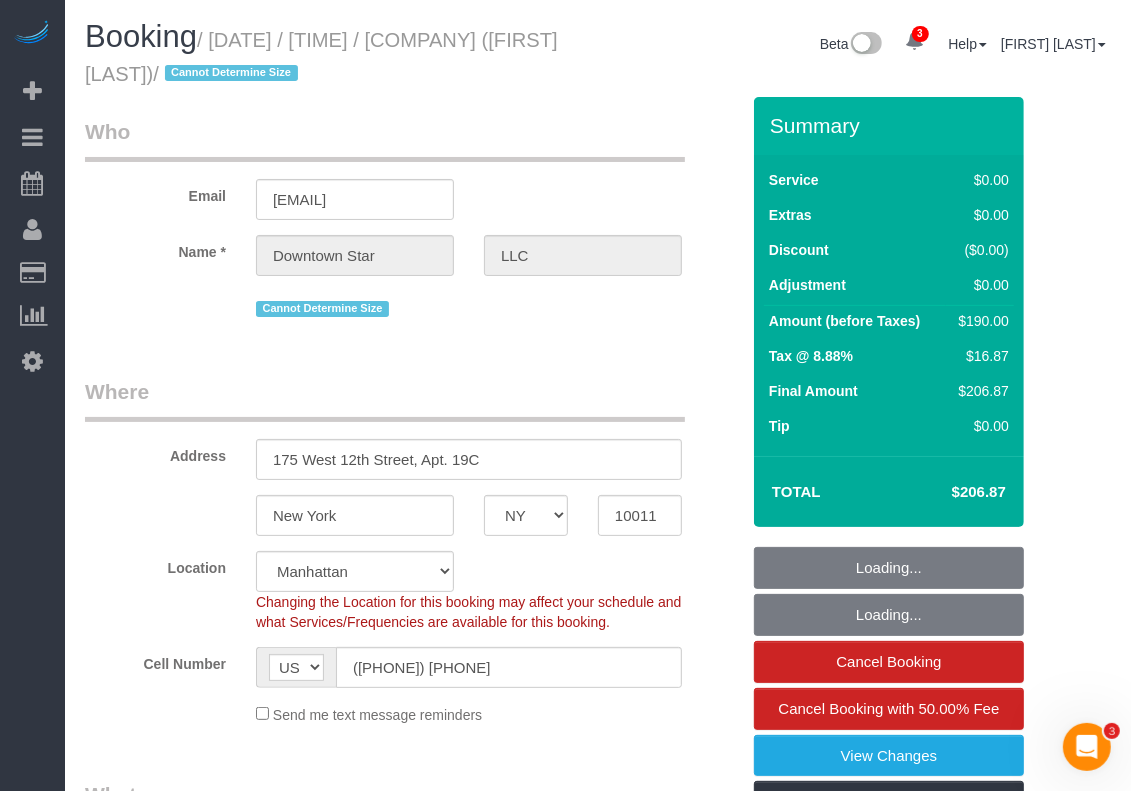 select on "object:931" 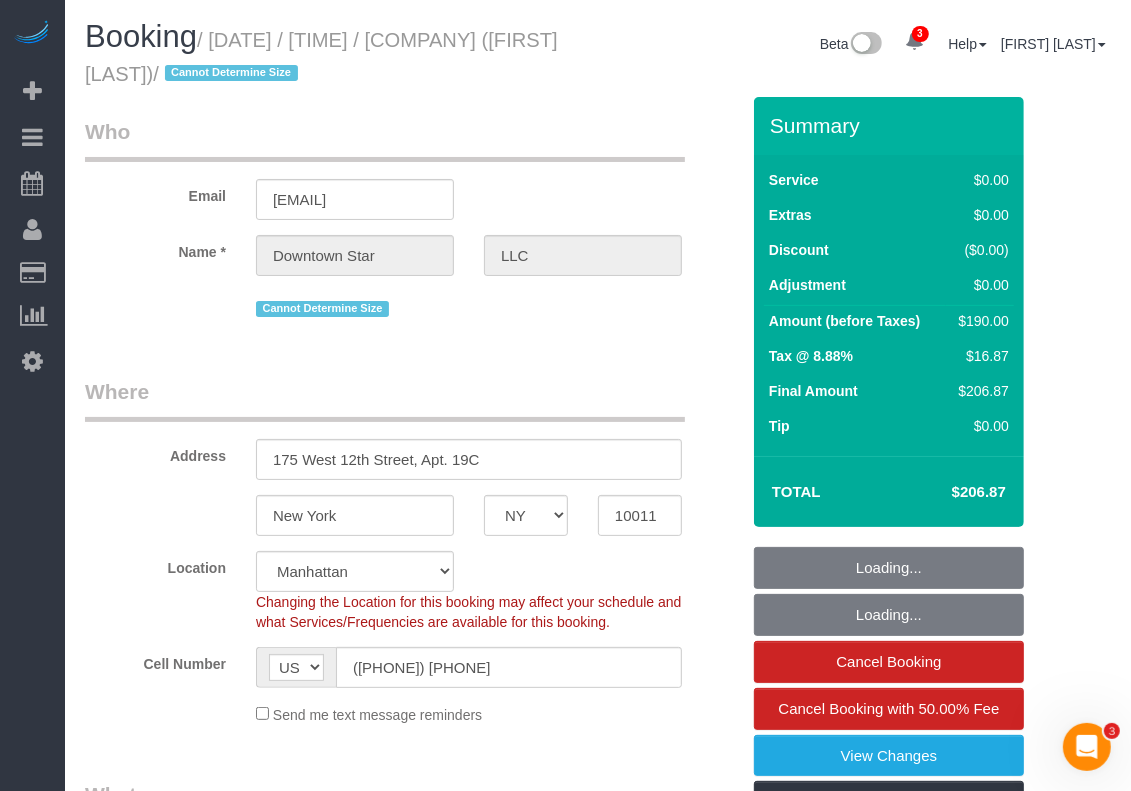 select on "2" 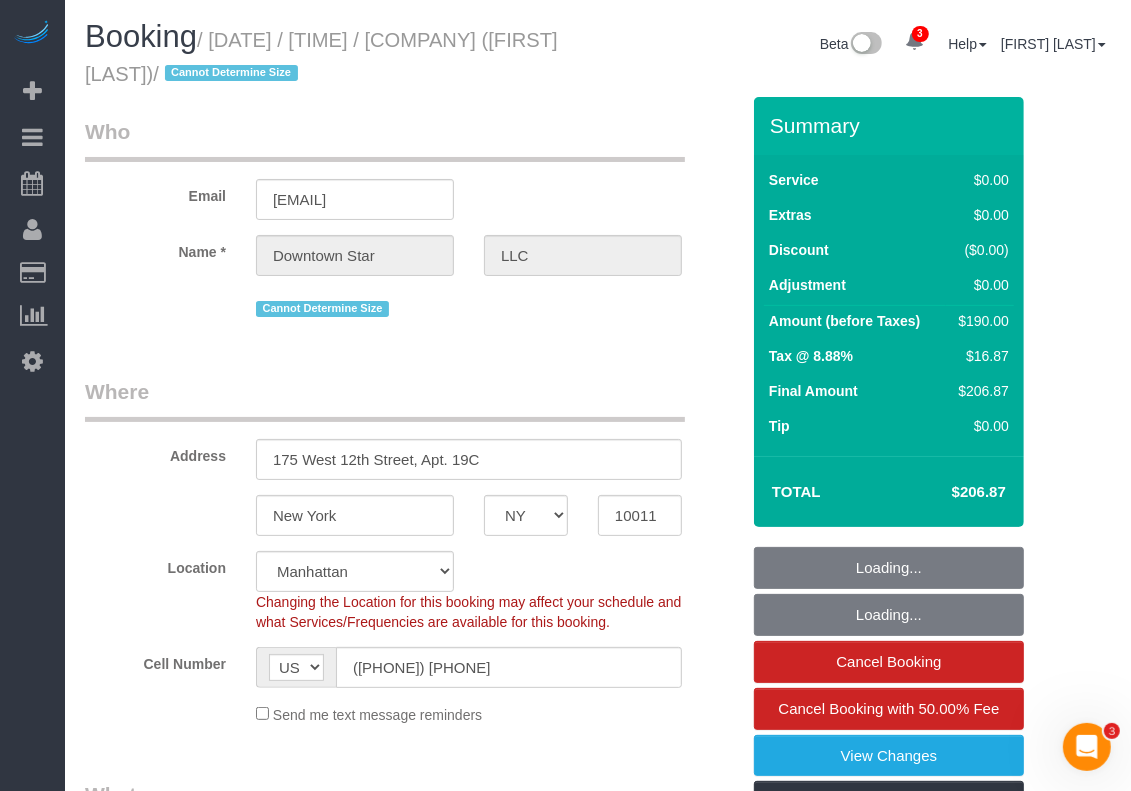 select on "2" 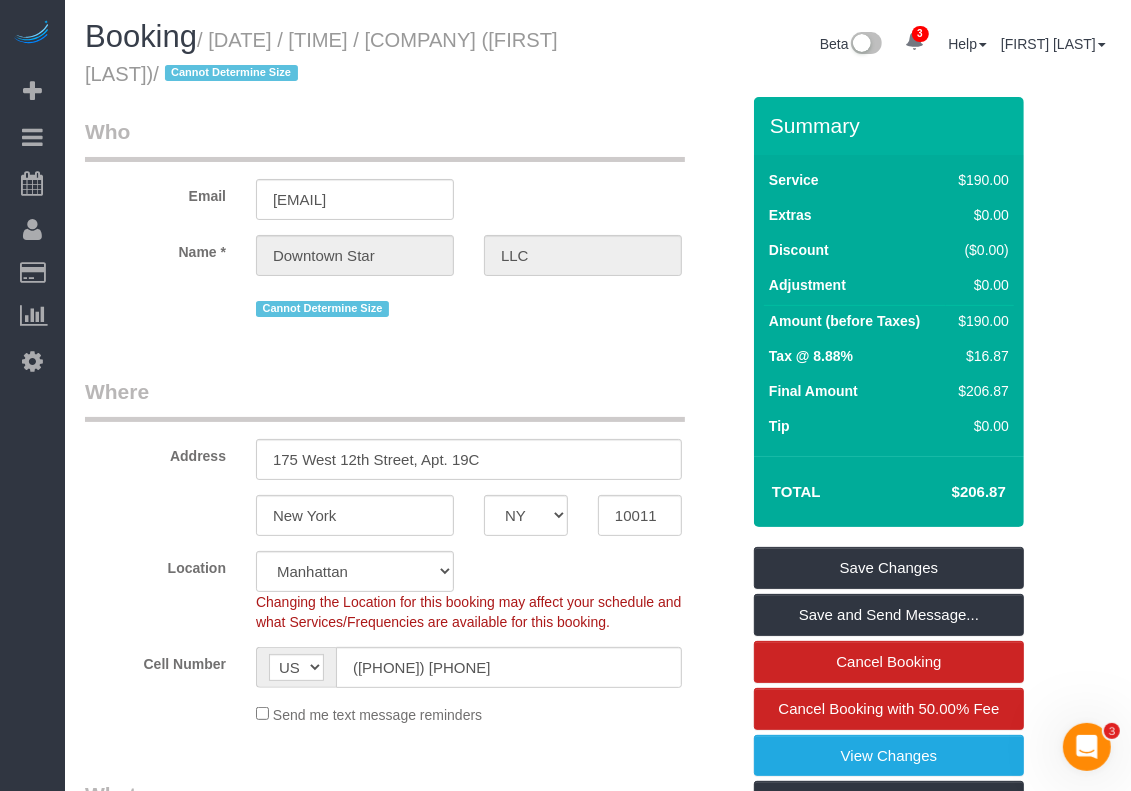 drag, startPoint x: 162, startPoint y: 738, endPoint x: 175, endPoint y: 740, distance: 13.152946 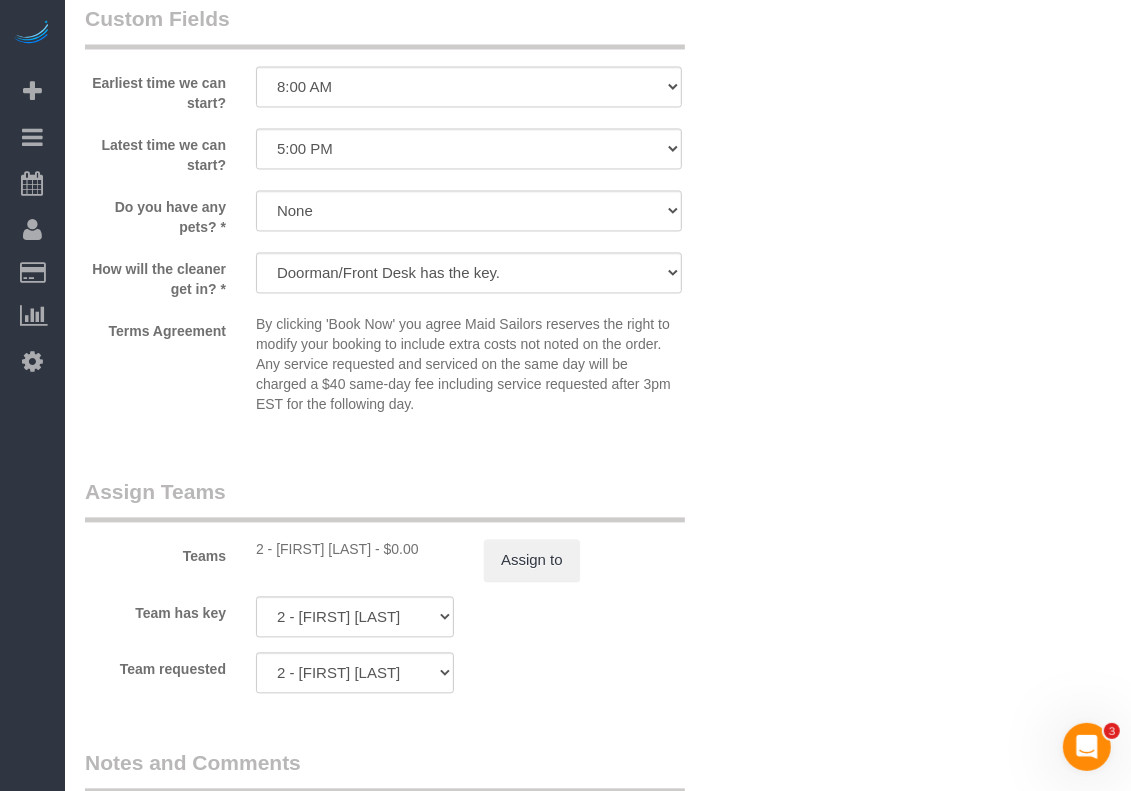 scroll, scrollTop: 2750, scrollLeft: 0, axis: vertical 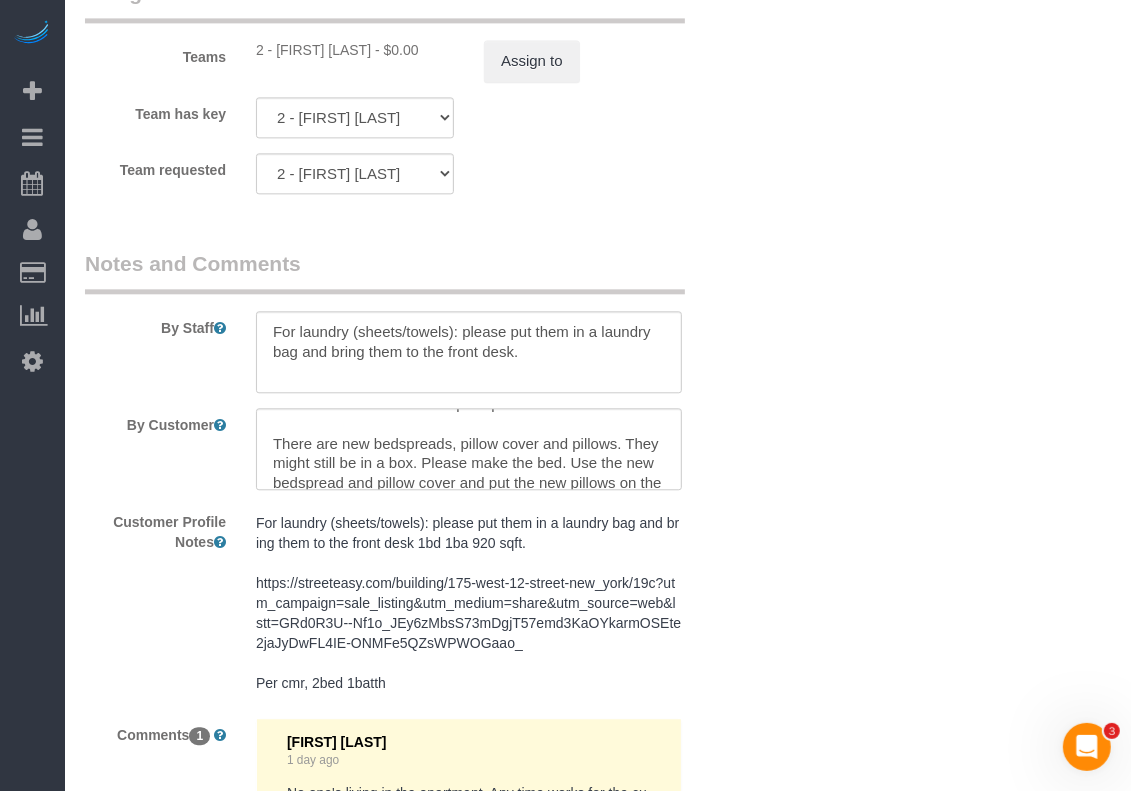 click on "Who
Email
alisedurand@gmail.com
Name *
Downtown Star
LLC
Cannot Determine Size
Where
Address
175 West 12th Street, Apt. 19C
New York
AK
AL
AR
AZ
CA
CO
CT
DC
DE
FL
GA
HI
IA
ID
IL
IN
KS
KY
LA
MA
MD
ME
MI
MN
MO
MS
MT
NC" at bounding box center [598, -798] 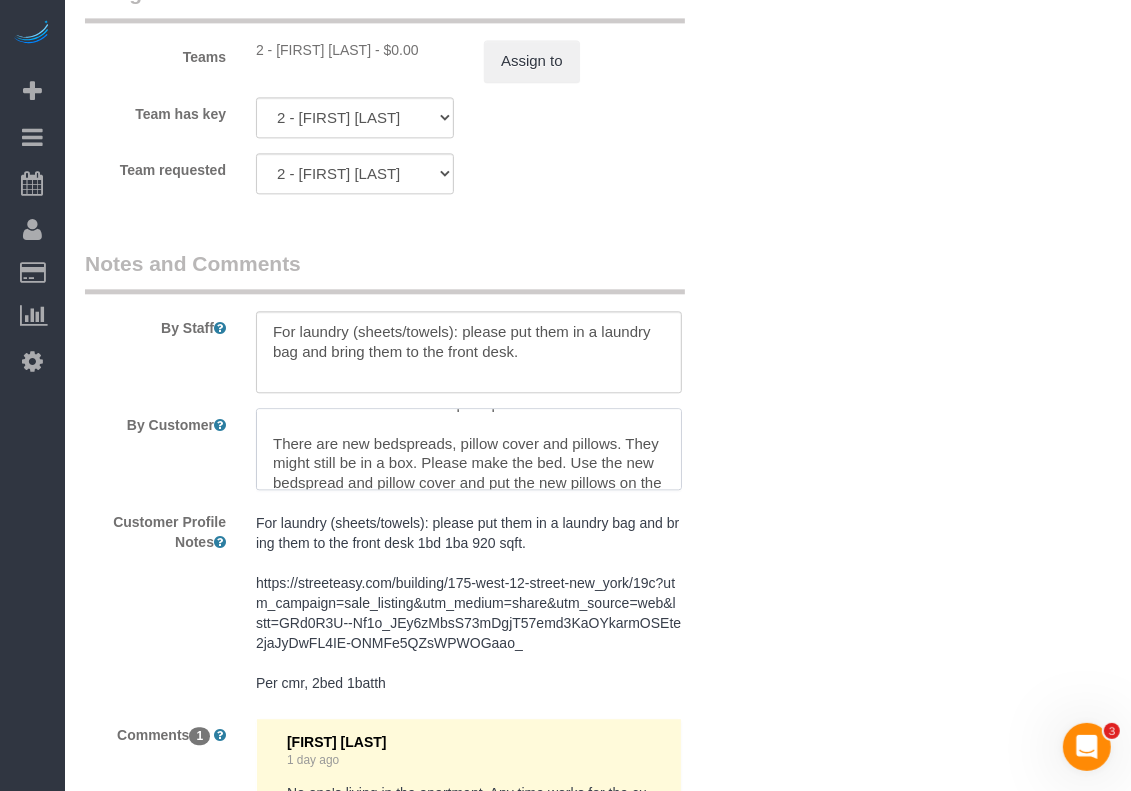 scroll, scrollTop: 158, scrollLeft: 0, axis: vertical 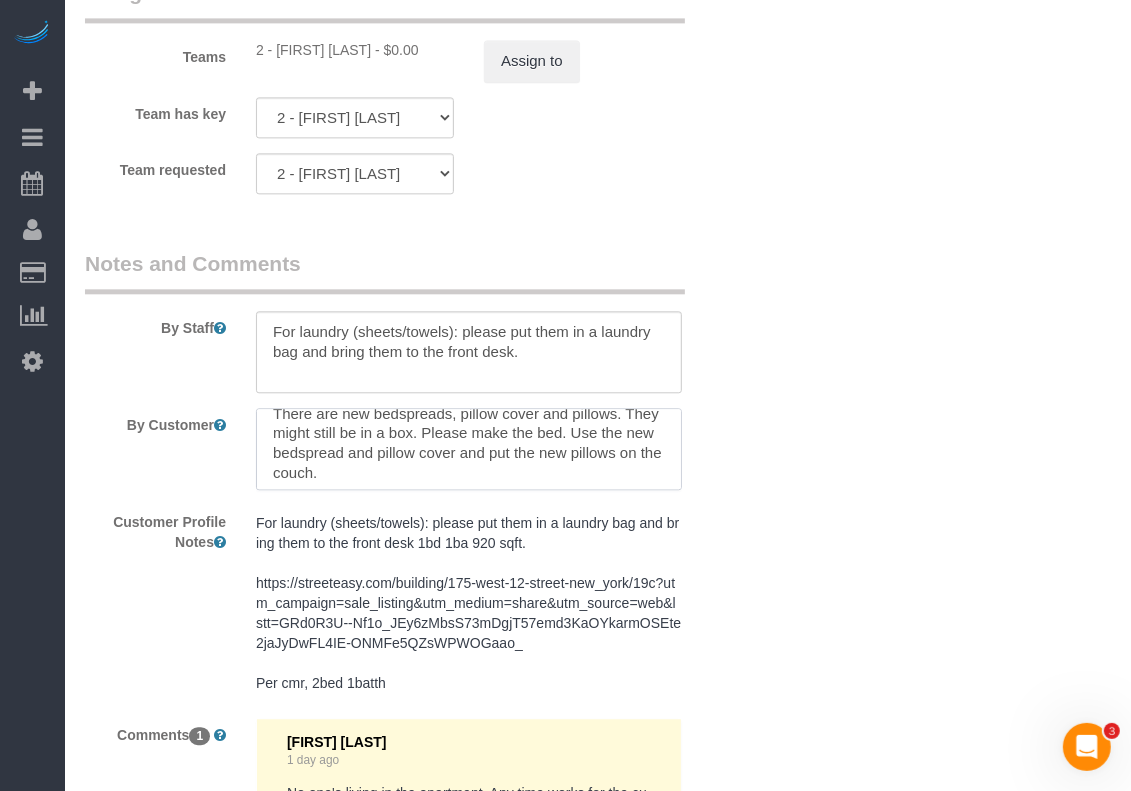 click at bounding box center [469, 449] 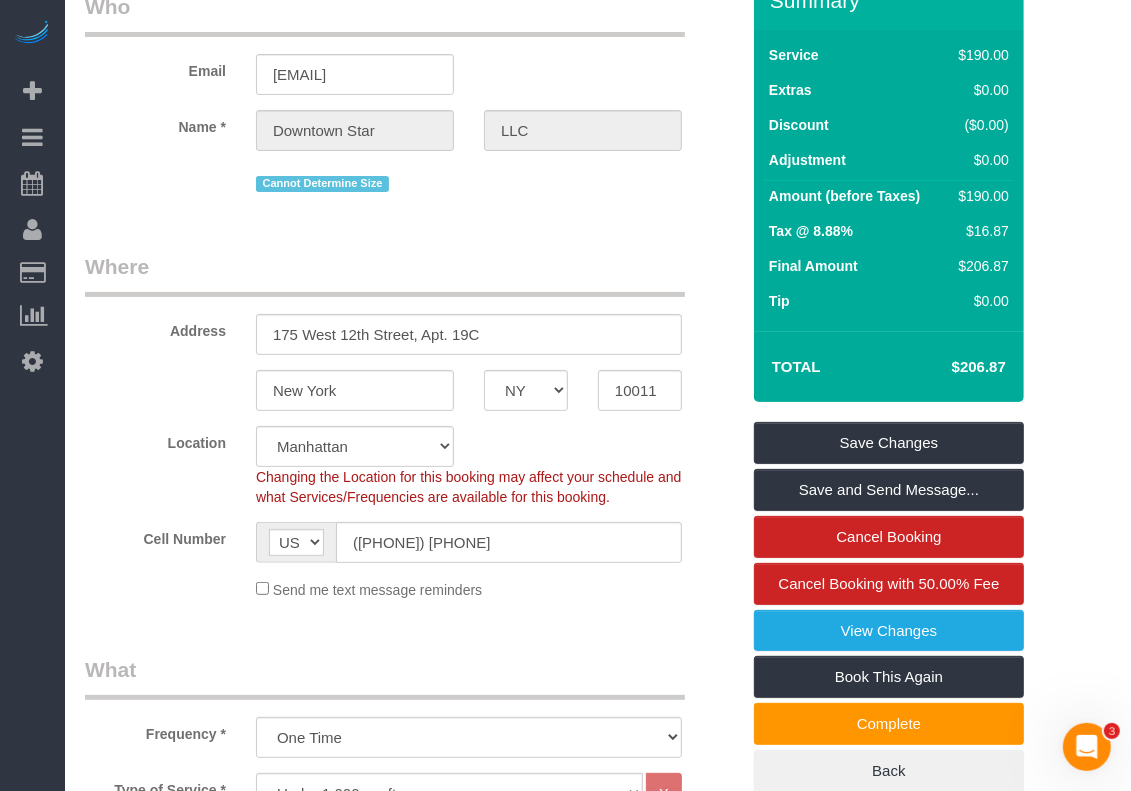 scroll, scrollTop: 0, scrollLeft: 0, axis: both 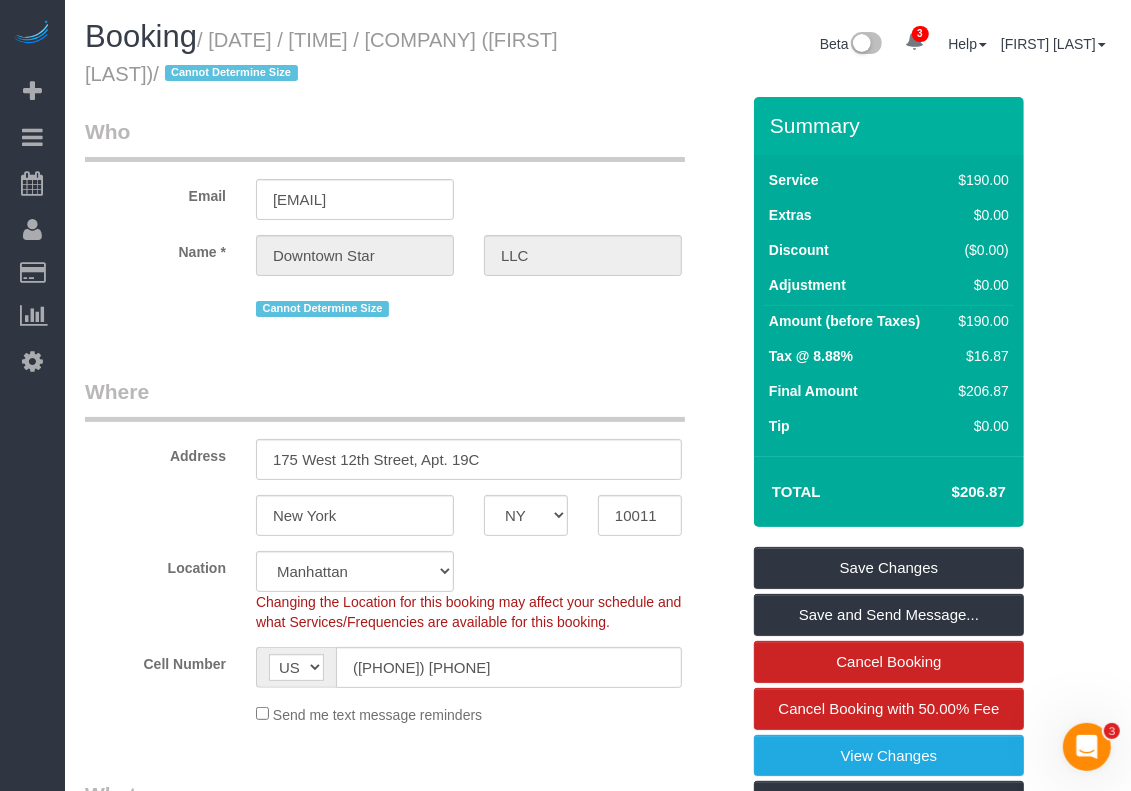 drag, startPoint x: 173, startPoint y: 71, endPoint x: 290, endPoint y: 71, distance: 117 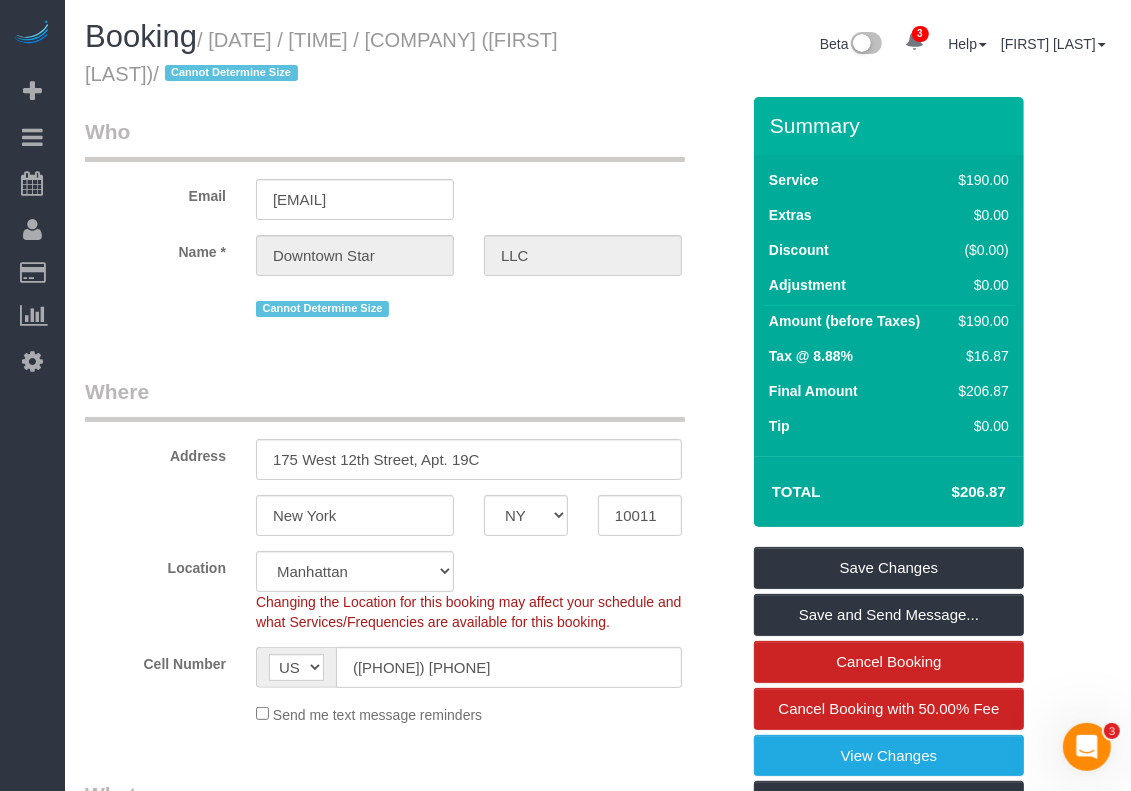 click on "/ August 07, 2025 / 8:00AM / Downtown Star LLC (Alise Durand)
/
Cannot Determine Size" at bounding box center (321, 57) 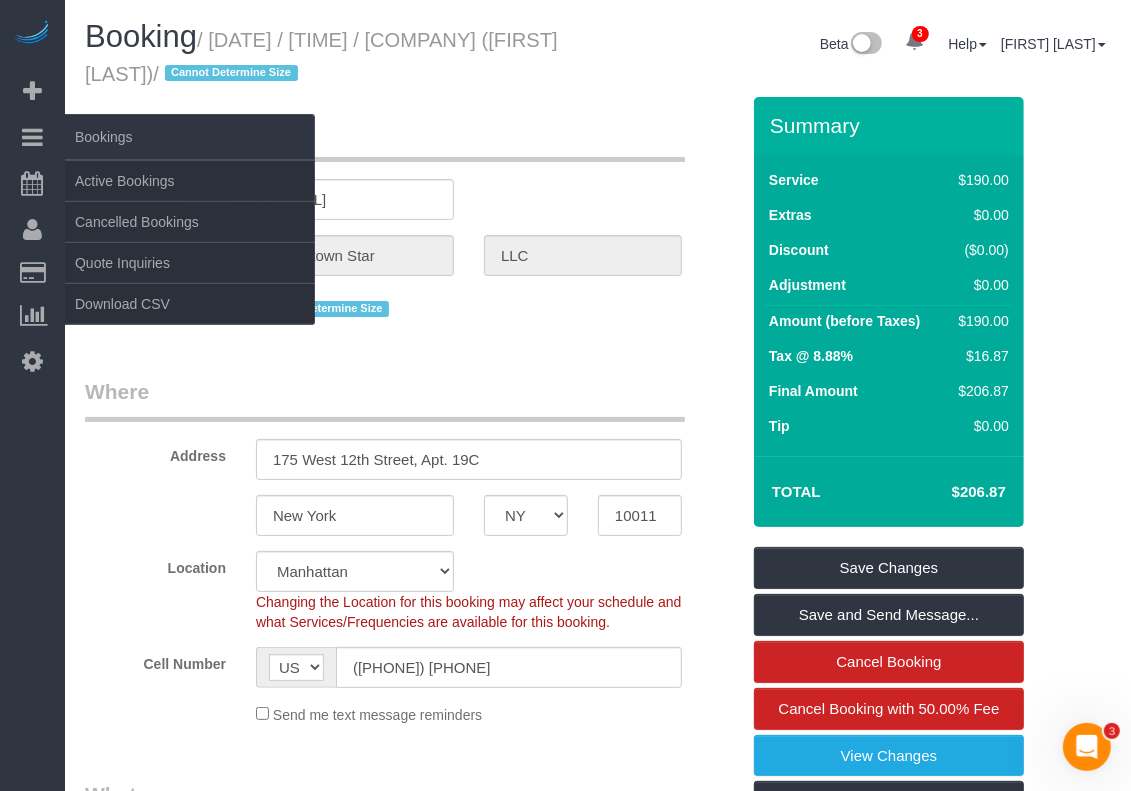 copy on "Alise Durand" 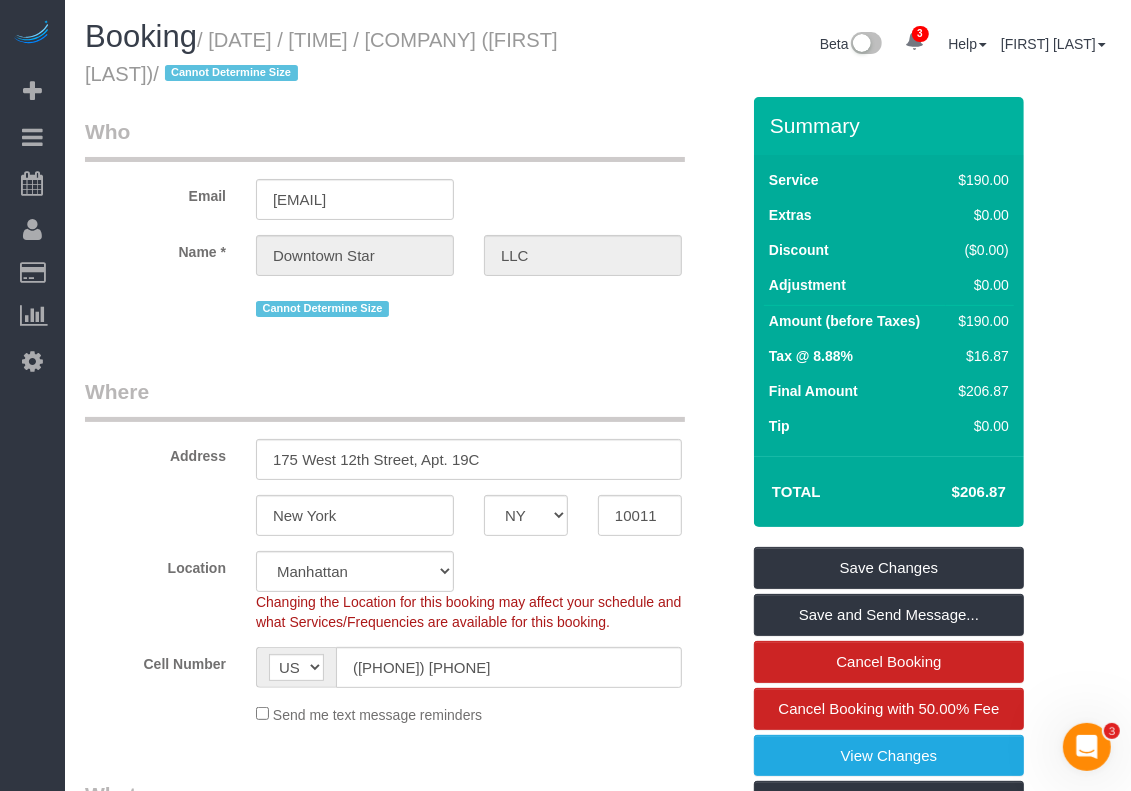 click on "Location" 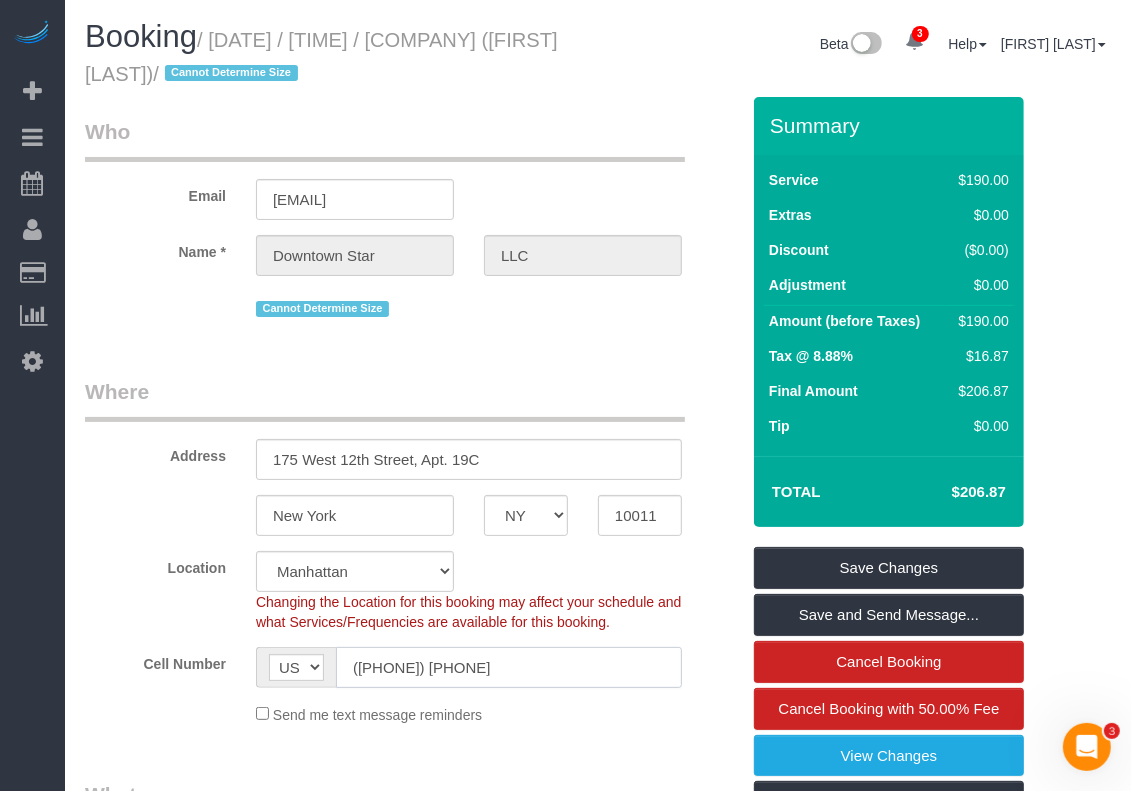 drag, startPoint x: 476, startPoint y: 676, endPoint x: 293, endPoint y: 682, distance: 183.09833 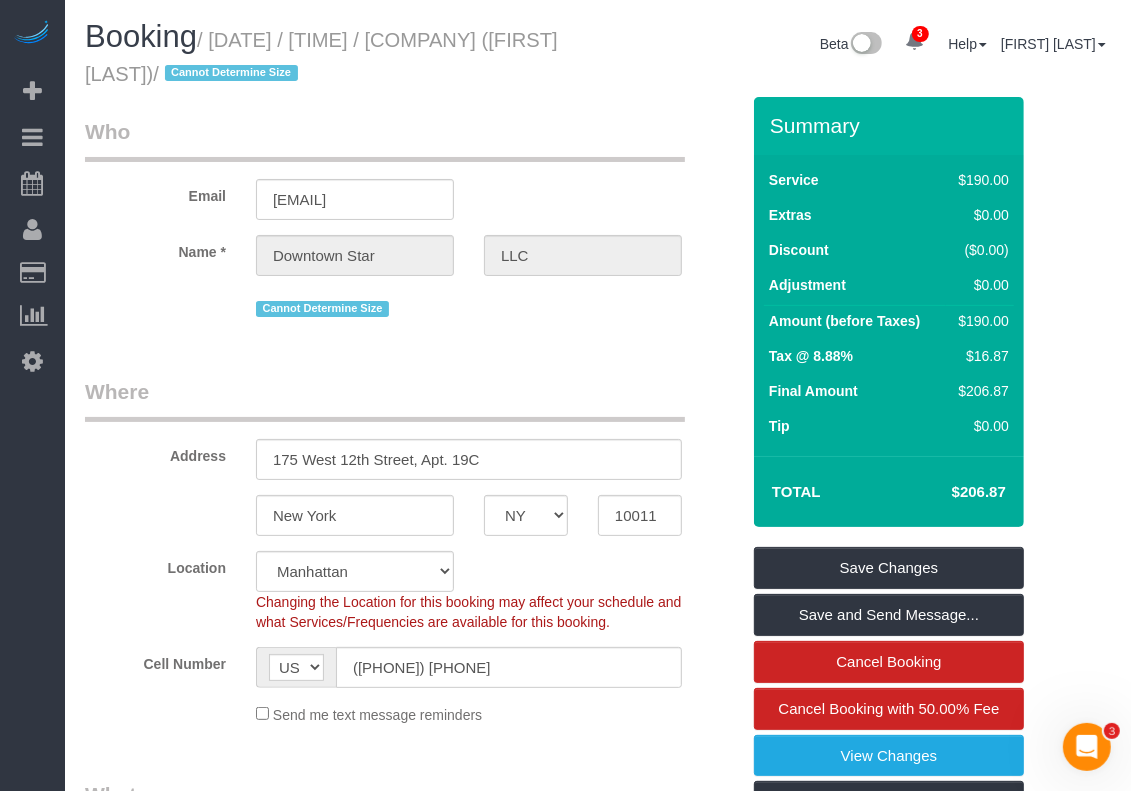 click on "Changing the Location for this booking may affect your schedule and what
Services/Frequencies are available for this booking." 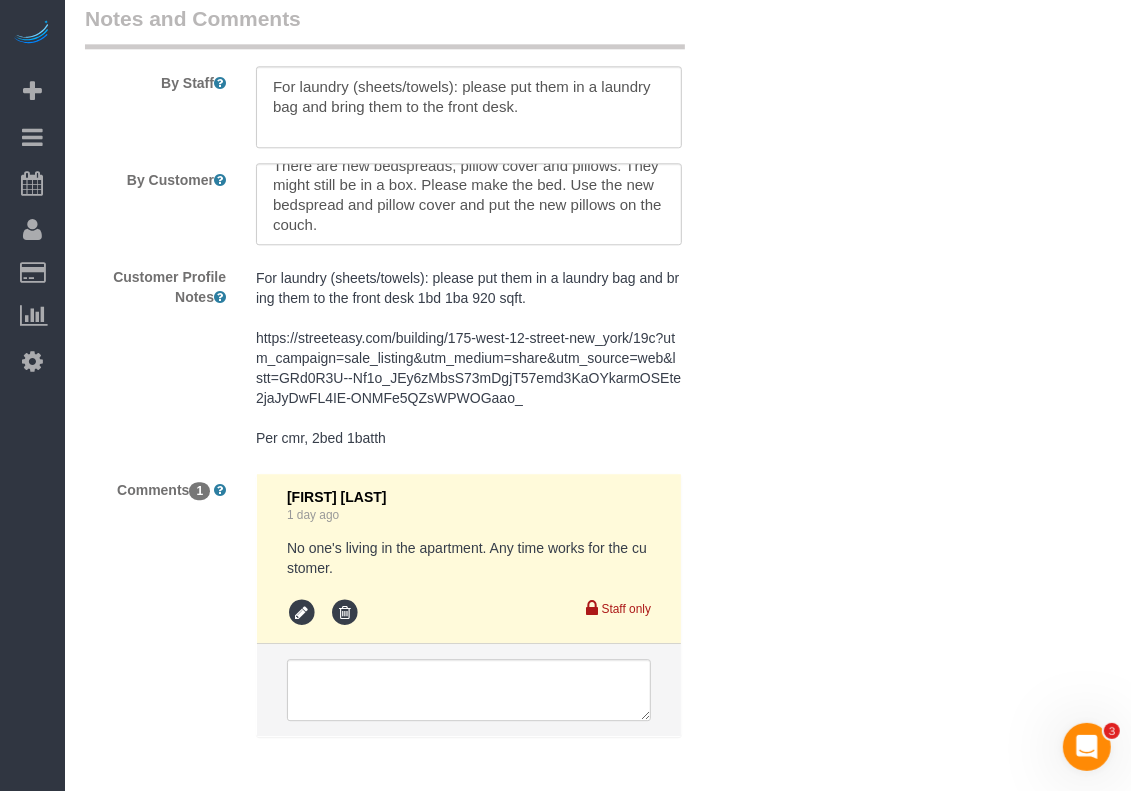 scroll, scrollTop: 3000, scrollLeft: 0, axis: vertical 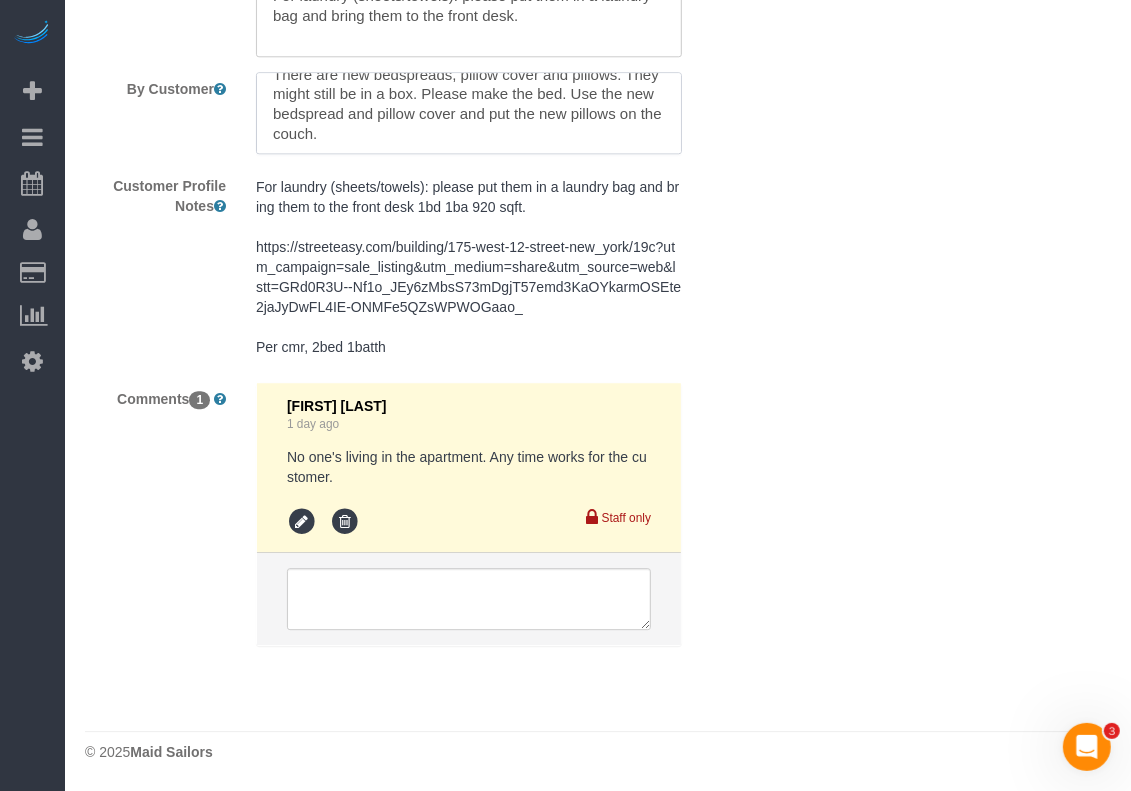 click at bounding box center [469, 113] 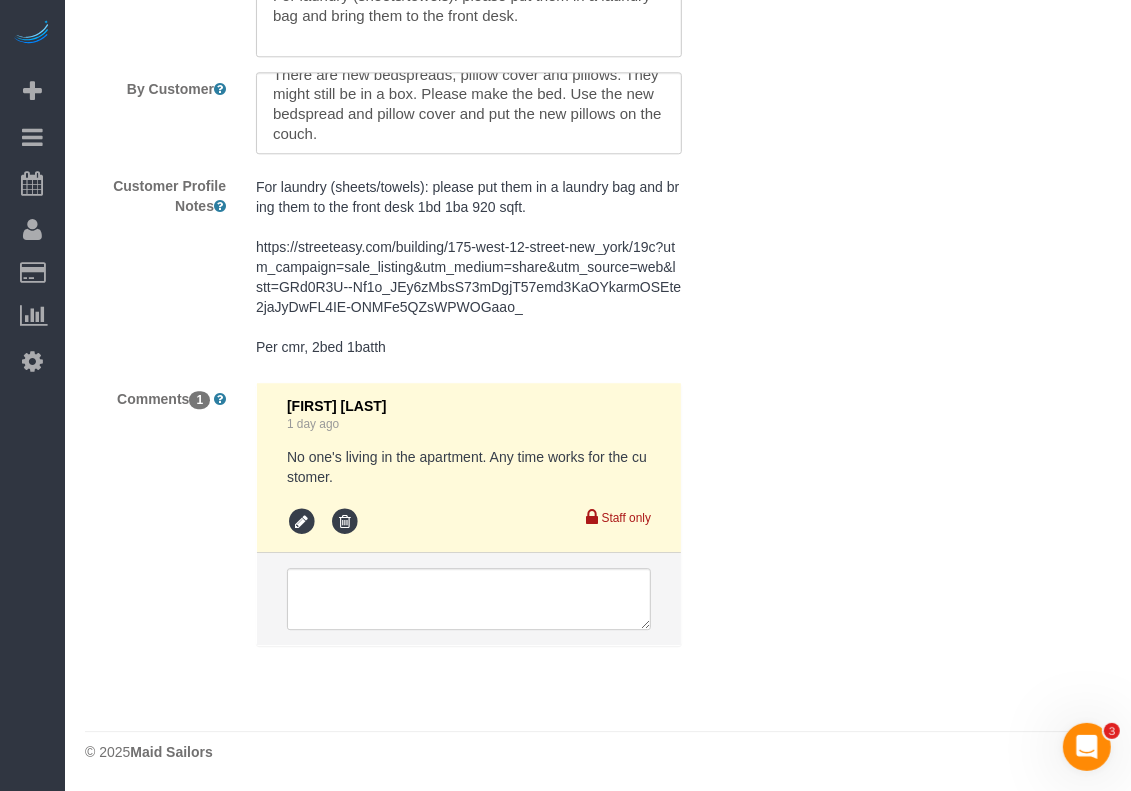 click on "Who
Email
alisedurand@gmail.com
Name *
Downtown Star
LLC
Cannot Determine Size
Where
Address
175 West 12th Street, Apt. 19C
New York
AK
AL
AR
AZ
CA
CO
CT
DC
DE
FL
GA
HI
IA
ID
IL
IN
KS
KY
LA
MA
MD
ME
MI
MN" at bounding box center [598, -1134] 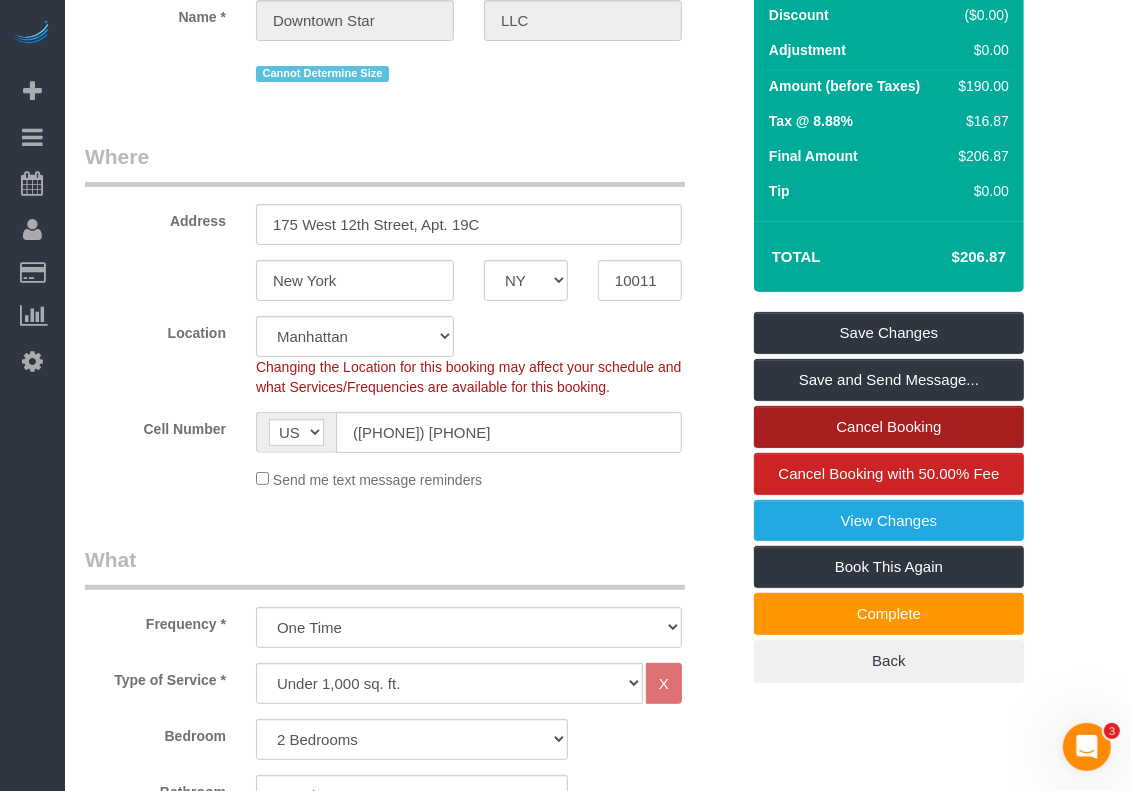 scroll, scrollTop: 0, scrollLeft: 0, axis: both 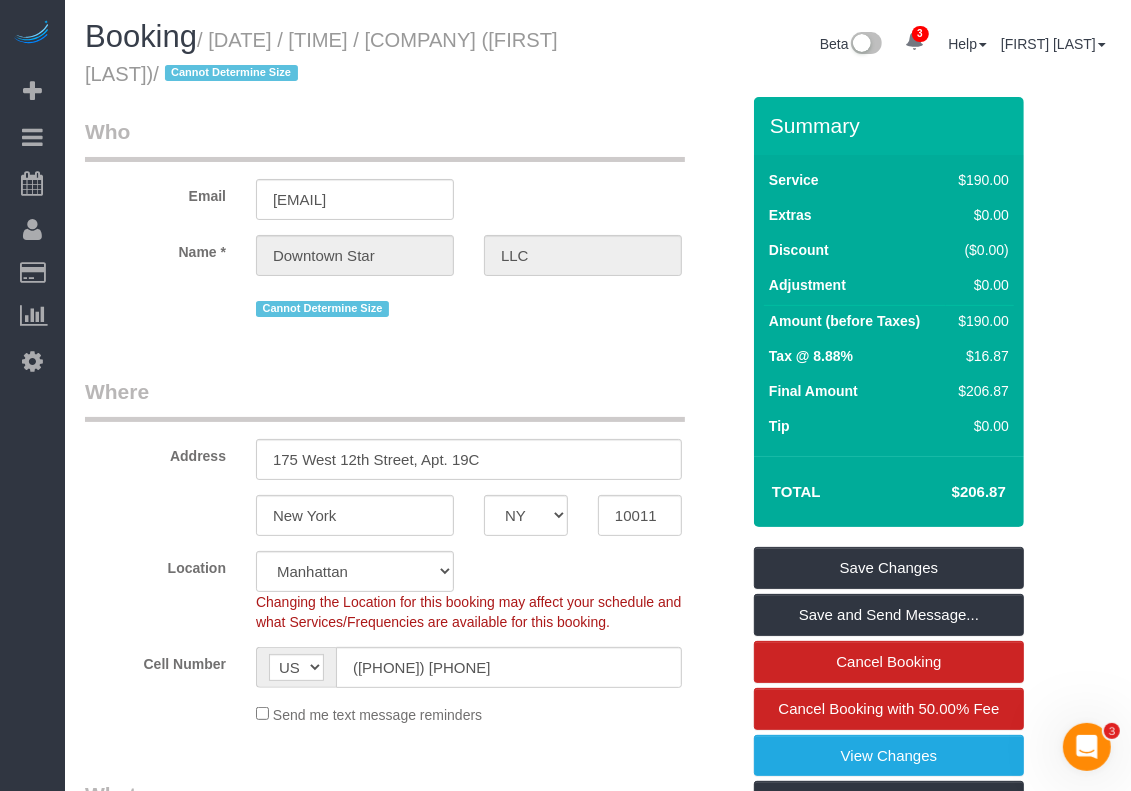 click on "Who" at bounding box center [385, 139] 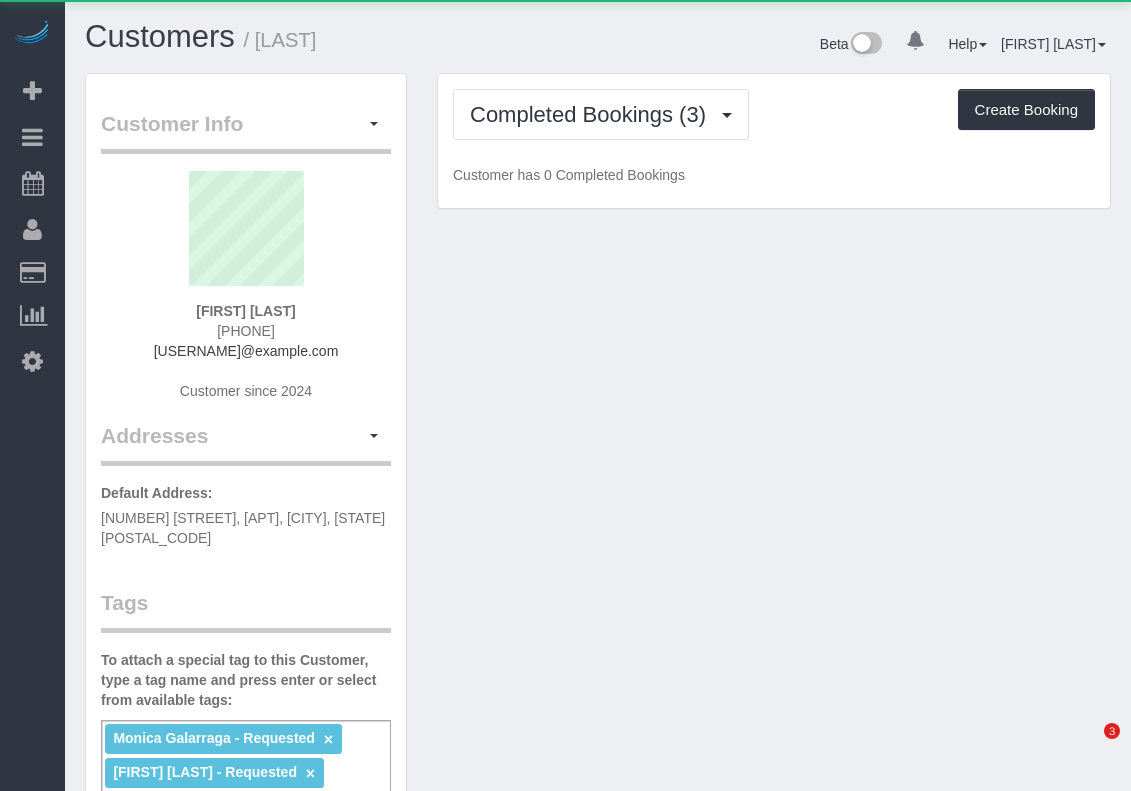 scroll, scrollTop: 0, scrollLeft: 0, axis: both 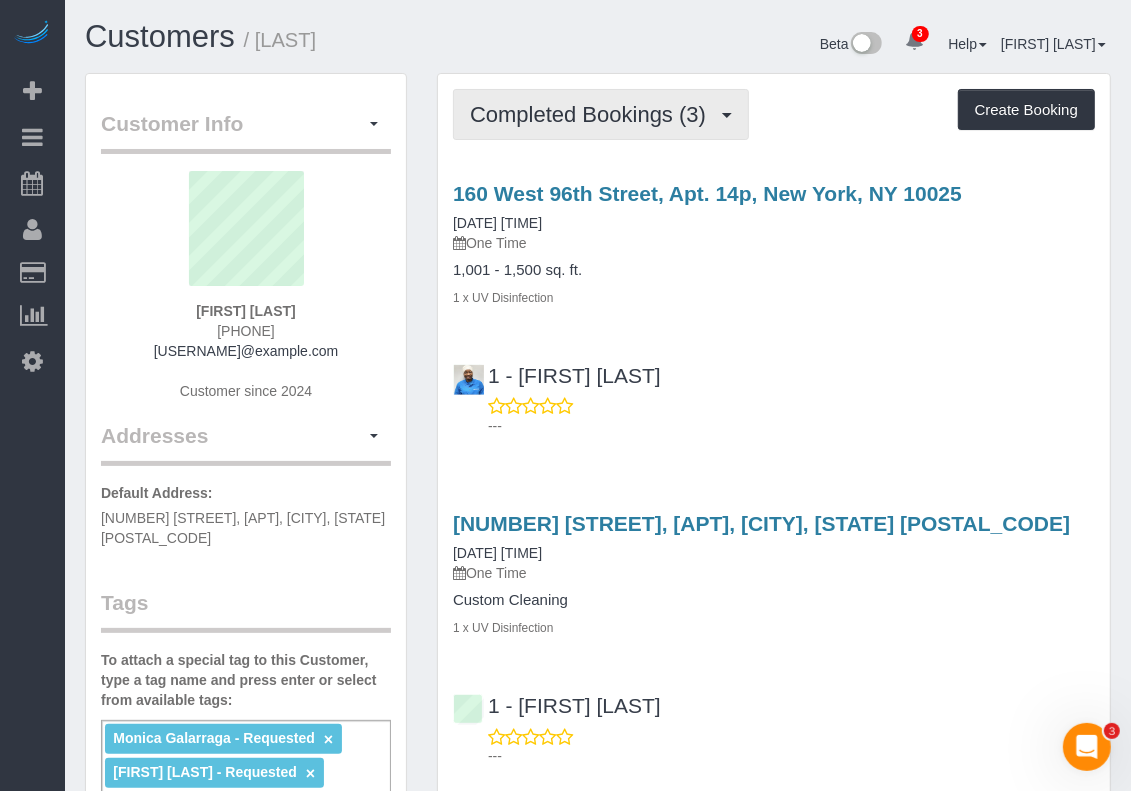 click on "Completed Bookings (3)" at bounding box center (593, 114) 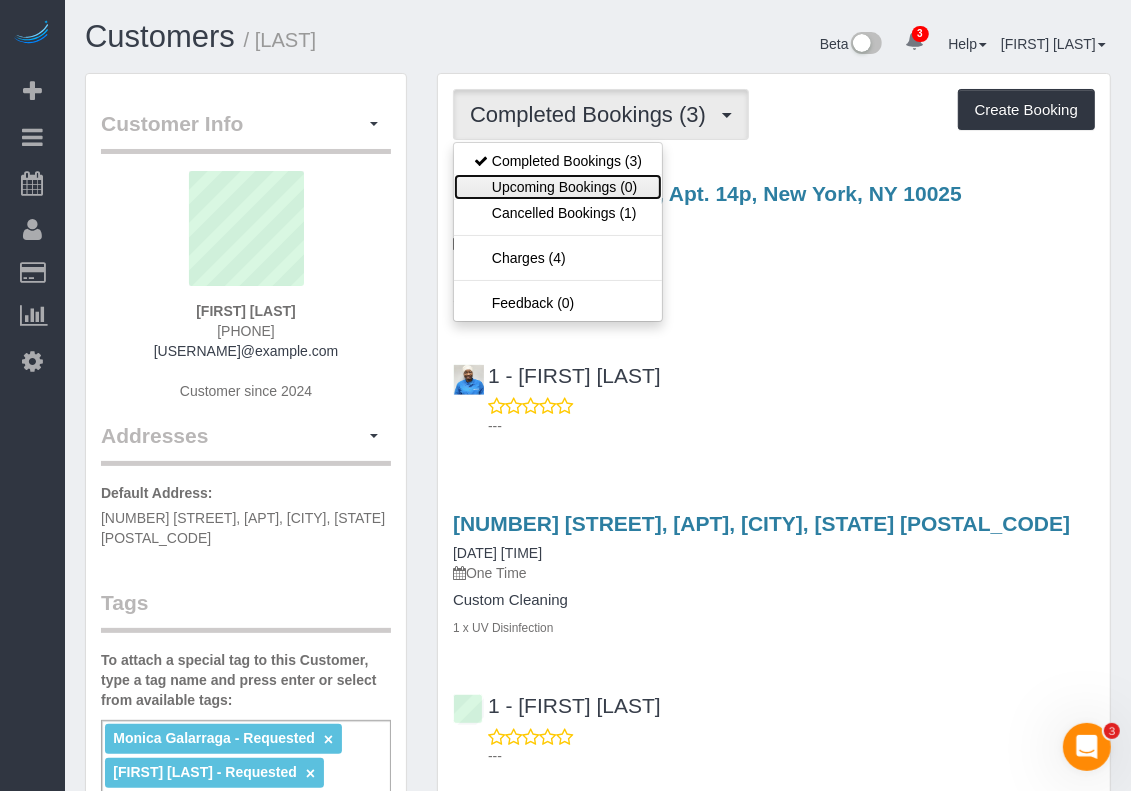 click on "Upcoming Bookings (0)" at bounding box center [558, 187] 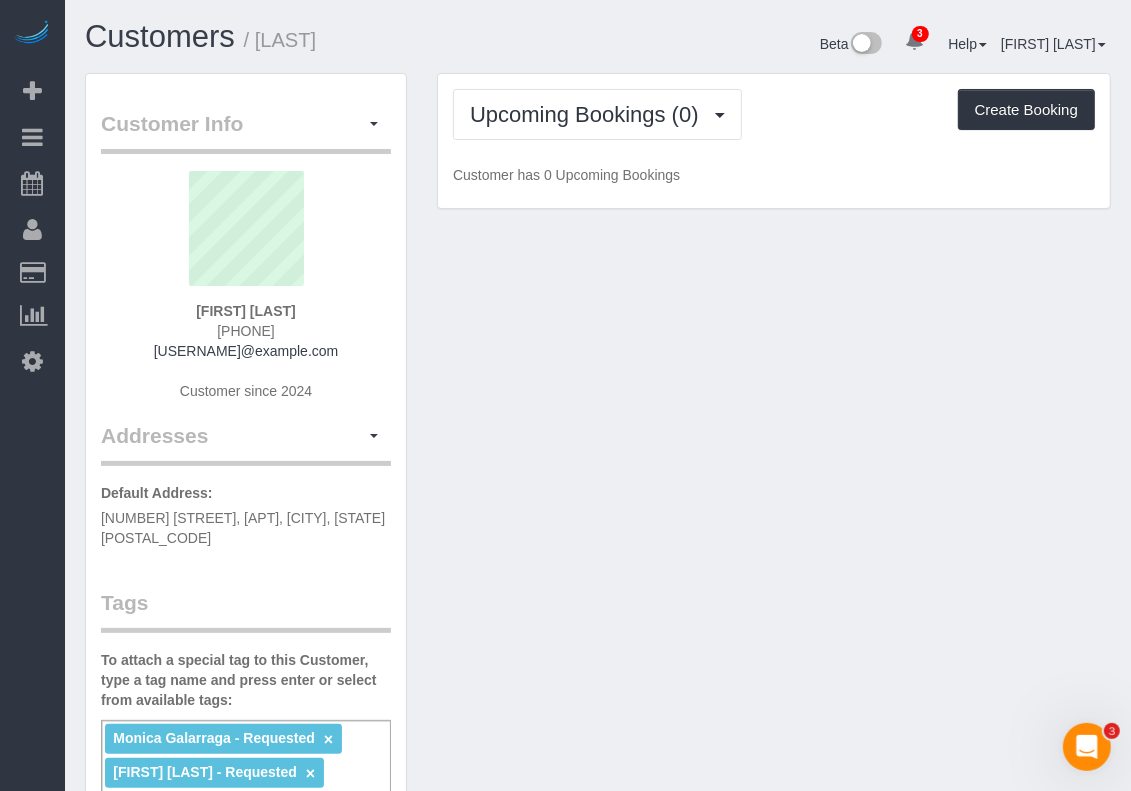 click on "Customer Info
Edit Contact Info
Send Message
Email Preferences
Special Sales Tax
View Changes
Mark as Unconfirmed
Block this Customer
Archive Account
Delete Account
Ty Rodriguez
9293438870" at bounding box center [598, 844] 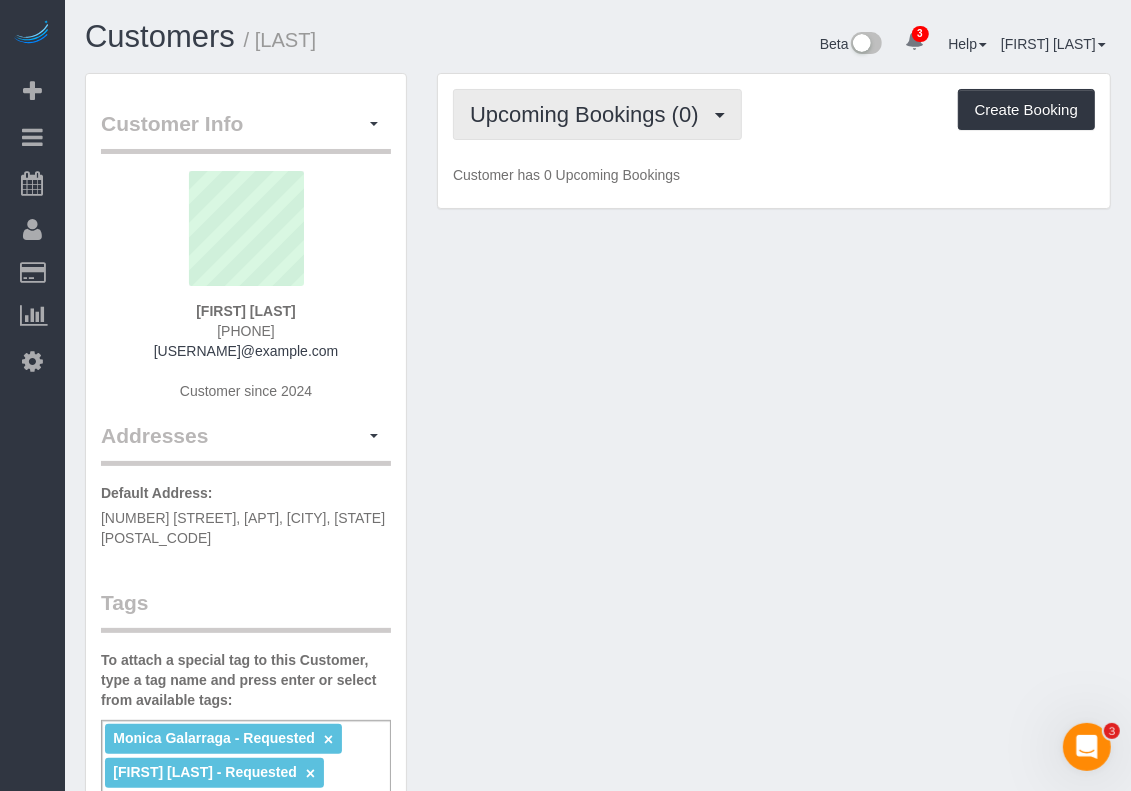 click on "Upcoming Bookings (0)" at bounding box center (589, 114) 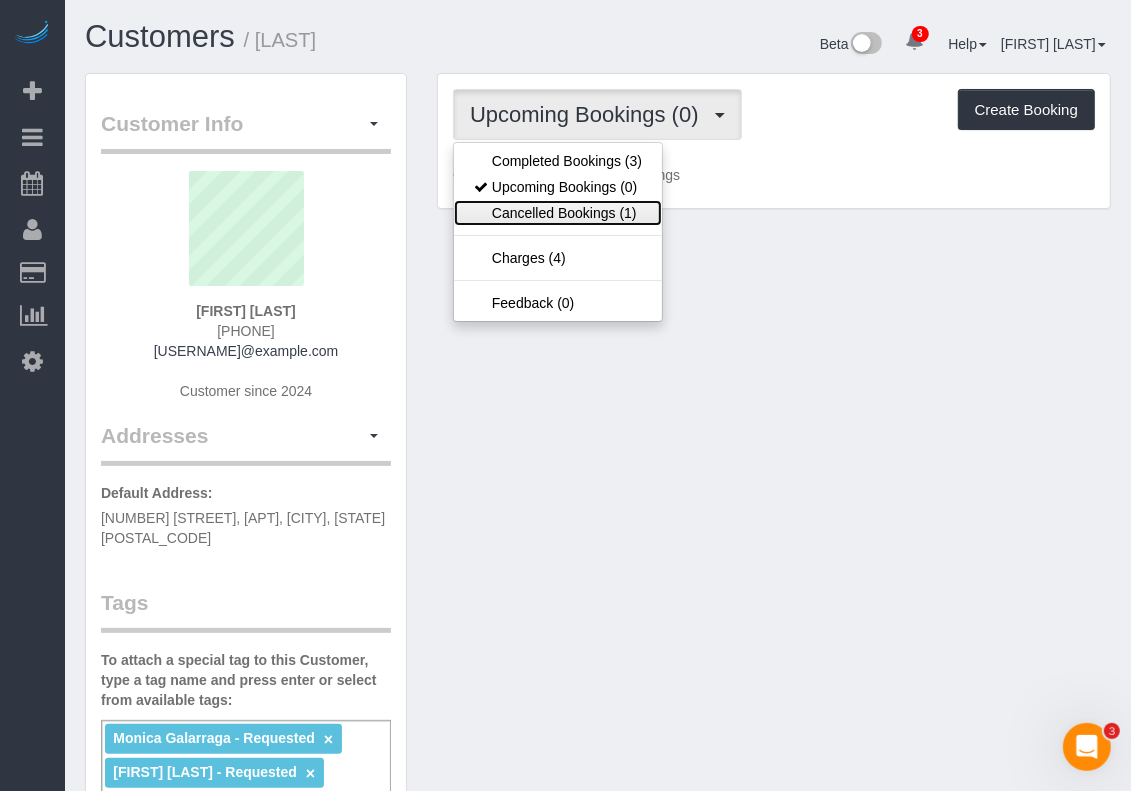click on "Cancelled Bookings (1)" at bounding box center (558, 213) 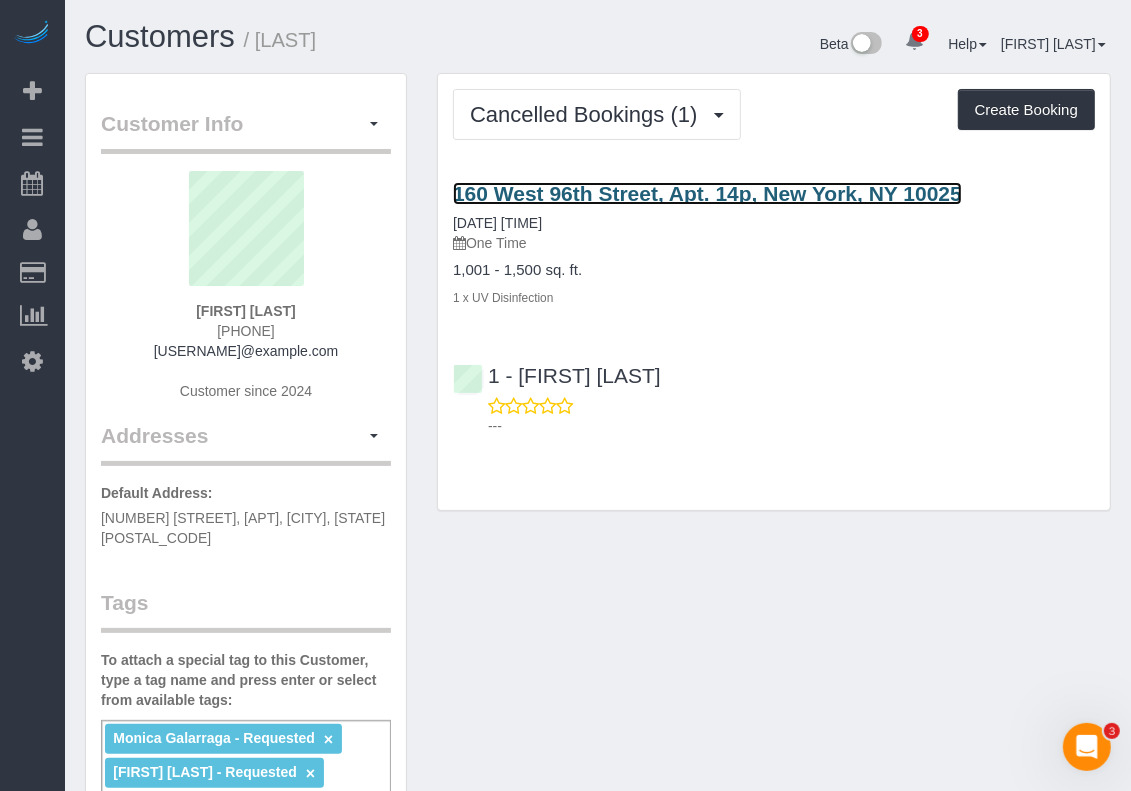 click on "160 West 96th Street, Apt. 14p, New York, NY 10025" at bounding box center [707, 193] 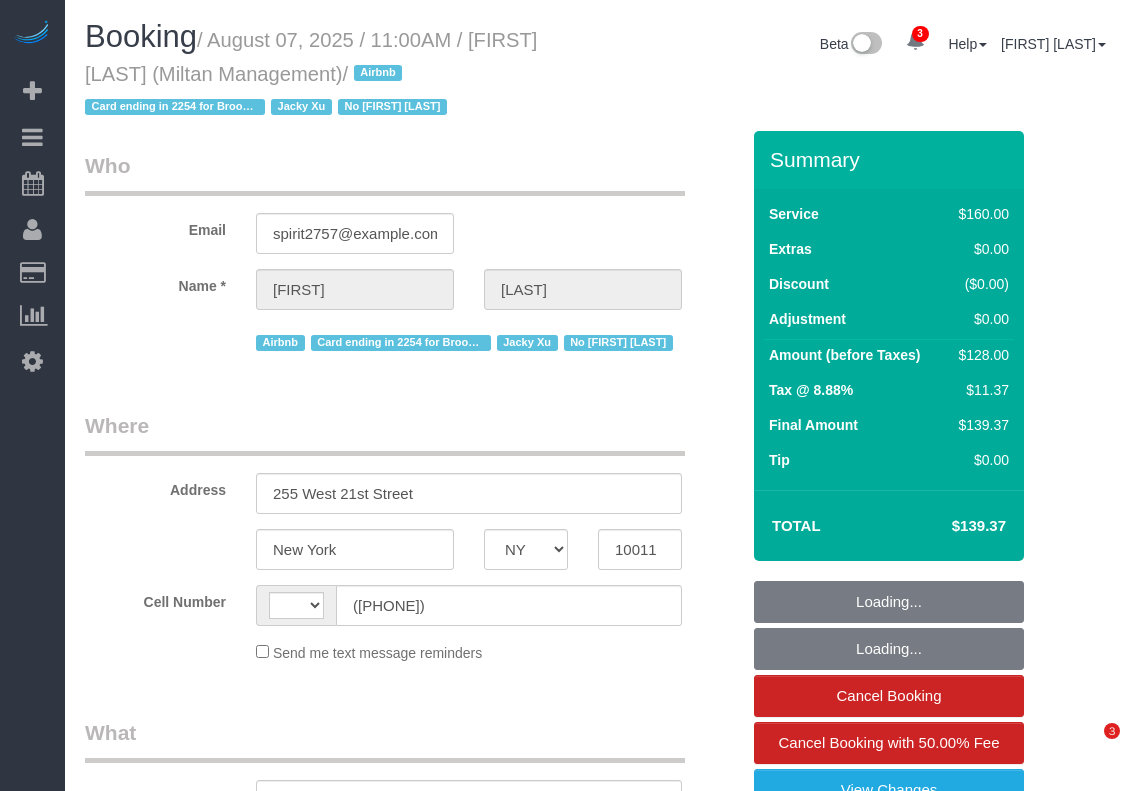 select on "NY" 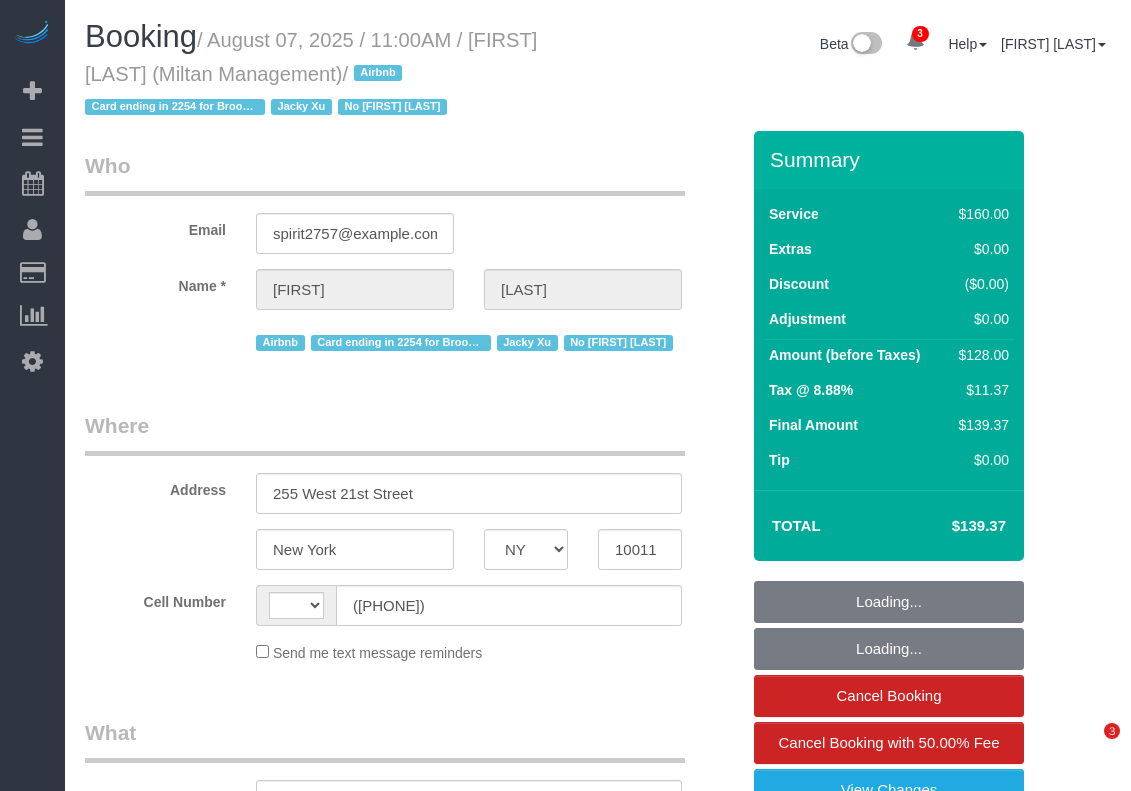 scroll, scrollTop: 0, scrollLeft: 0, axis: both 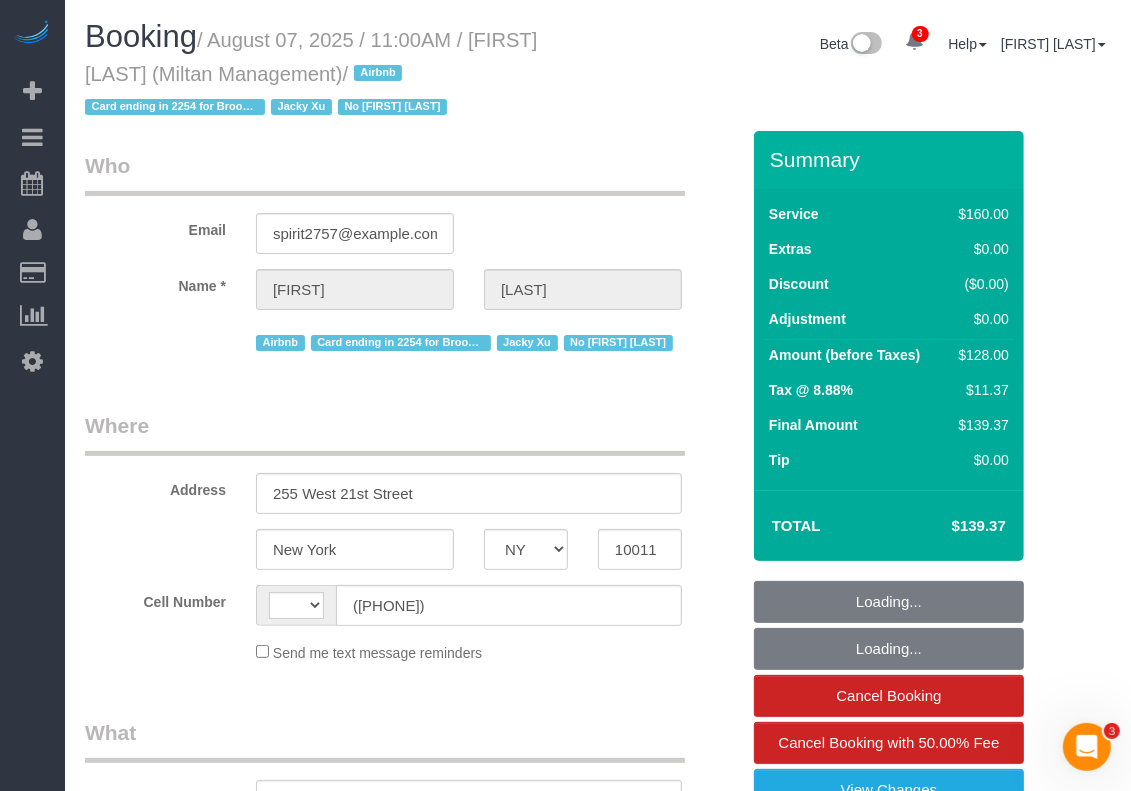 select on "string:US" 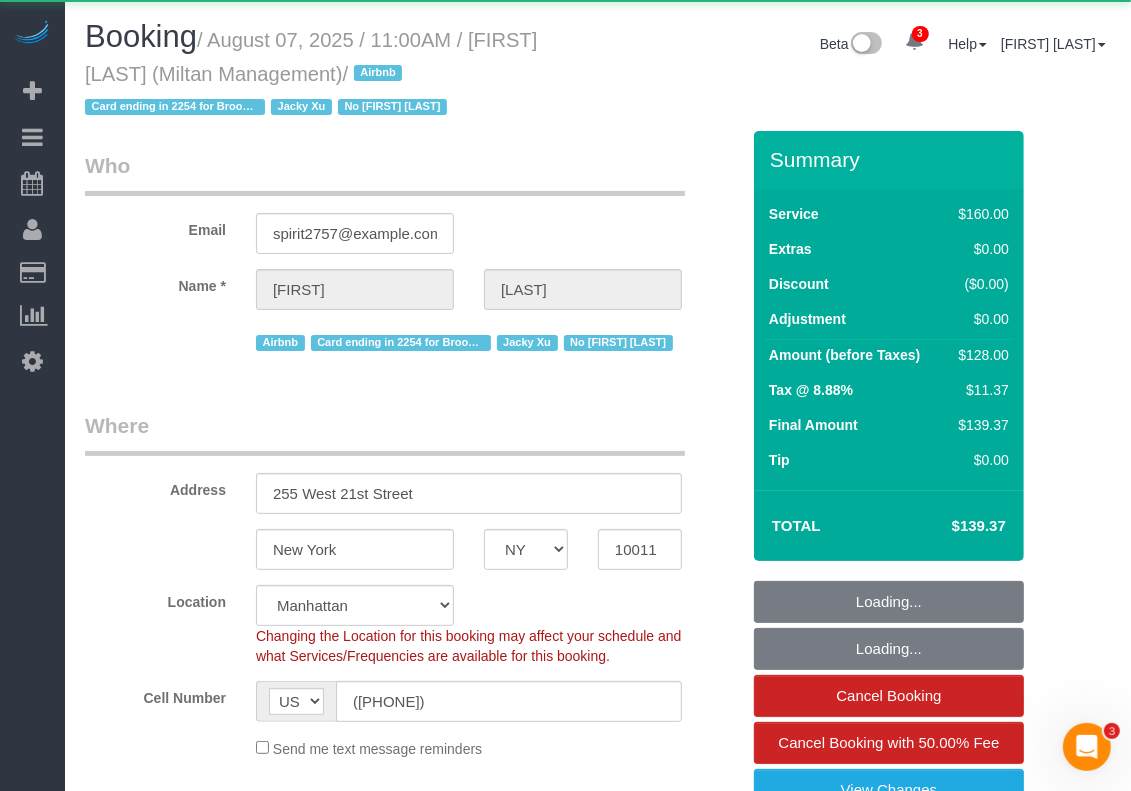 select on "string:stripe-pm_1KdGie4VGloSiKo7qq5m7Mb2" 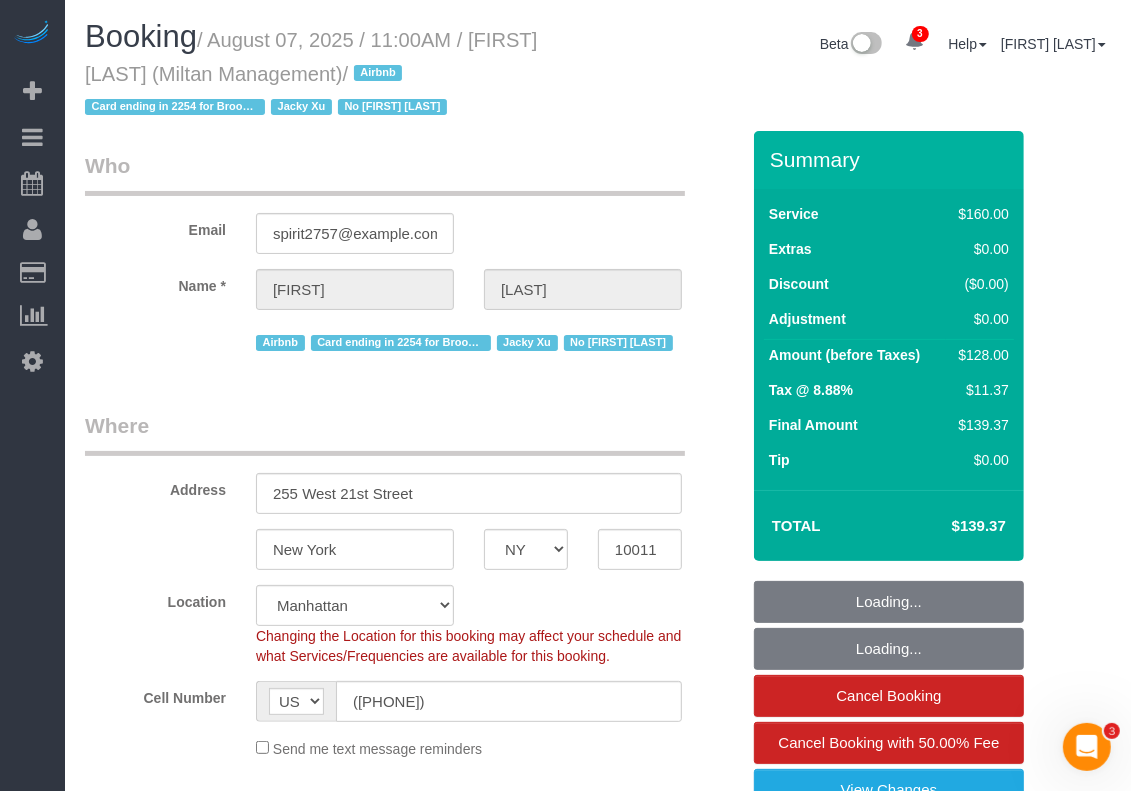 select on "object:669" 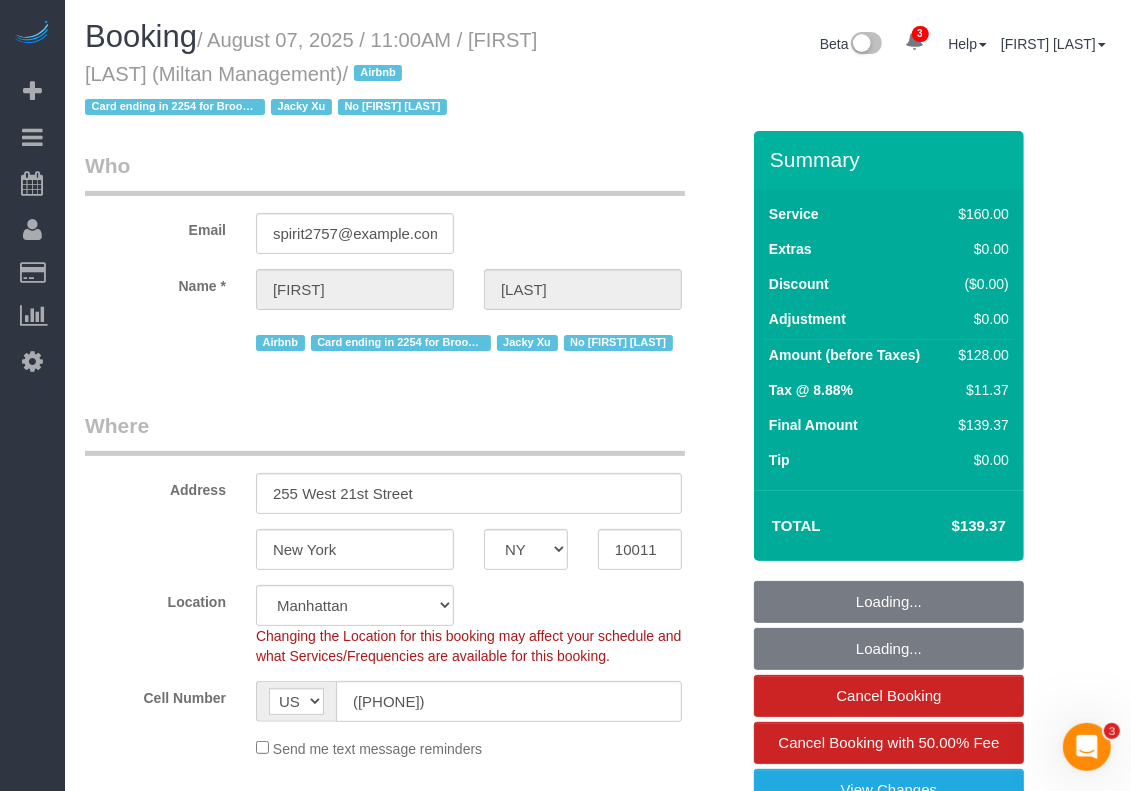 select on "spot1" 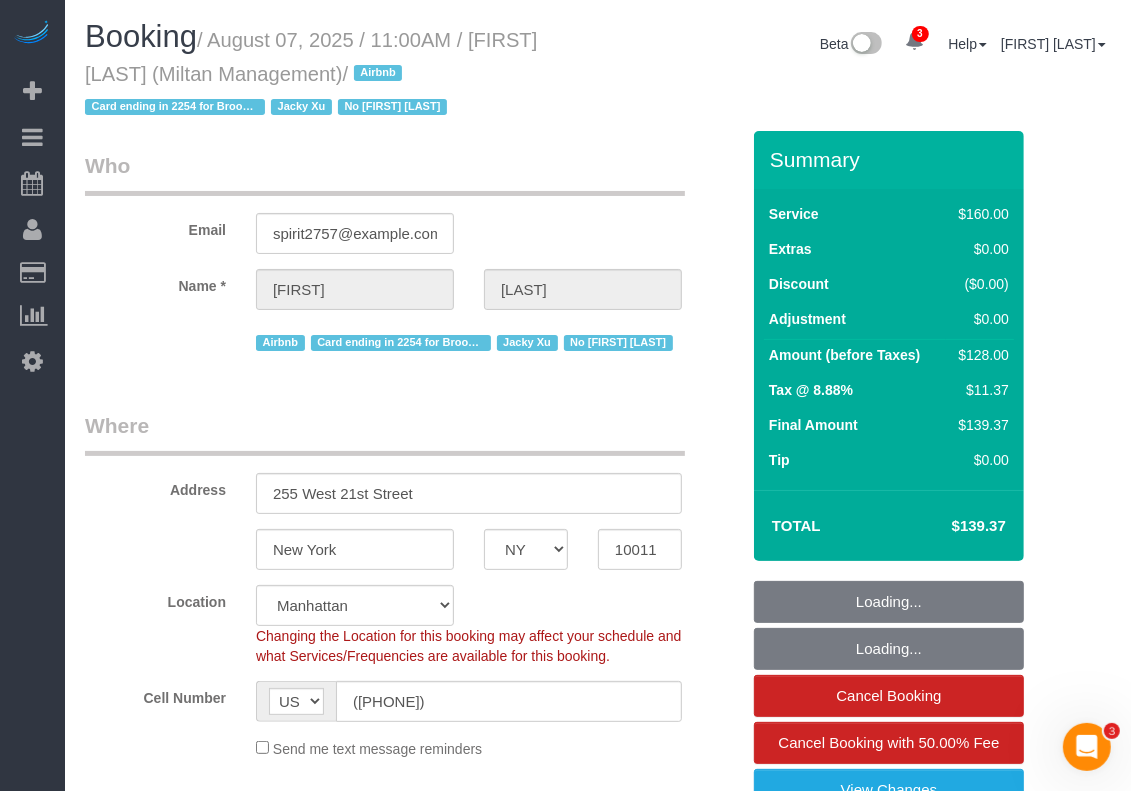 select on "120" 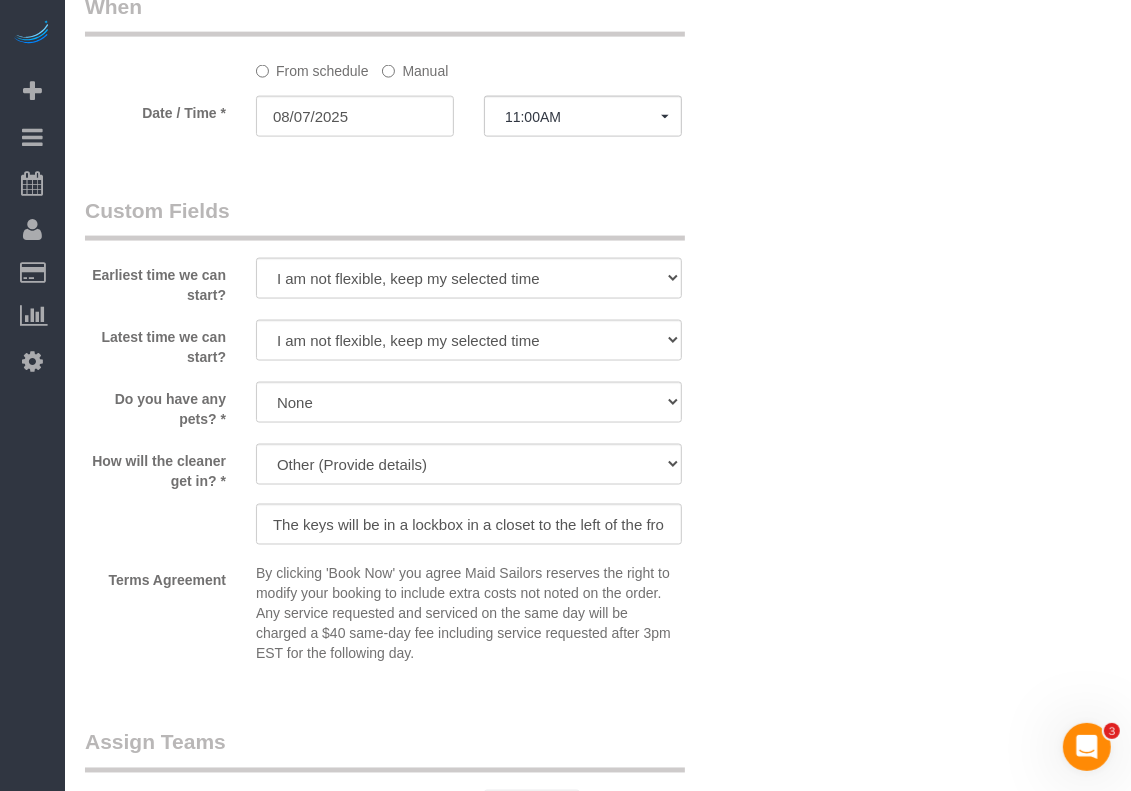 scroll, scrollTop: 1750, scrollLeft: 0, axis: vertical 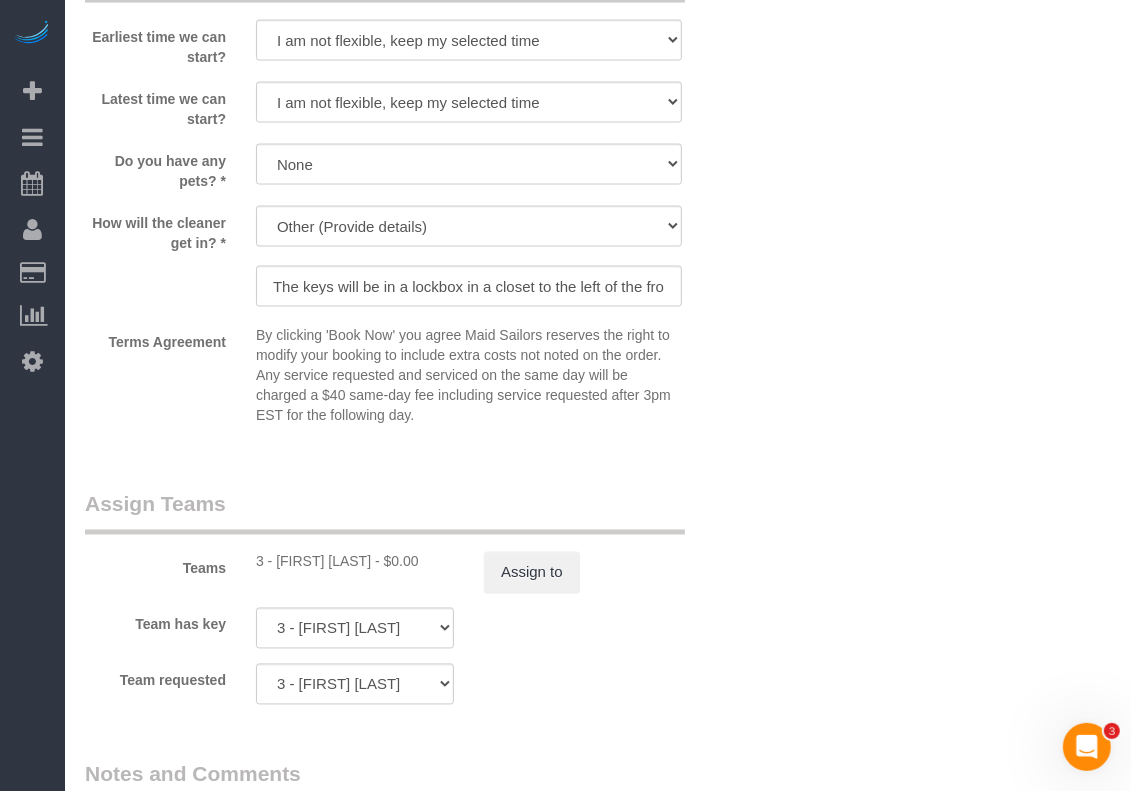 drag, startPoint x: 371, startPoint y: 770, endPoint x: 275, endPoint y: 586, distance: 207.53795 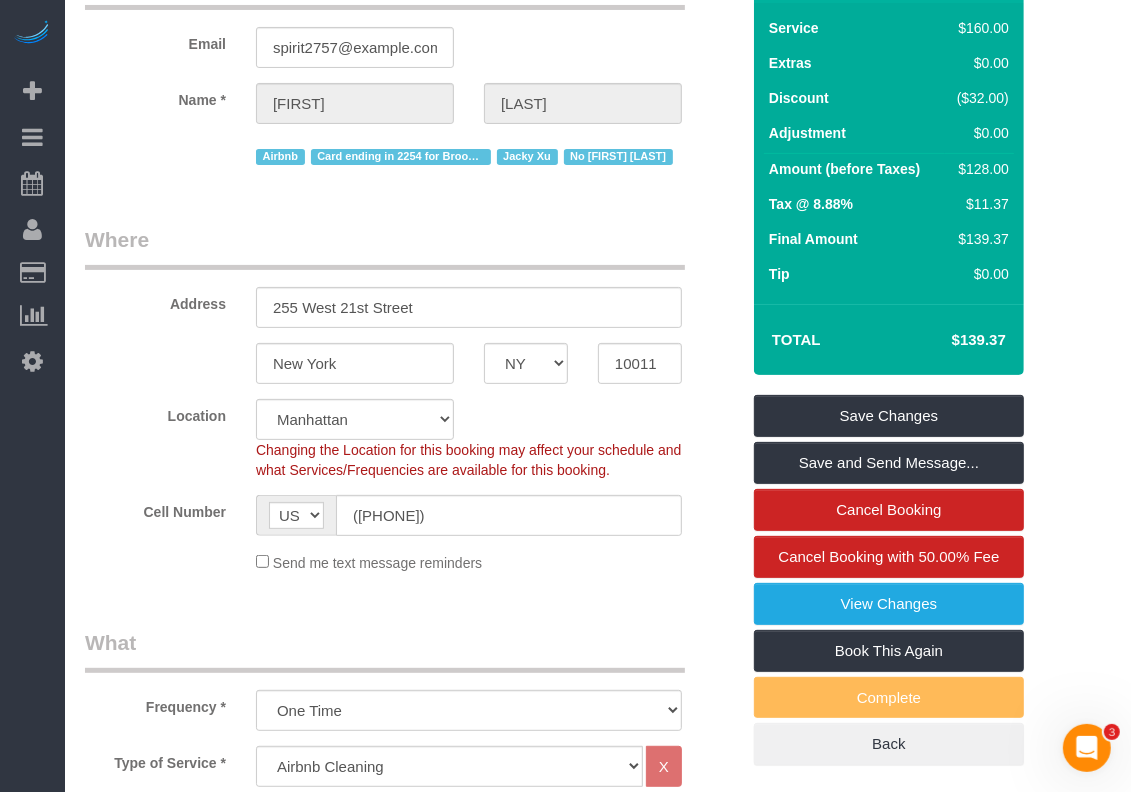 scroll, scrollTop: 0, scrollLeft: 0, axis: both 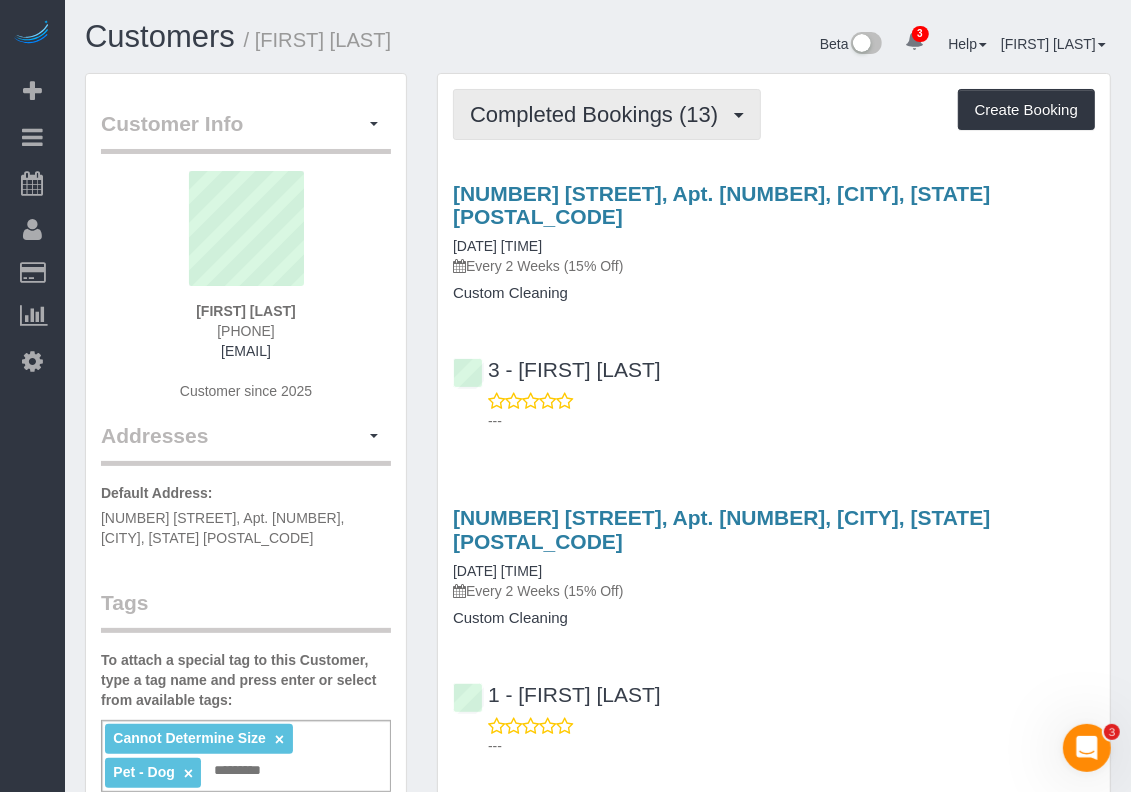 click on "Completed Bookings (13)" at bounding box center [607, 114] 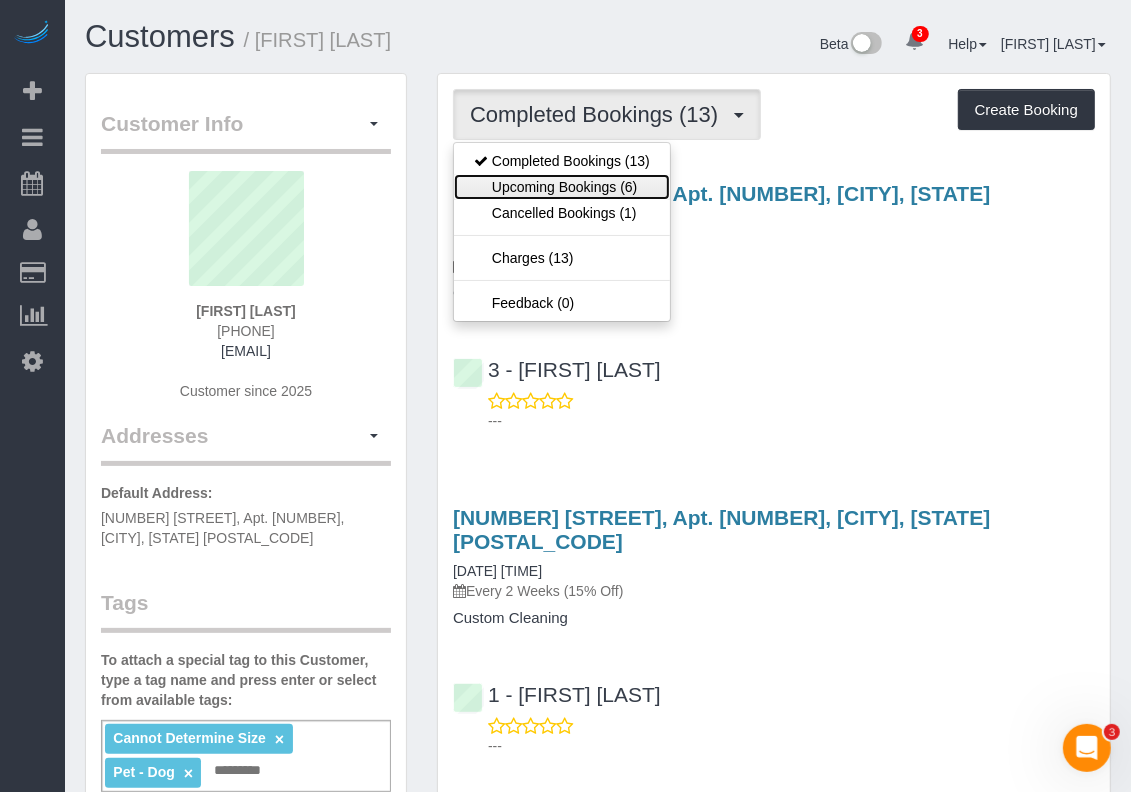 click on "Upcoming Bookings (6)" at bounding box center (562, 187) 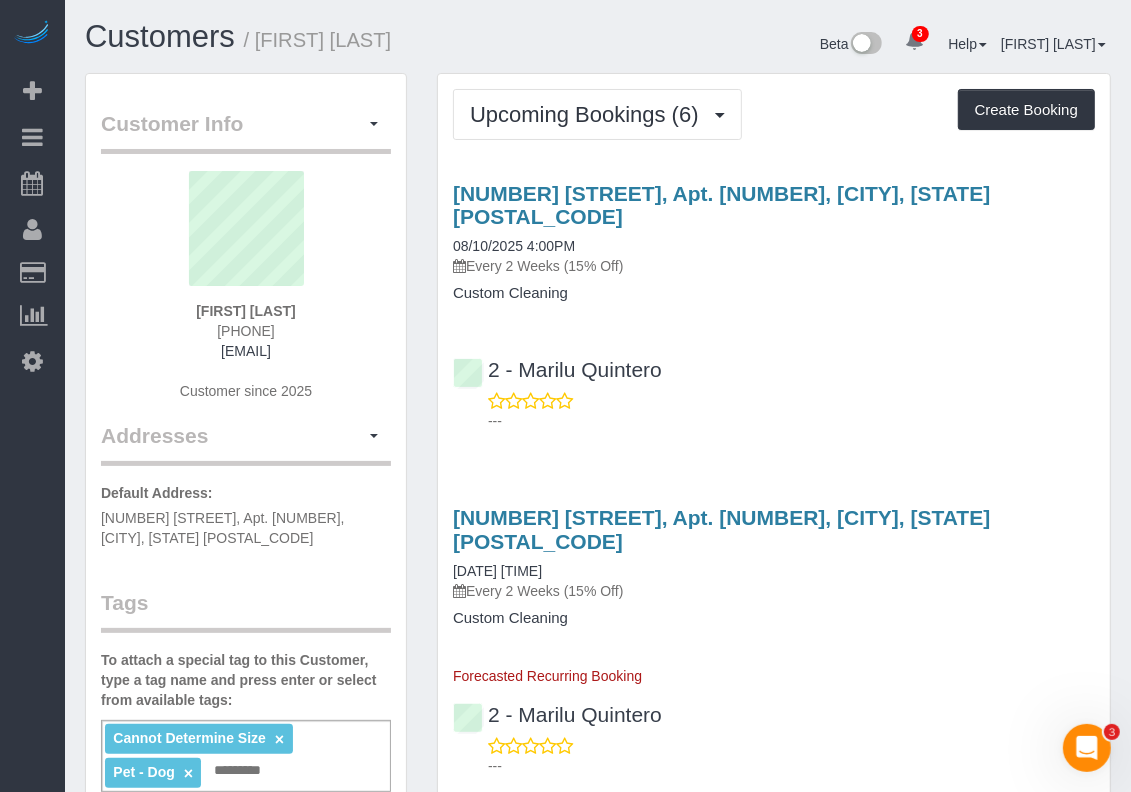 click on "38 Fort Washington Avenue, Apt. 6, New York, NY 10032" at bounding box center [774, 205] 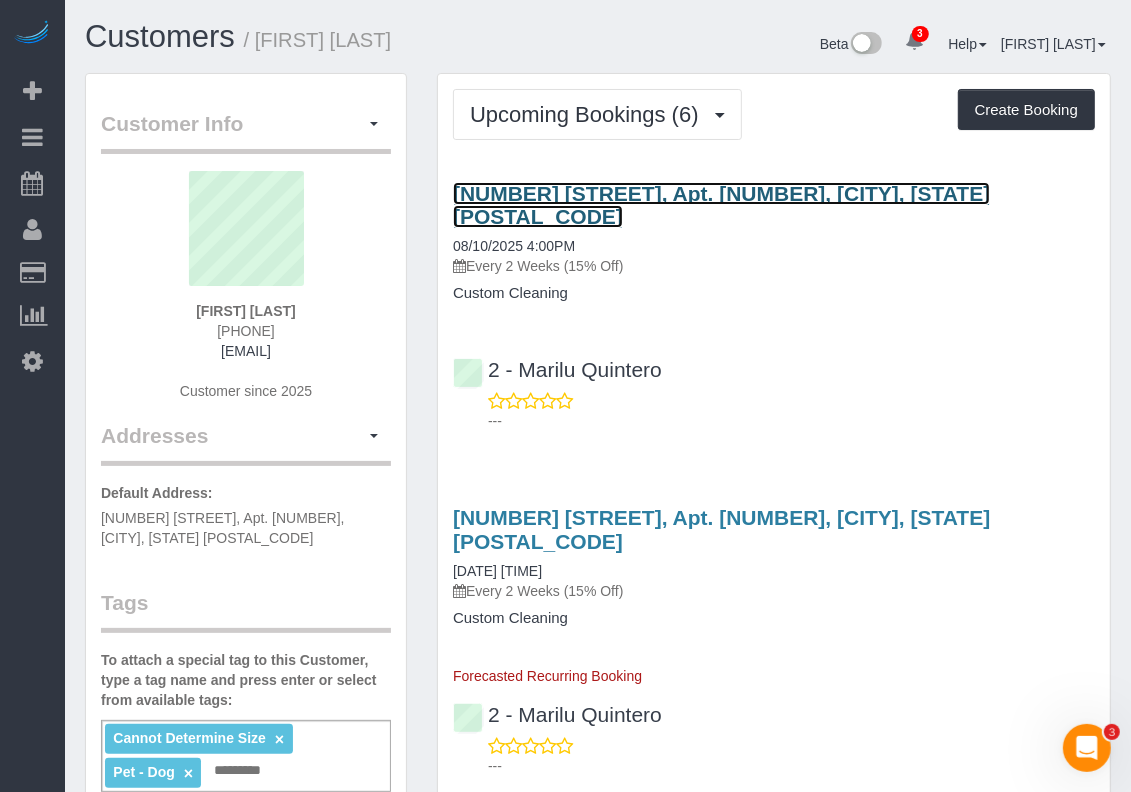 click on "38 Fort Washington Avenue, Apt. 6, New York, NY 10032" at bounding box center [721, 205] 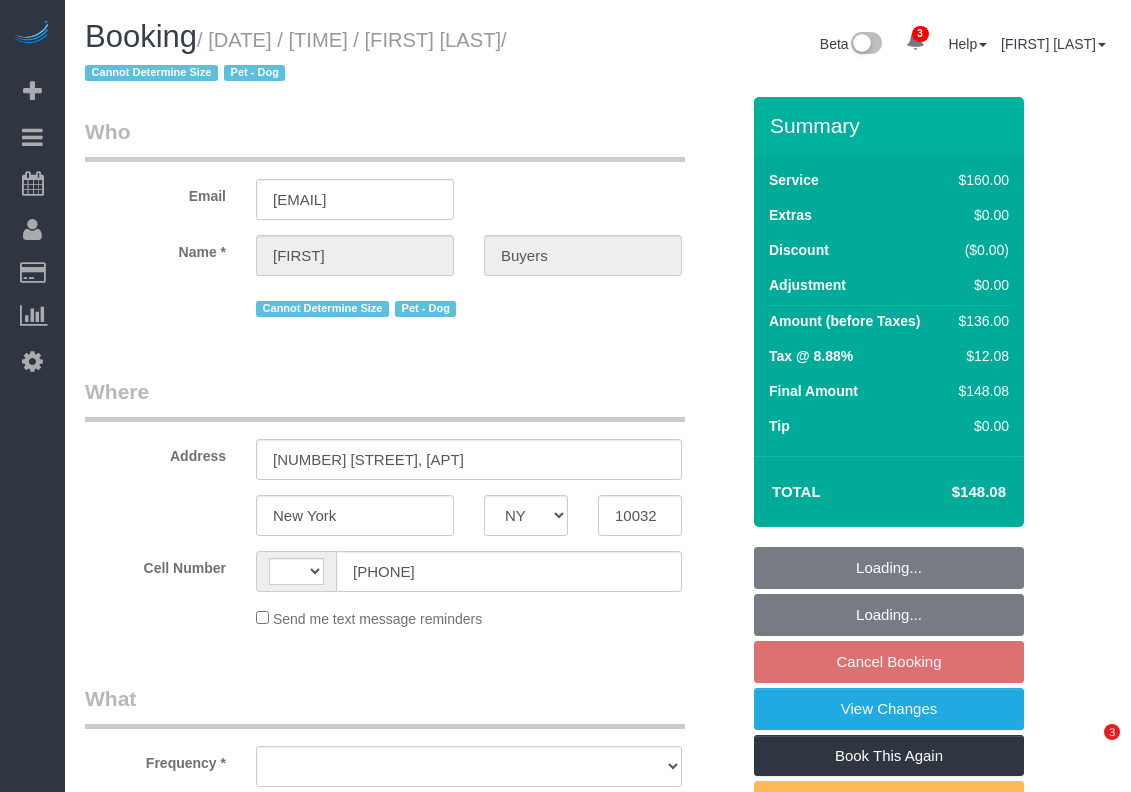select on "NY" 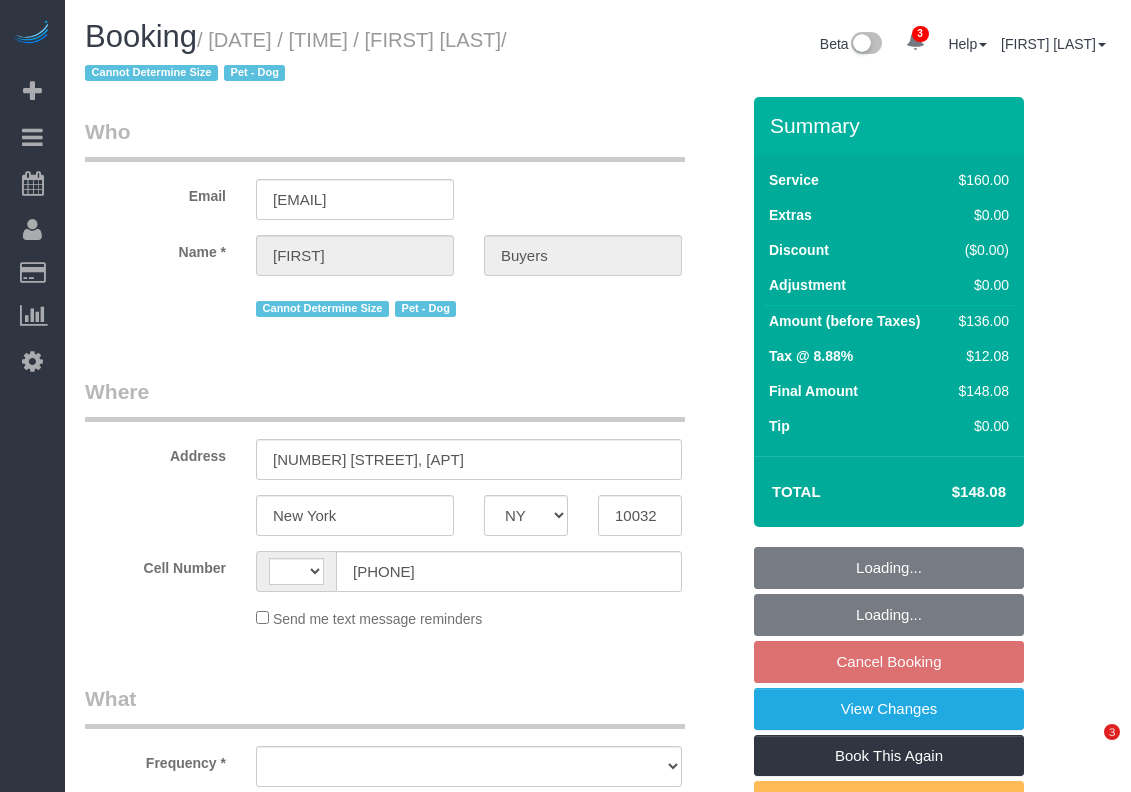 scroll, scrollTop: 0, scrollLeft: 0, axis: both 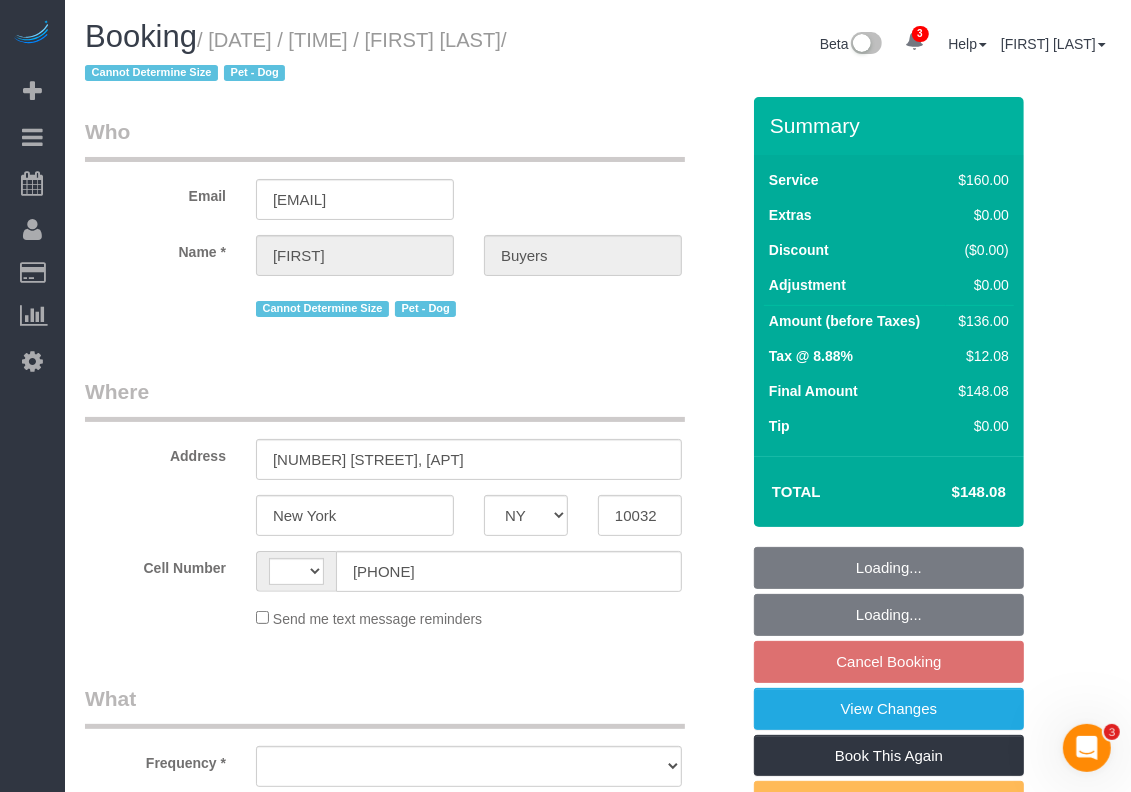 select on "number:60" 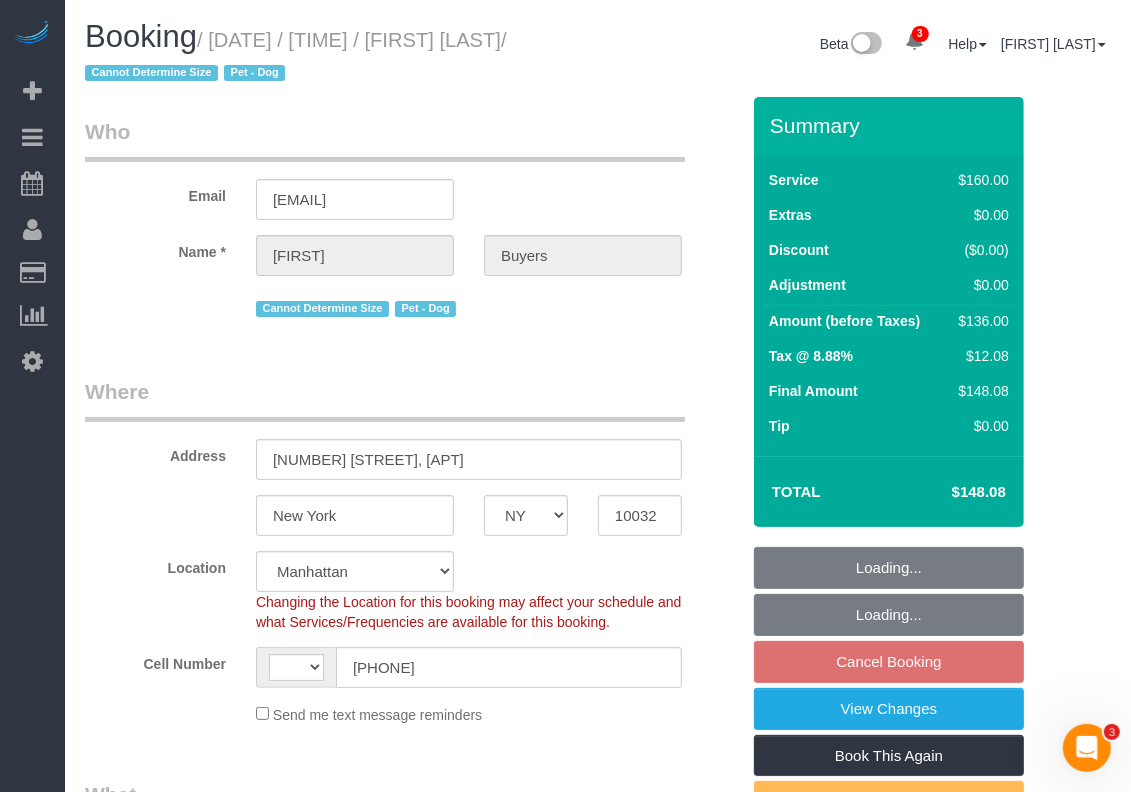 select on "string:US" 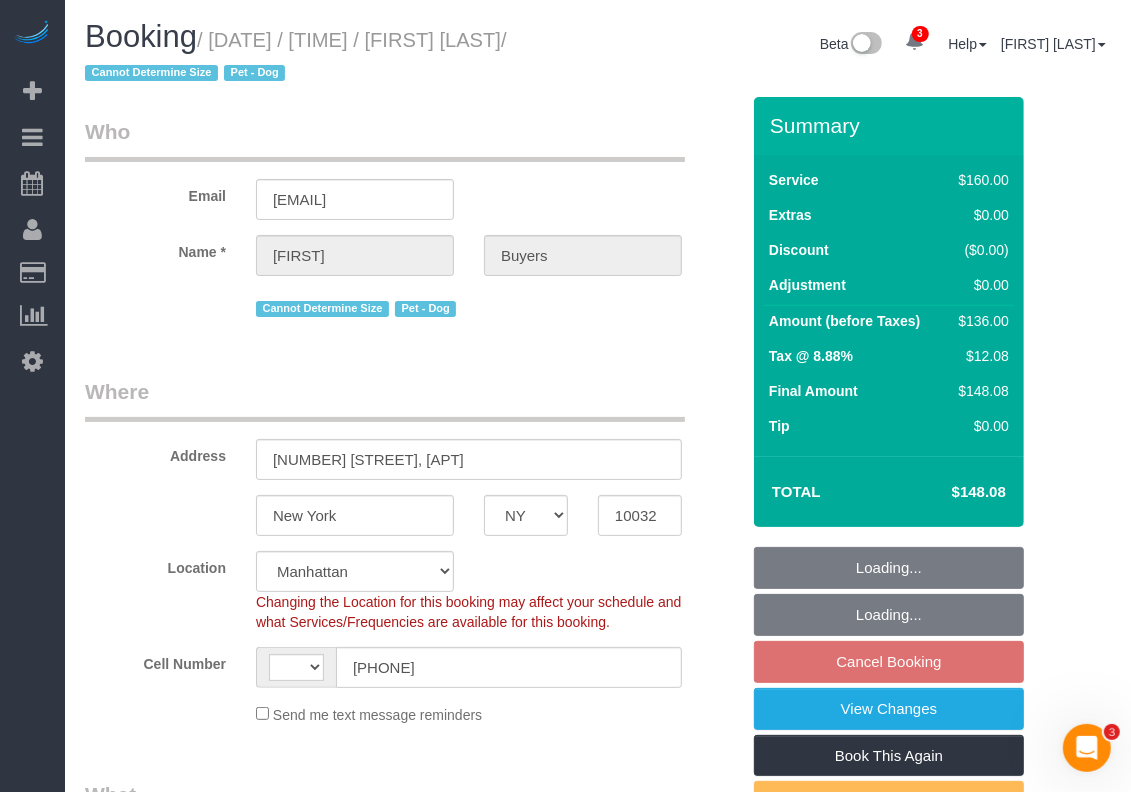 select on "string:stripe-pm_1QlZLV4VGloSiKo7XdppEUXZ" 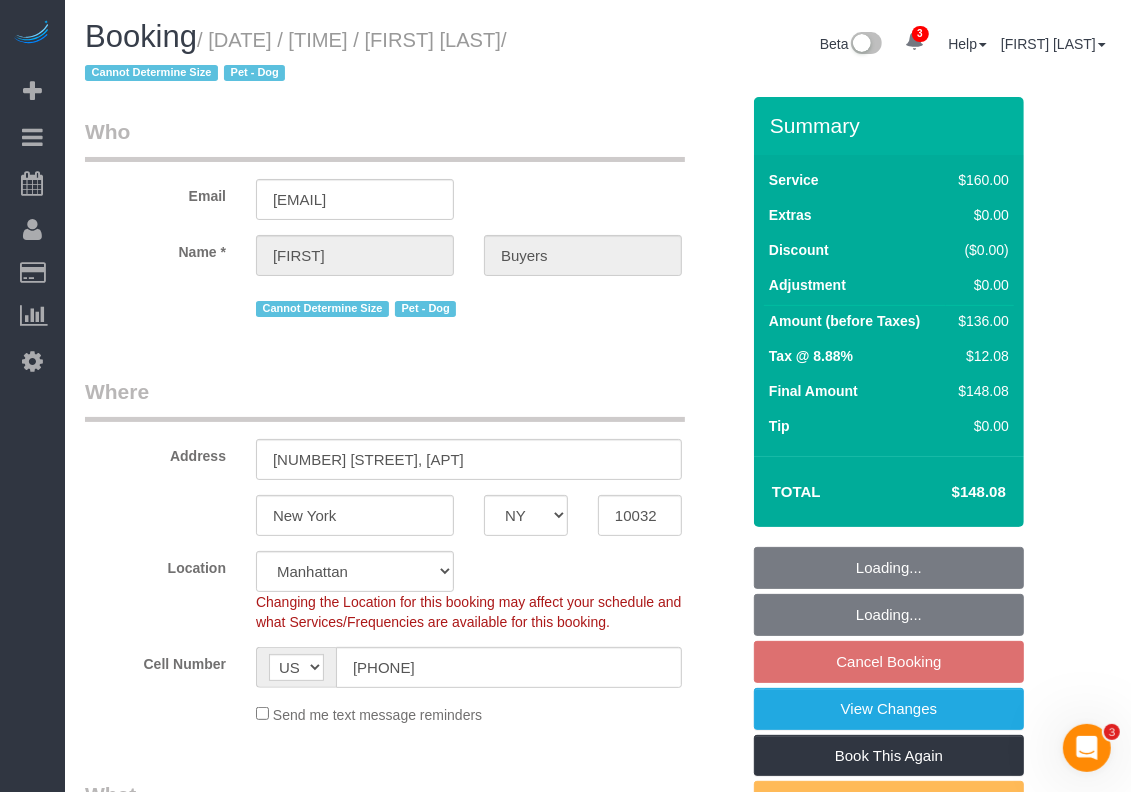 select on "object:927" 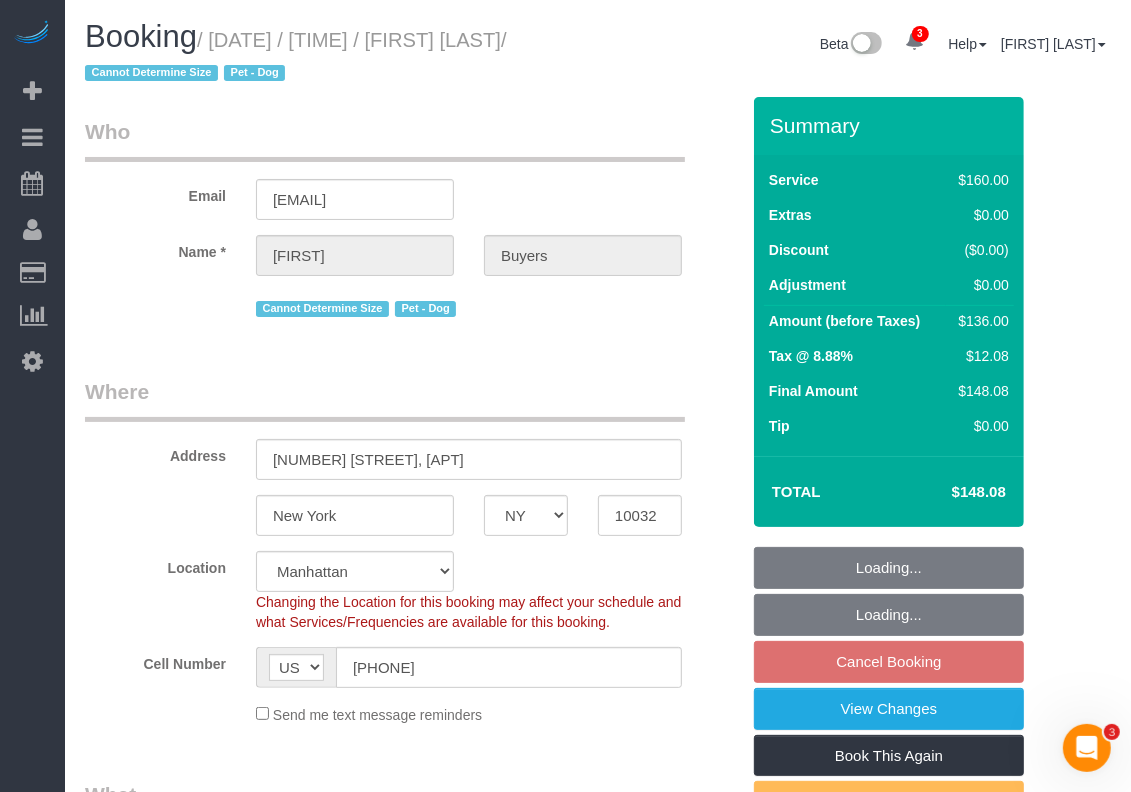 select on "spot9" 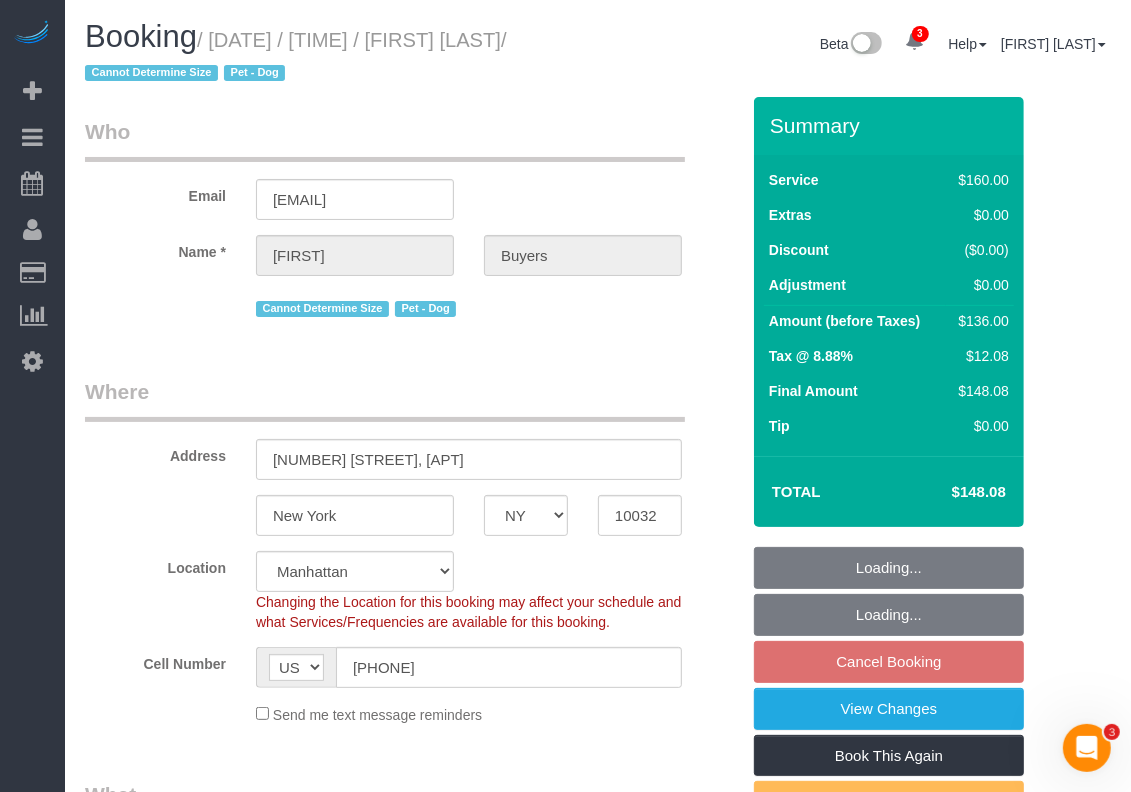 select on "object:1359" 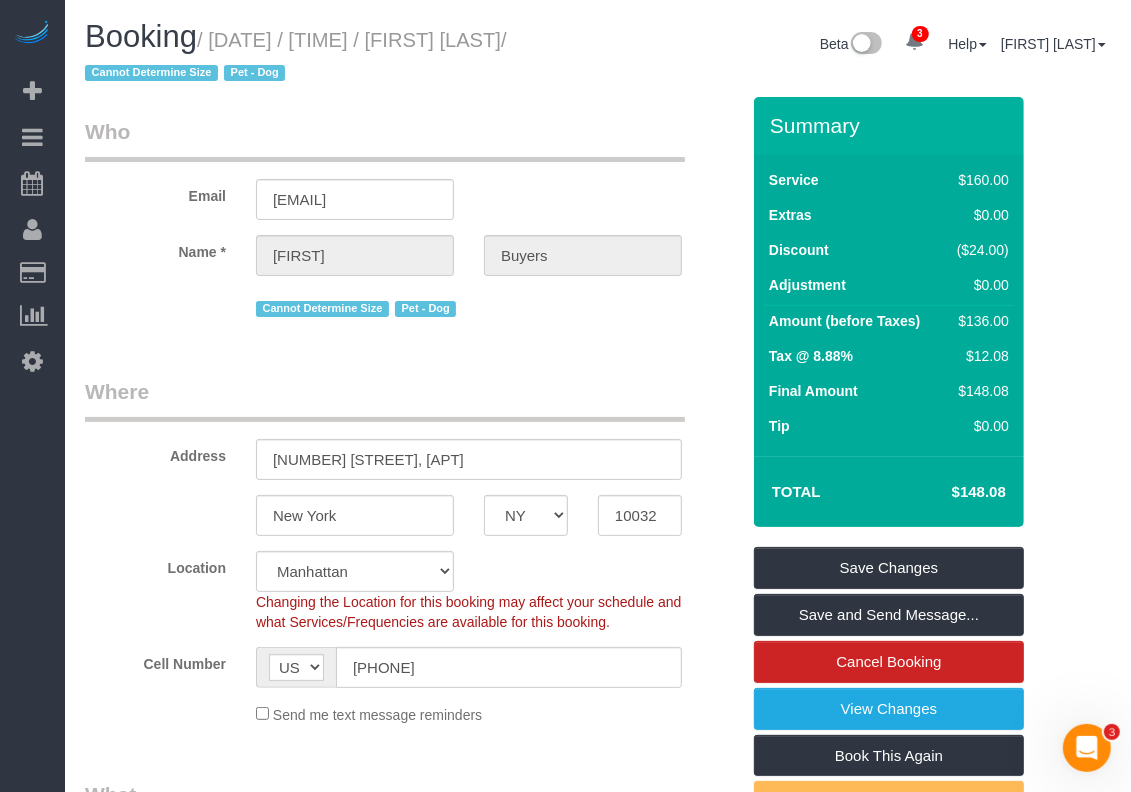 drag, startPoint x: 215, startPoint y: 41, endPoint x: 562, endPoint y: 43, distance: 347.00577 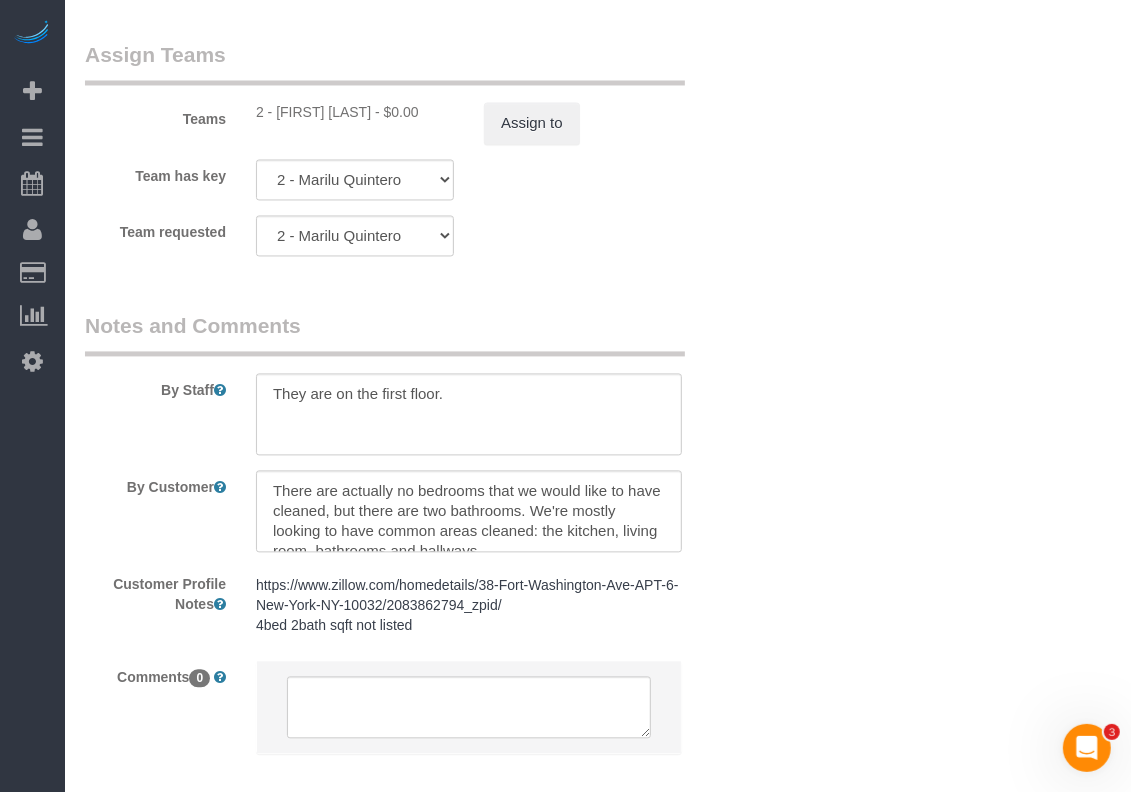 scroll, scrollTop: 2397, scrollLeft: 0, axis: vertical 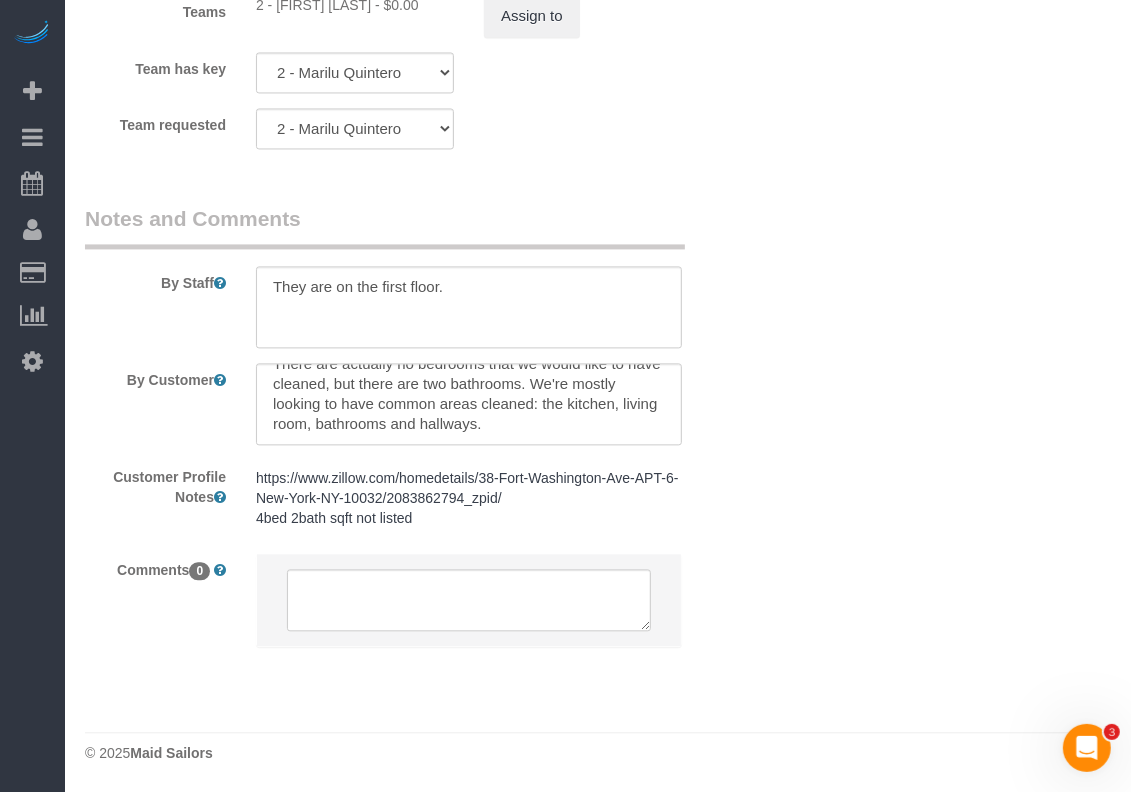 click on "Who
Email
sambuyers11@gmail.com
Name *
Samantha
Buyers
Cannot Determine Size
Pet - Dog
Where
Address
38 Fort Washington Avenue, Apt. 6
New York
AK
AL
AR
AZ
CA
CO
CT
DC
DE
FL
GA
HI
IA
ID
IL
IN
KS
KY
LA
MA
MD
ME
MI
MN
MO
MS" at bounding box center (598, -788) 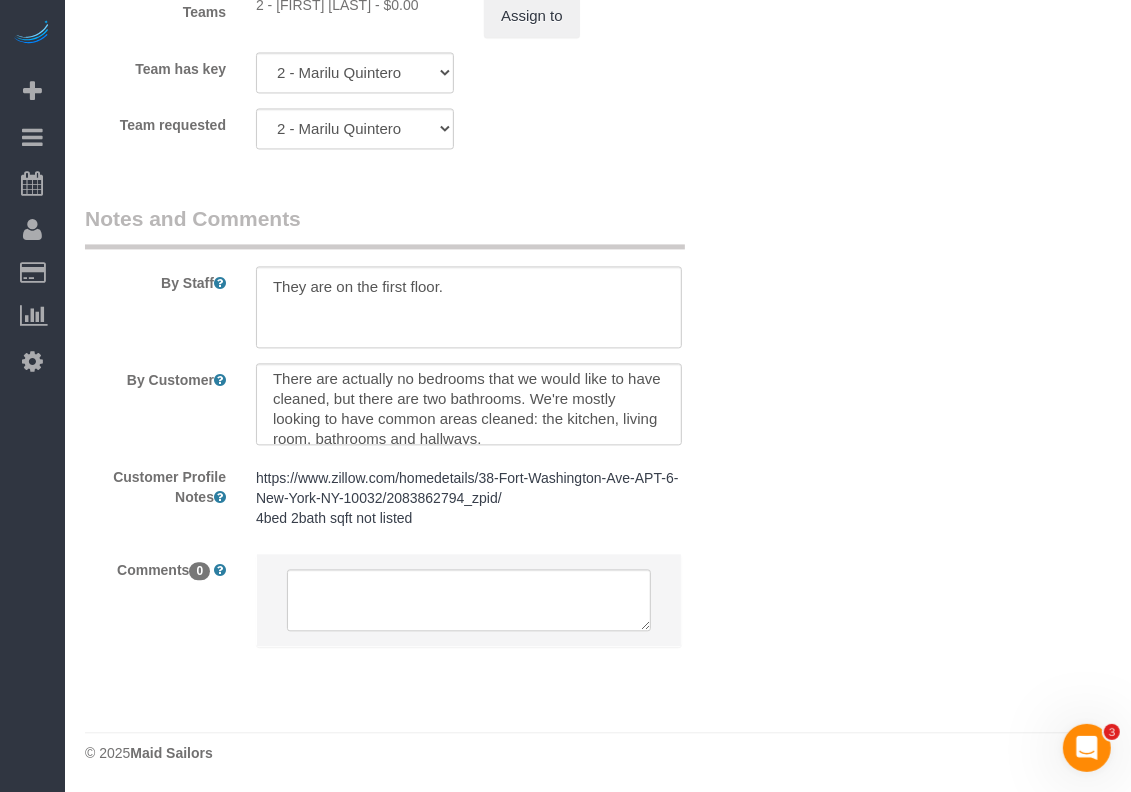 scroll, scrollTop: 0, scrollLeft: 0, axis: both 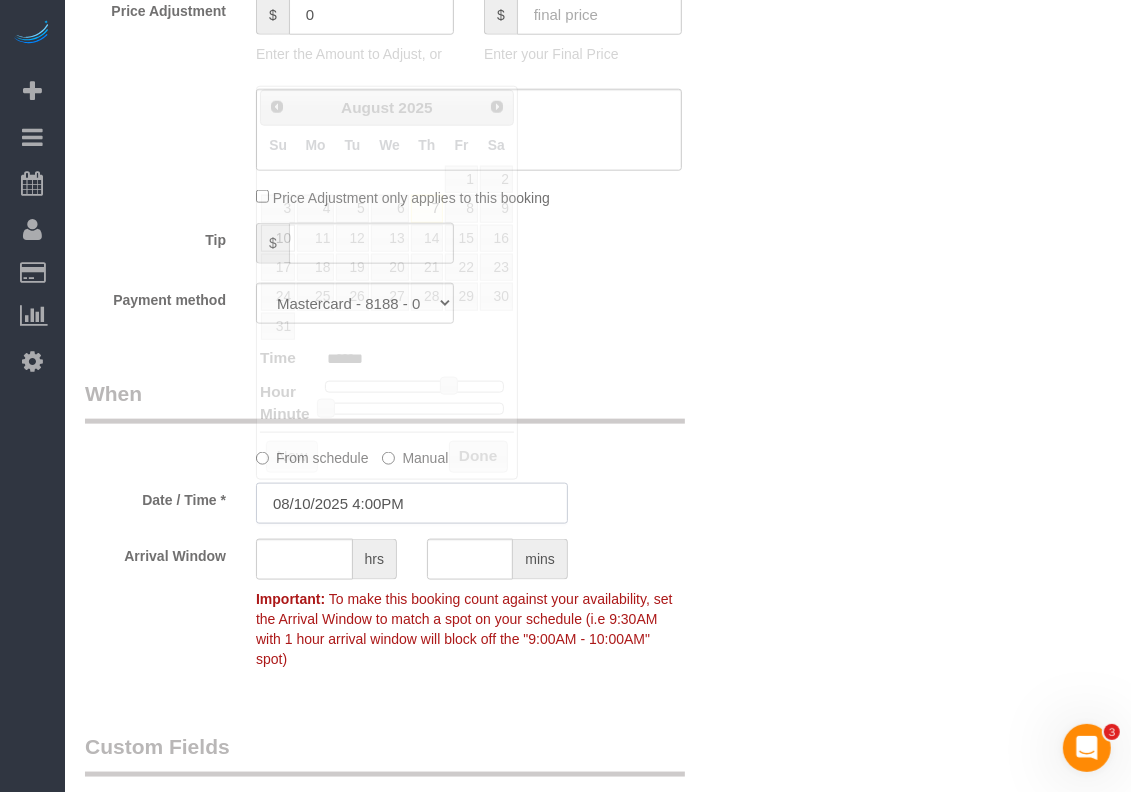 click on "08/10/2025 4:00PM" at bounding box center (412, 503) 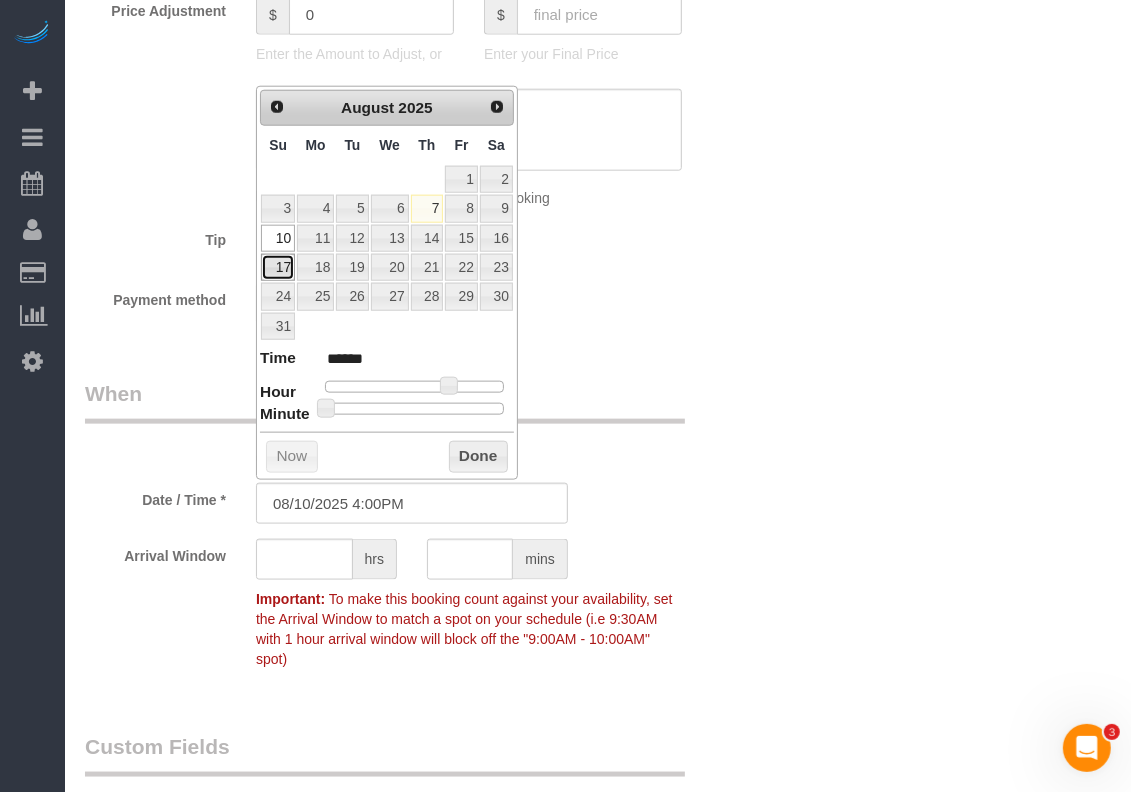 click on "17" at bounding box center [278, 267] 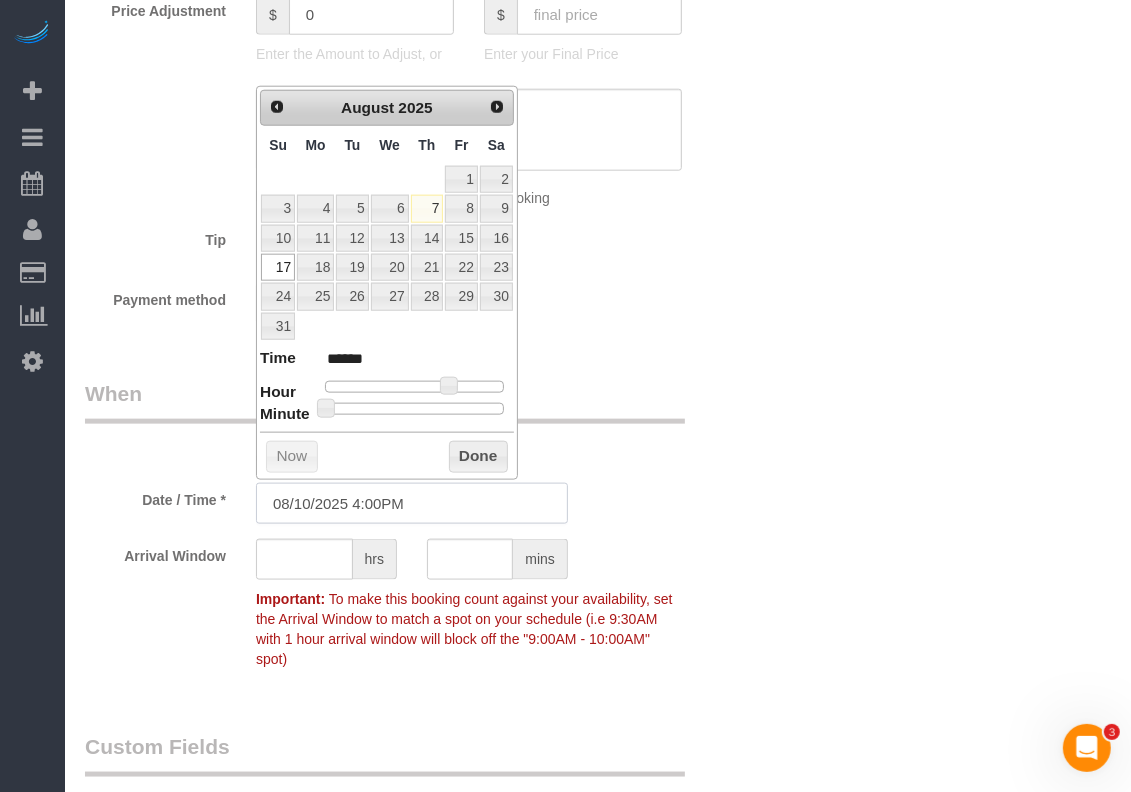 type on "08/17/2025 4:00PM" 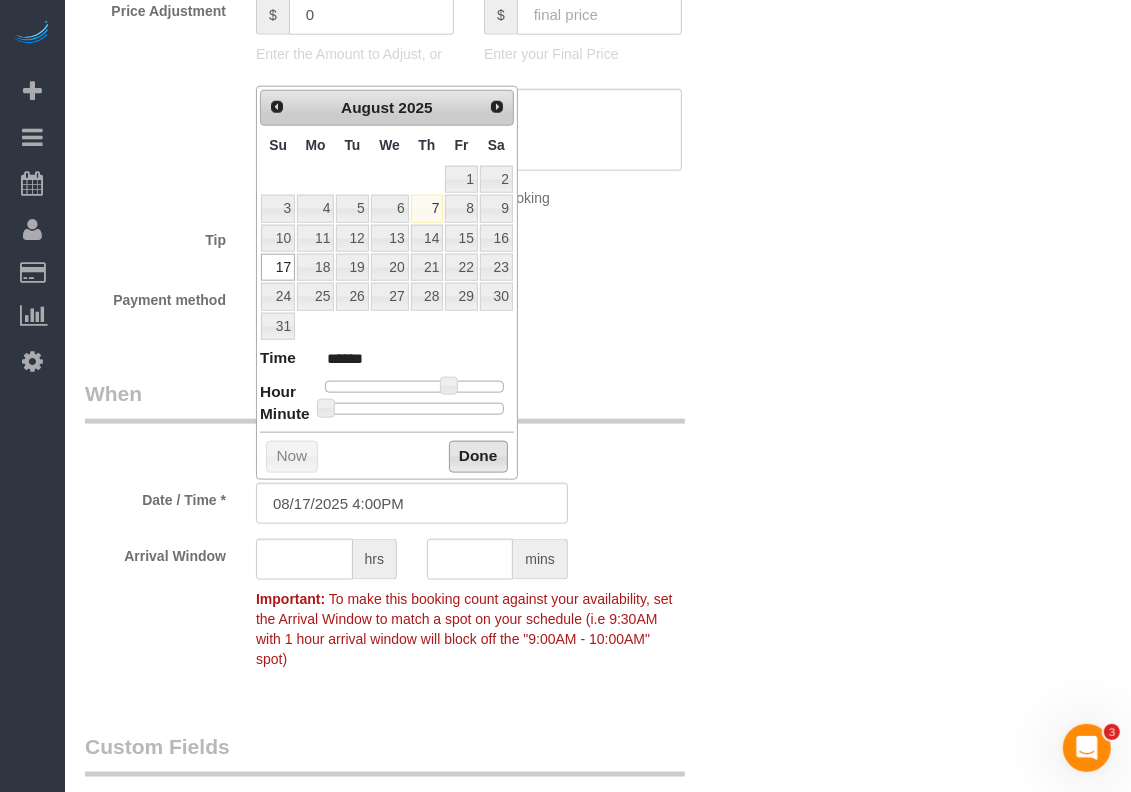 click on "Done" at bounding box center (478, 457) 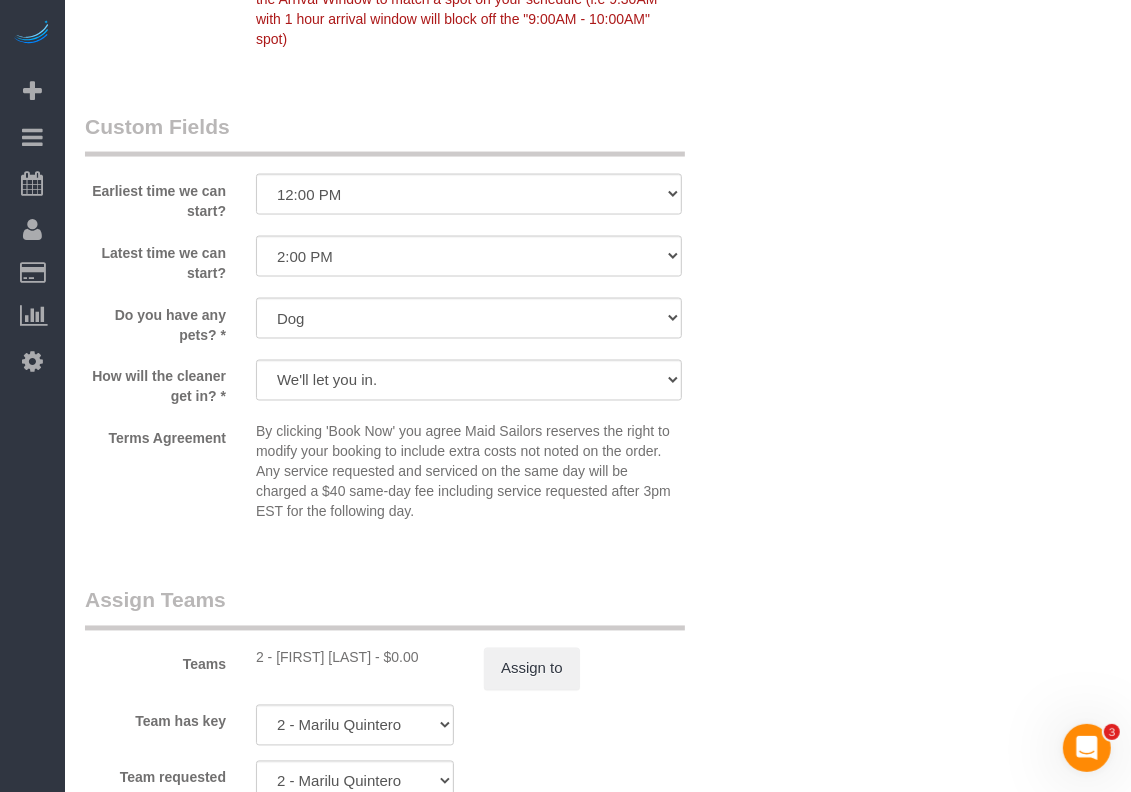 scroll, scrollTop: 1897, scrollLeft: 0, axis: vertical 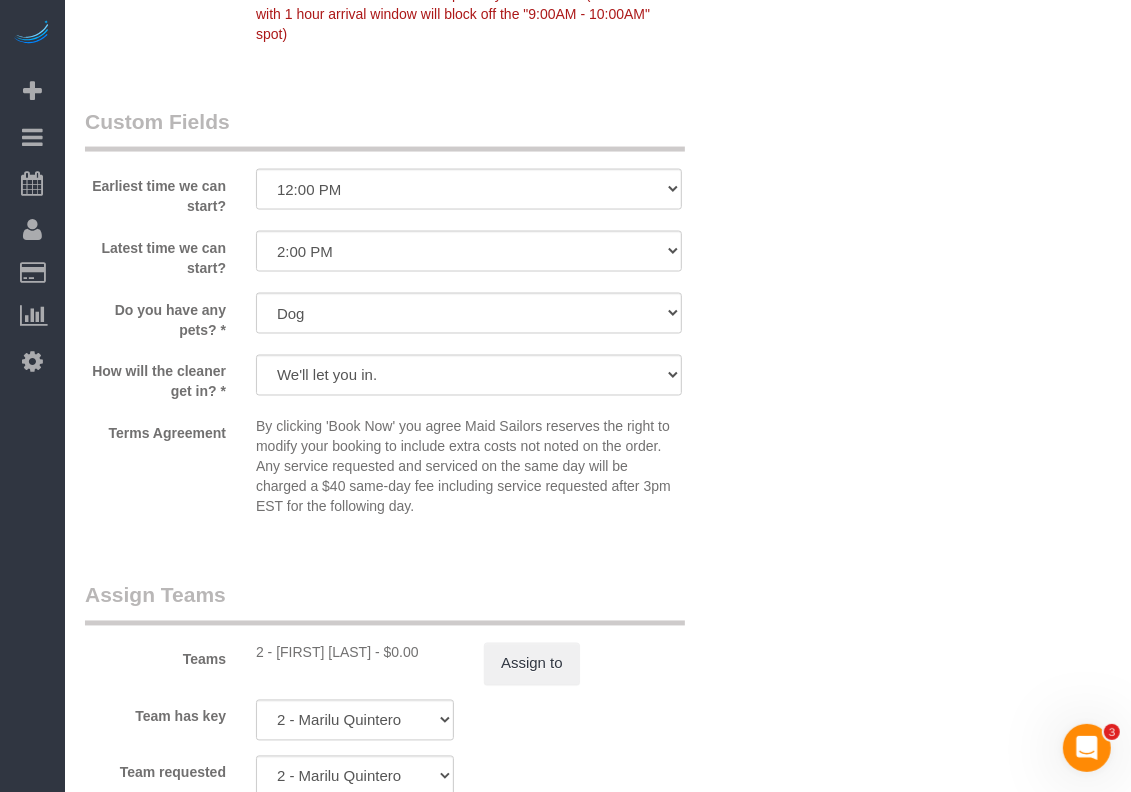 click on "Who
Email
sambuyers11@gmail.com
Name *
Samantha
Buyers
Cannot Determine Size
Pet - Dog
Where
Address
38 Fort Washington Avenue, Apt. 6
New York
AK
AL
AR
AZ
CA
CO
CT
DC
DE
FL
GA
HI
IA
ID
IL
IN
KS
KY
LA
MA
MD
ME
MI
MN
MO
MS" at bounding box center [598, -215] 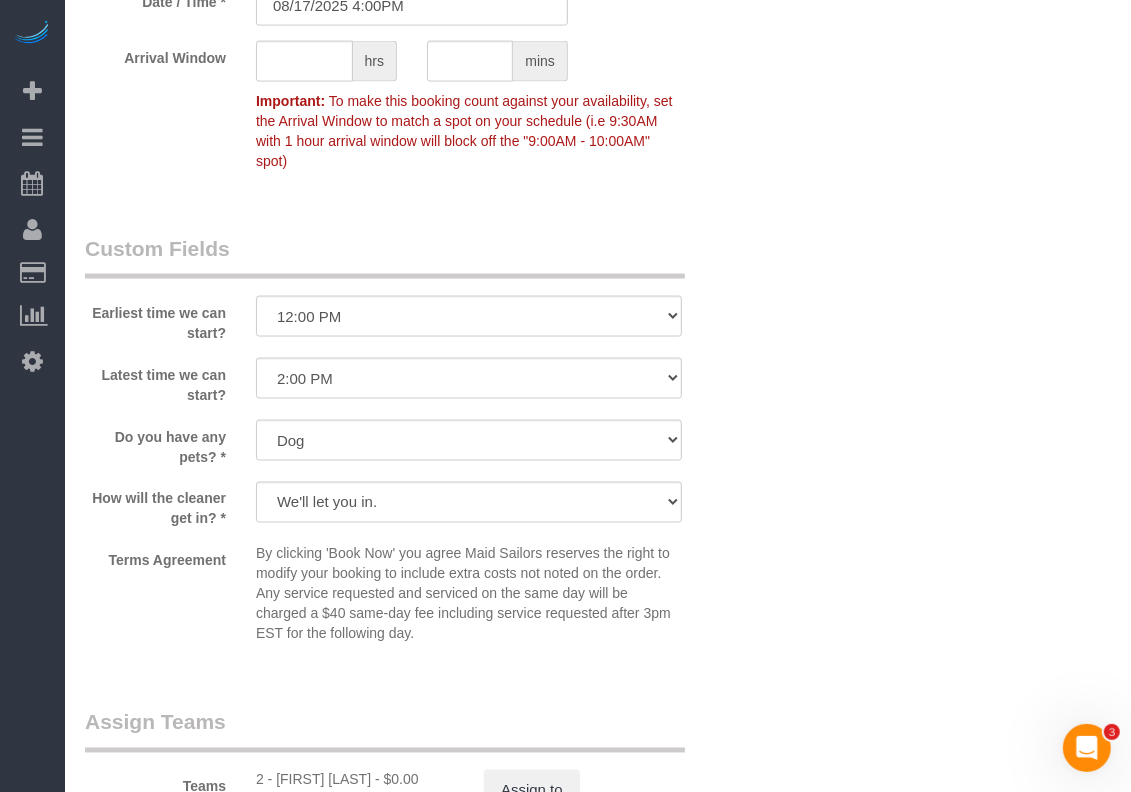 scroll, scrollTop: 1772, scrollLeft: 0, axis: vertical 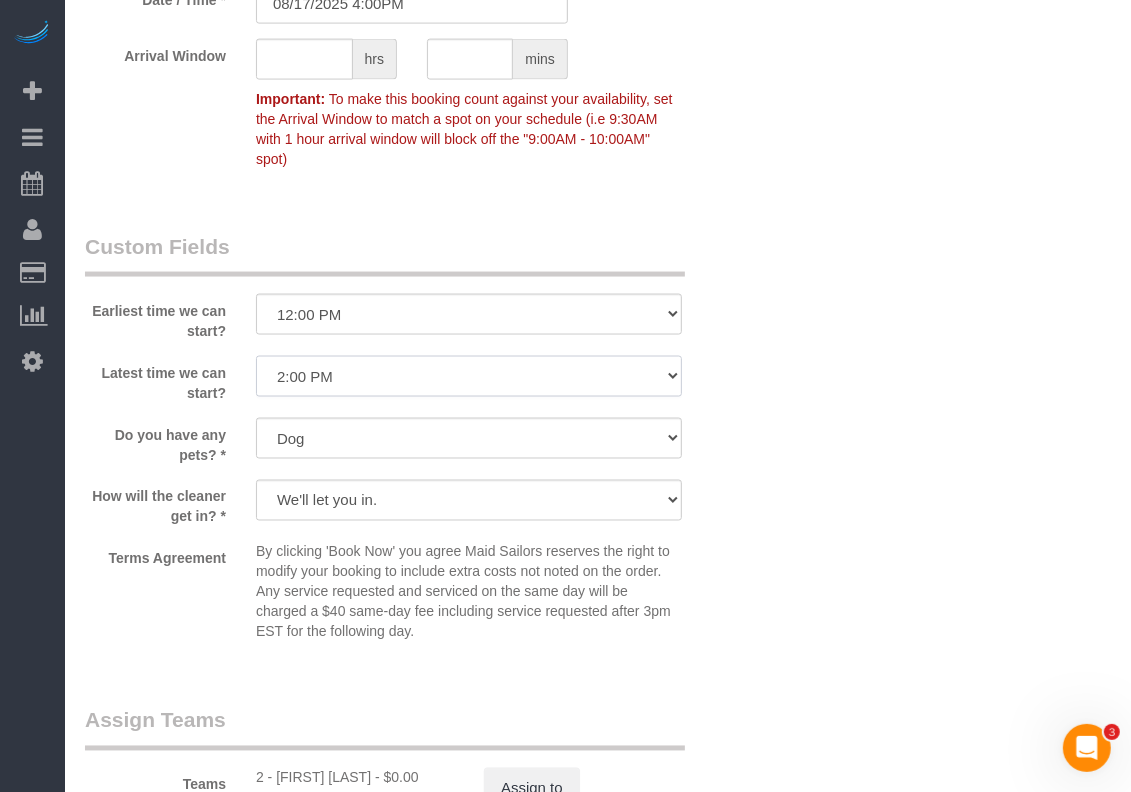 click on "I am not flexible, keep my selected time 8:00 AM 9:00 AM 10:00 AM 11:00 AM 12:00 PM 1:00 PM 2:00 PM 3:00 PM 4:00 PM 5:00 PM 6:00 PM 7:00 PM" at bounding box center (469, 376) 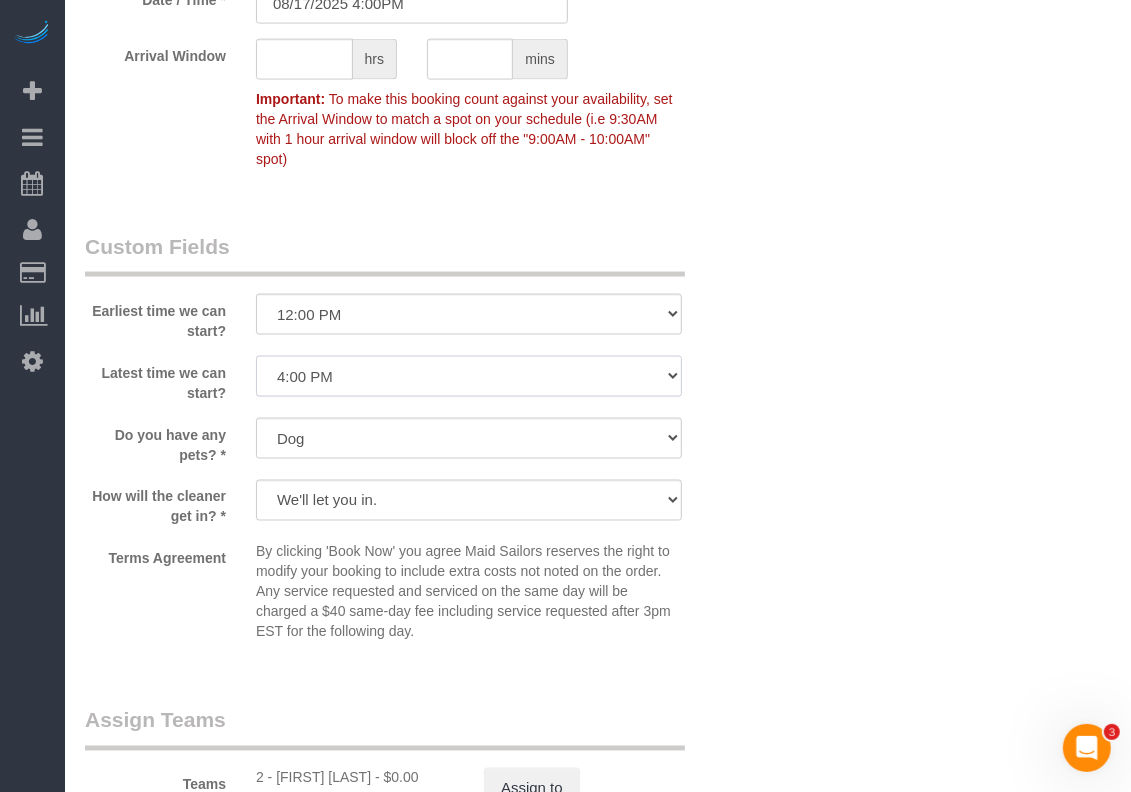 click on "I am not flexible, keep my selected time 8:00 AM 9:00 AM 10:00 AM 11:00 AM 12:00 PM 1:00 PM 2:00 PM 3:00 PM 4:00 PM 5:00 PM 6:00 PM 7:00 PM" at bounding box center (469, 376) 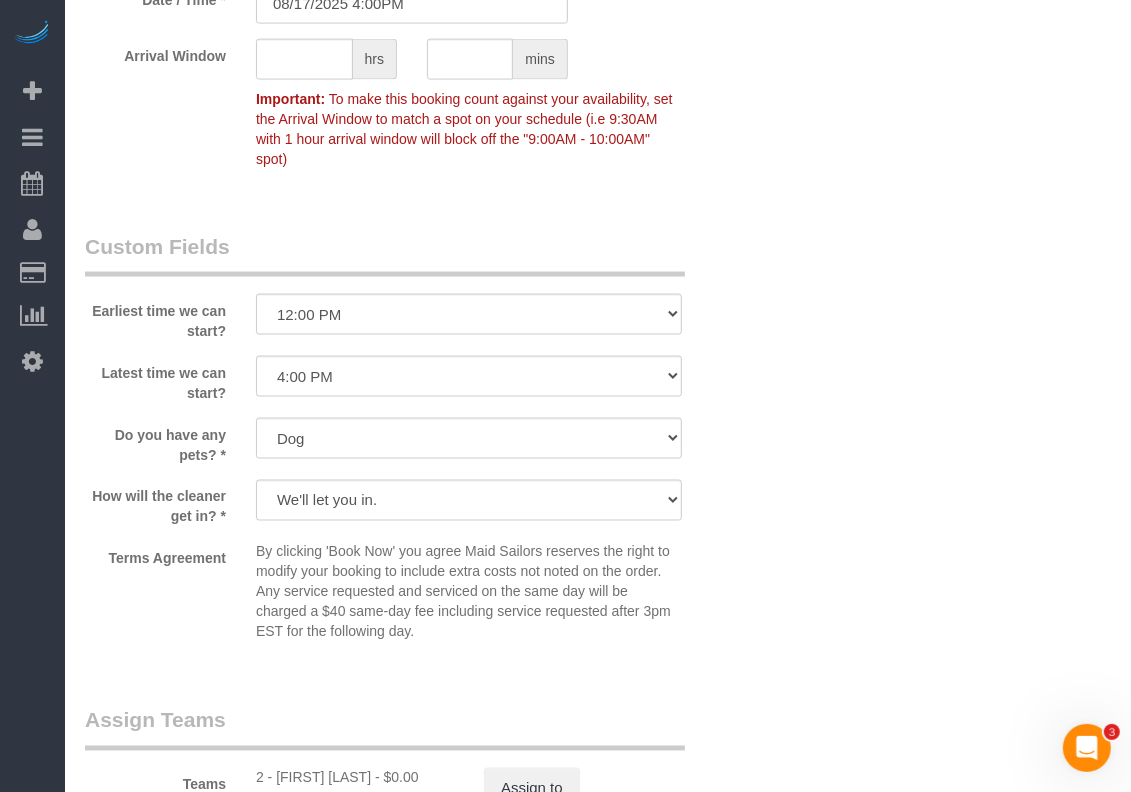 click on "Who
Email
sambuyers11@gmail.com
Name *
Samantha
Buyers
Cannot Determine Size
Pet - Dog
Where
Address
38 Fort Washington Avenue, Apt. 6
New York
AK
AL
AR
AZ
CA
CO
CT
DC
DE
FL
GA
HI
IA
ID
IL
IN
KS
KY
LA
MA
MD
ME
MI
MN
MO
MS" at bounding box center [598, -90] 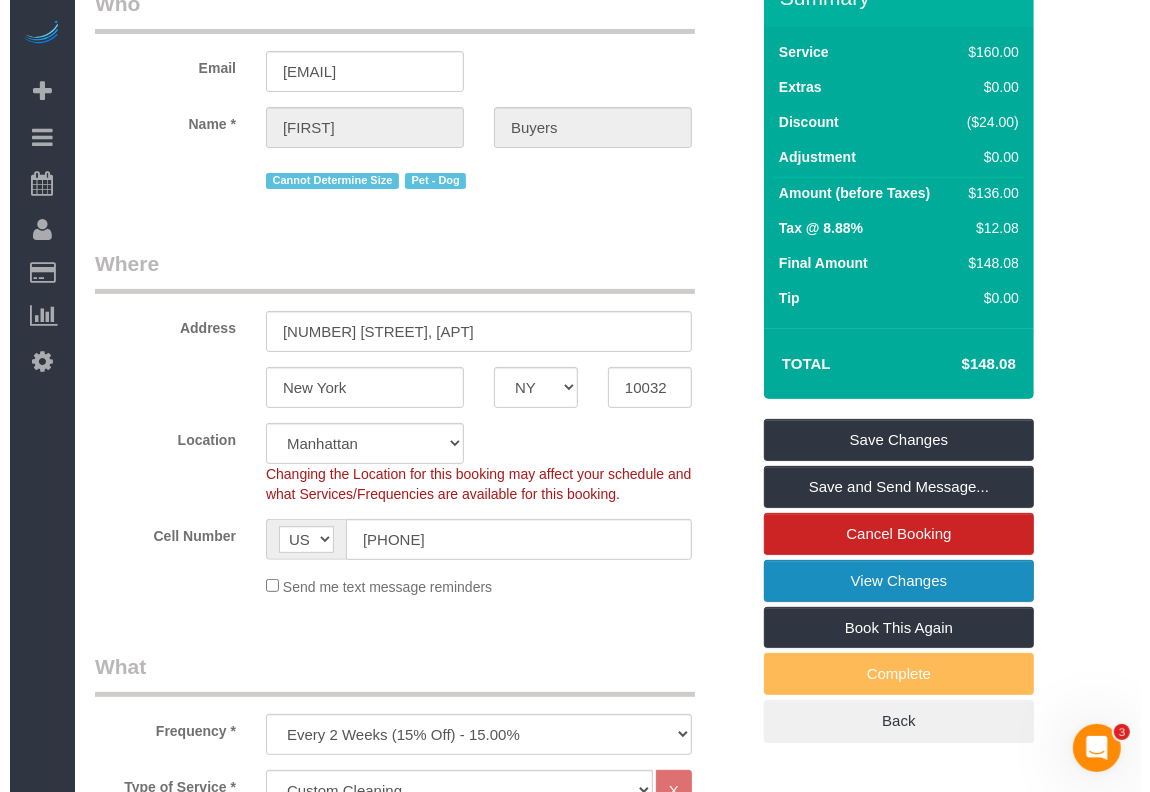 scroll, scrollTop: 0, scrollLeft: 0, axis: both 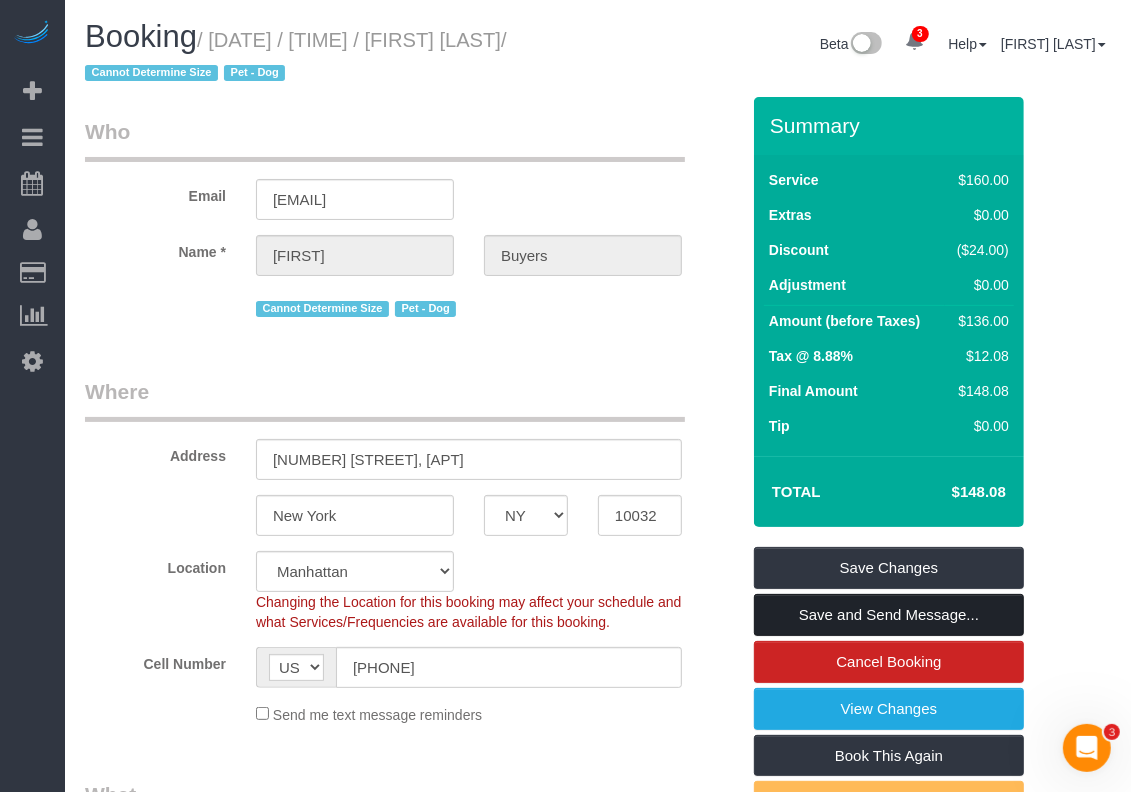 click on "Save and Send Message..." at bounding box center (889, 615) 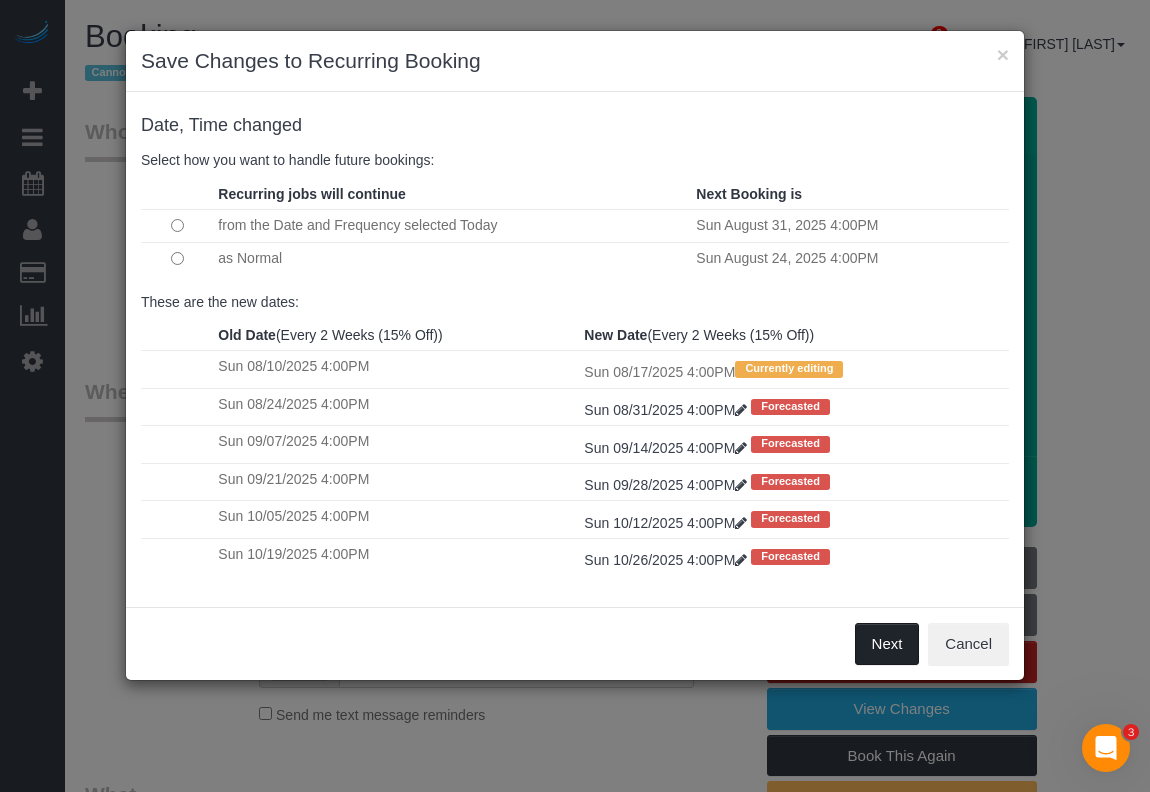 click on "Next" at bounding box center [887, 644] 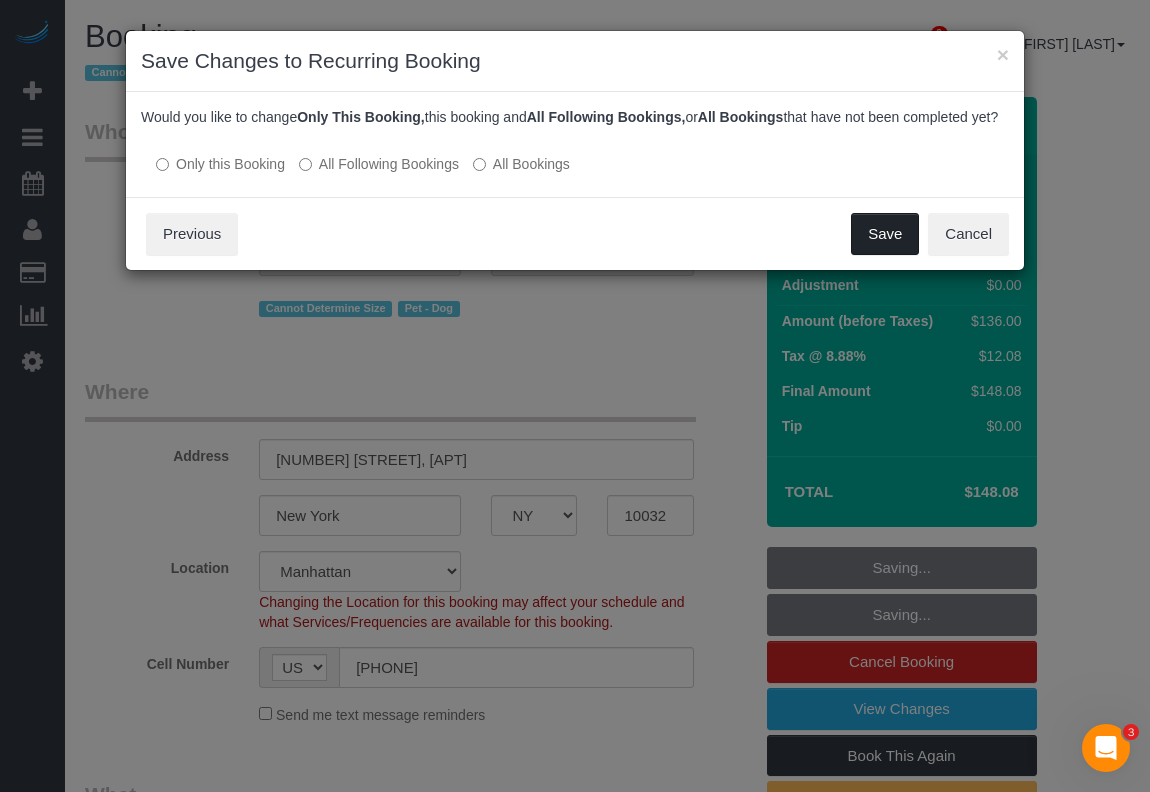 click on "Save" at bounding box center [885, 234] 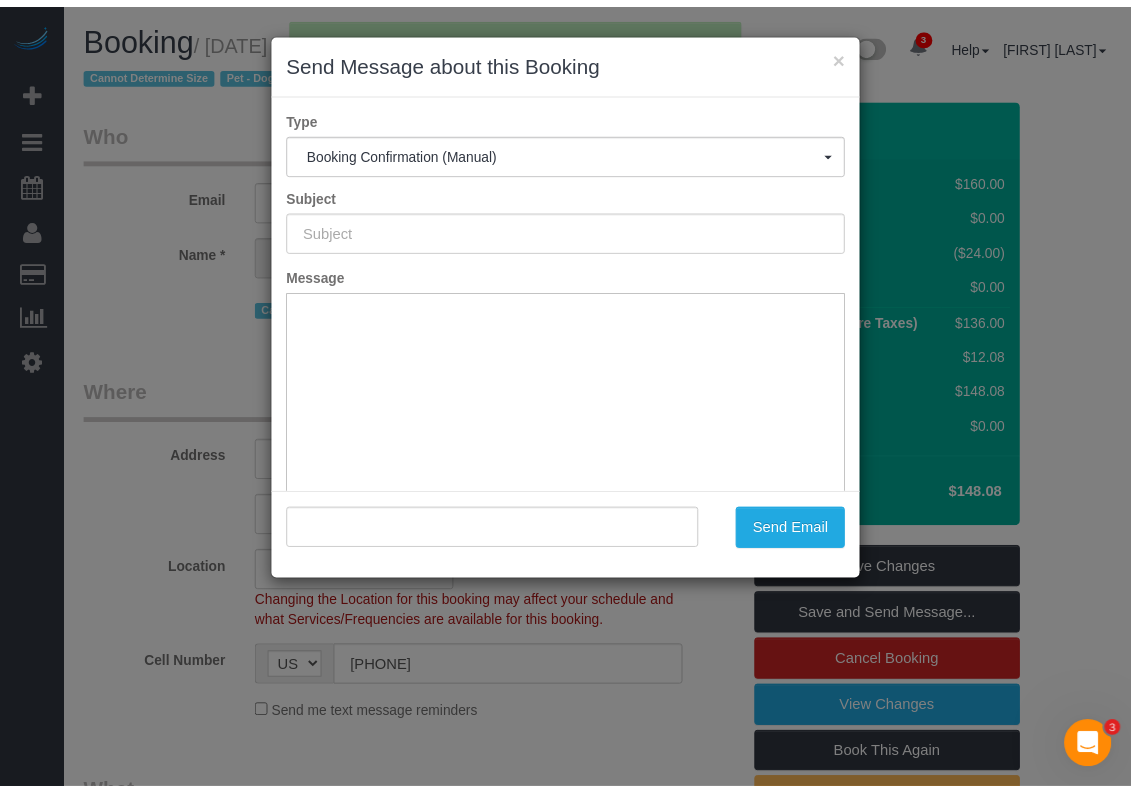 scroll, scrollTop: 0, scrollLeft: 0, axis: both 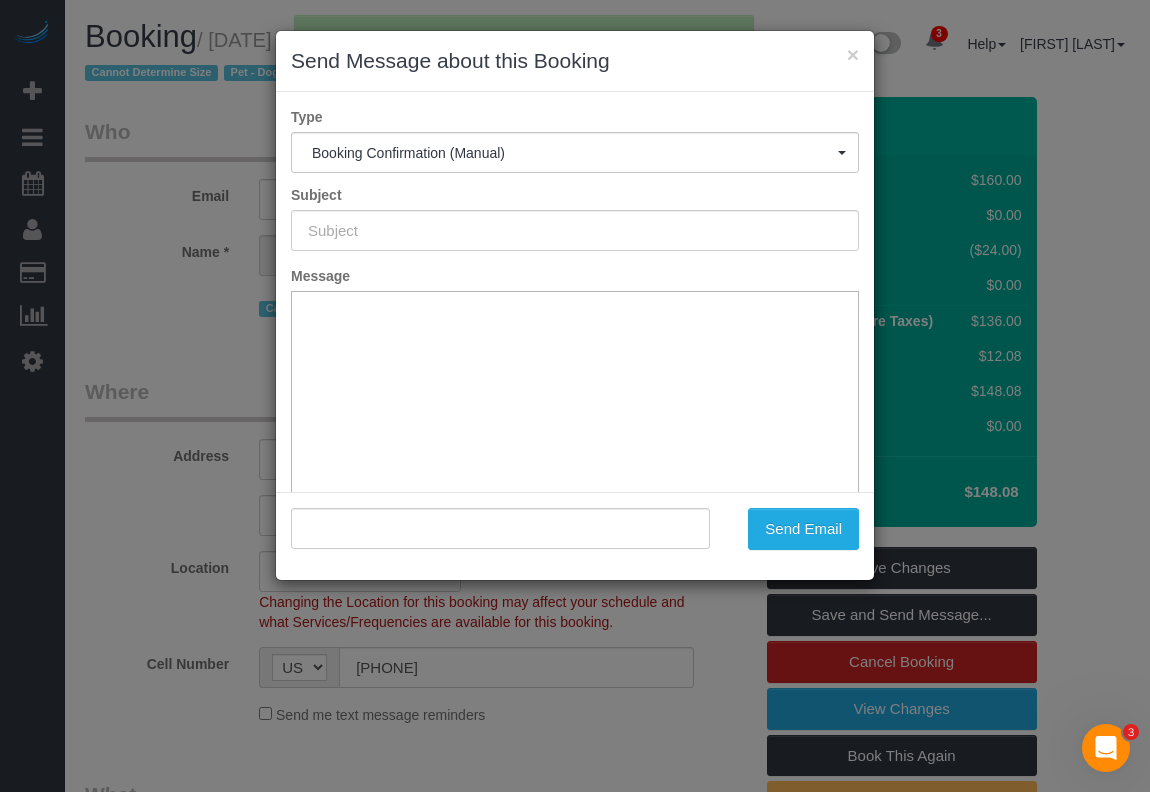 type on "Cleaning Confirmed for 08/17/2025 at 4:00pm" 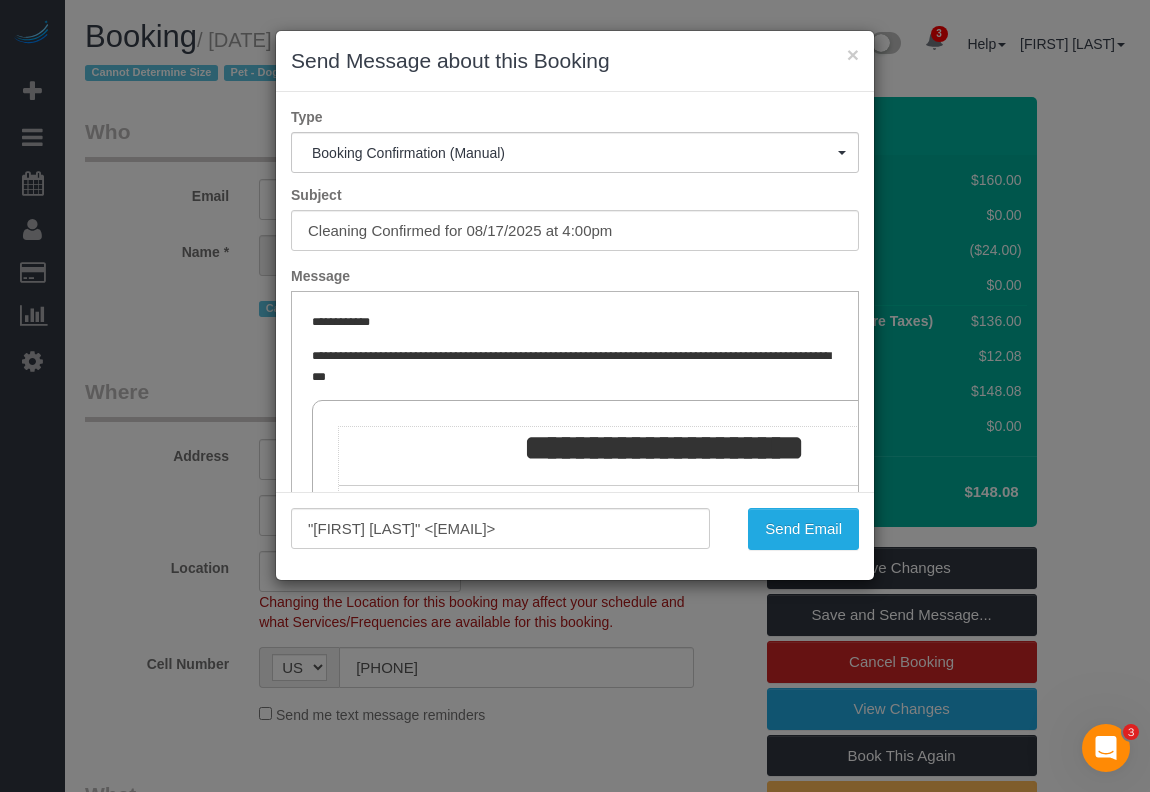 click on "×
Send Message about this Booking
Type
Booking Confirmation (Manual)
Booking Confirmation (Manual)
Reminder Booking 1 Day Reminder Booking 3 Days Reminder Feedback Booking Rating Happy Rating Follow Up Charges Invoice charged Non Credit Card Booking Invoice
Booking Confirmation (Manual)
Subject
Cleaning Confirmed for 08/17/2025 at 4:00pm
Message
Rich Text Editor, editor1 Press ALT 0 for help" at bounding box center (575, 396) 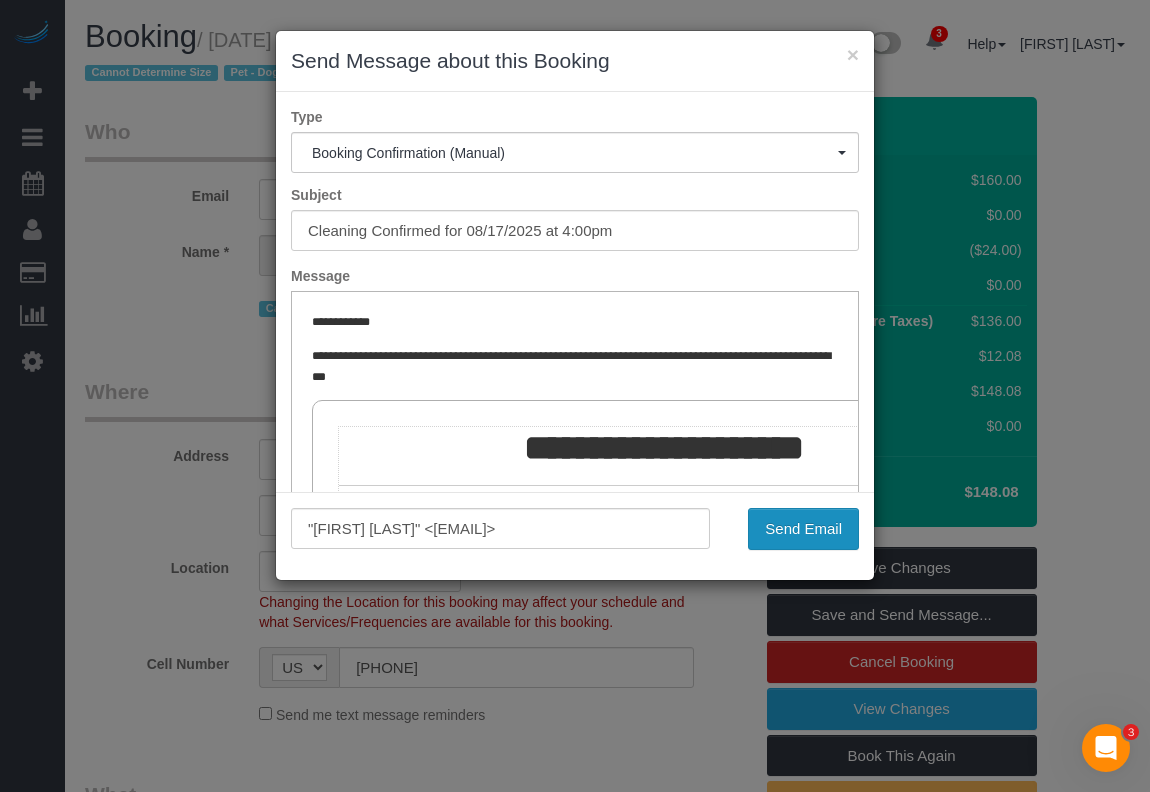 click on "Send Email" at bounding box center [803, 529] 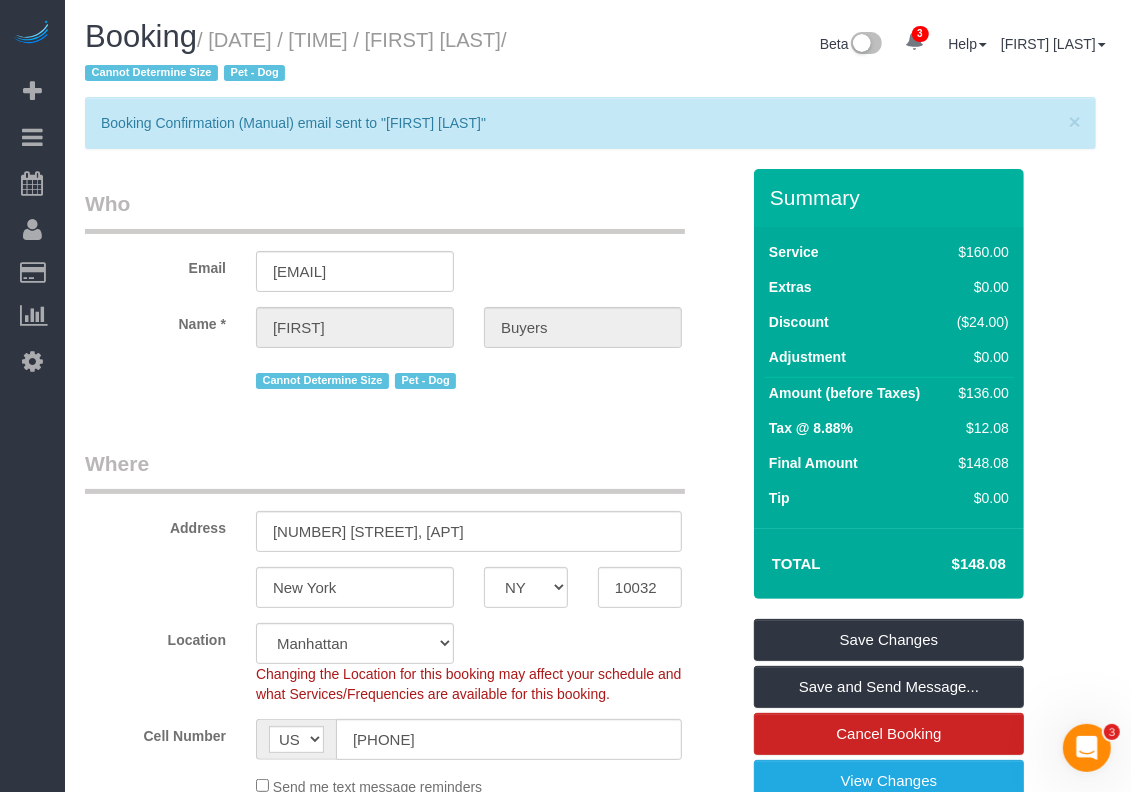 click on "Who
Email
sambuyers11@gmail.com
Name *
Samantha
Buyers
Cannot Determine Size
Pet - Dog
Where
Address
38 Fort Washington Avenue, Apt. 6
New York
AK
AL
AR
AZ
CA
CO
CT
DC
DE
FL
GA
HI
IA
ID
IL
IN
KS
KY
LA
MA
MD
ME
MI
MN
MO
MS" at bounding box center [598, 1754] 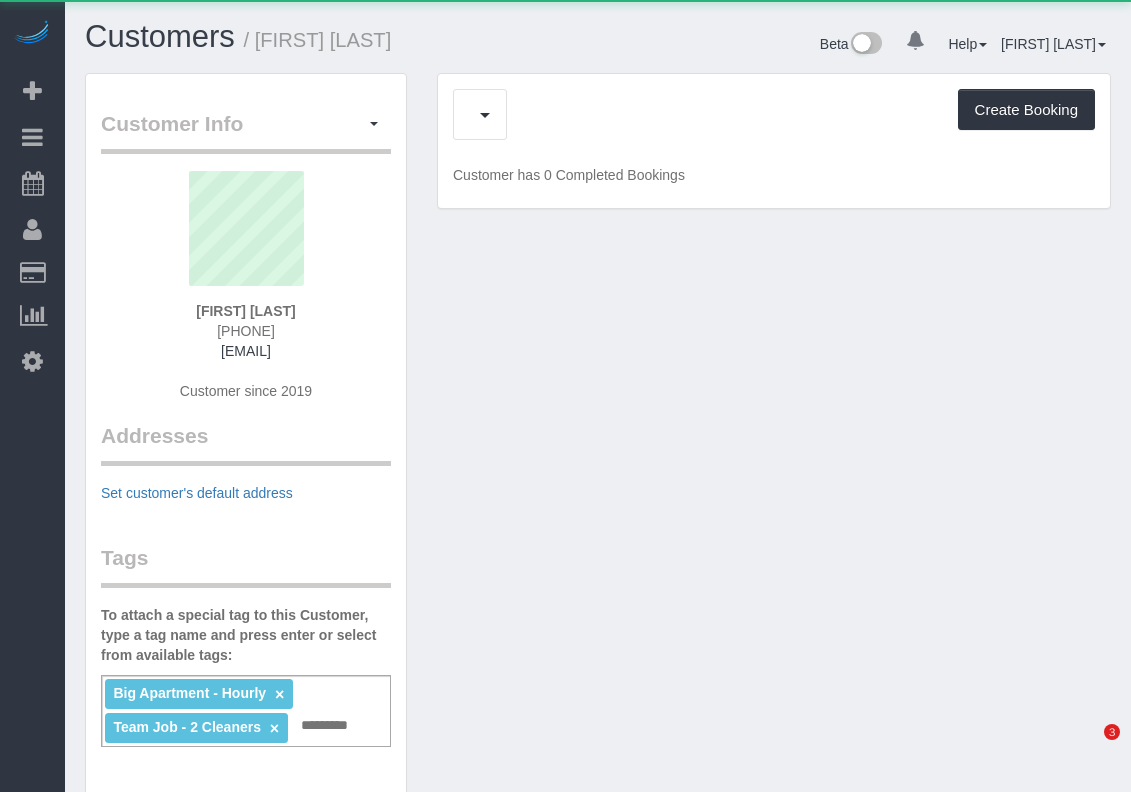 scroll, scrollTop: 0, scrollLeft: 0, axis: both 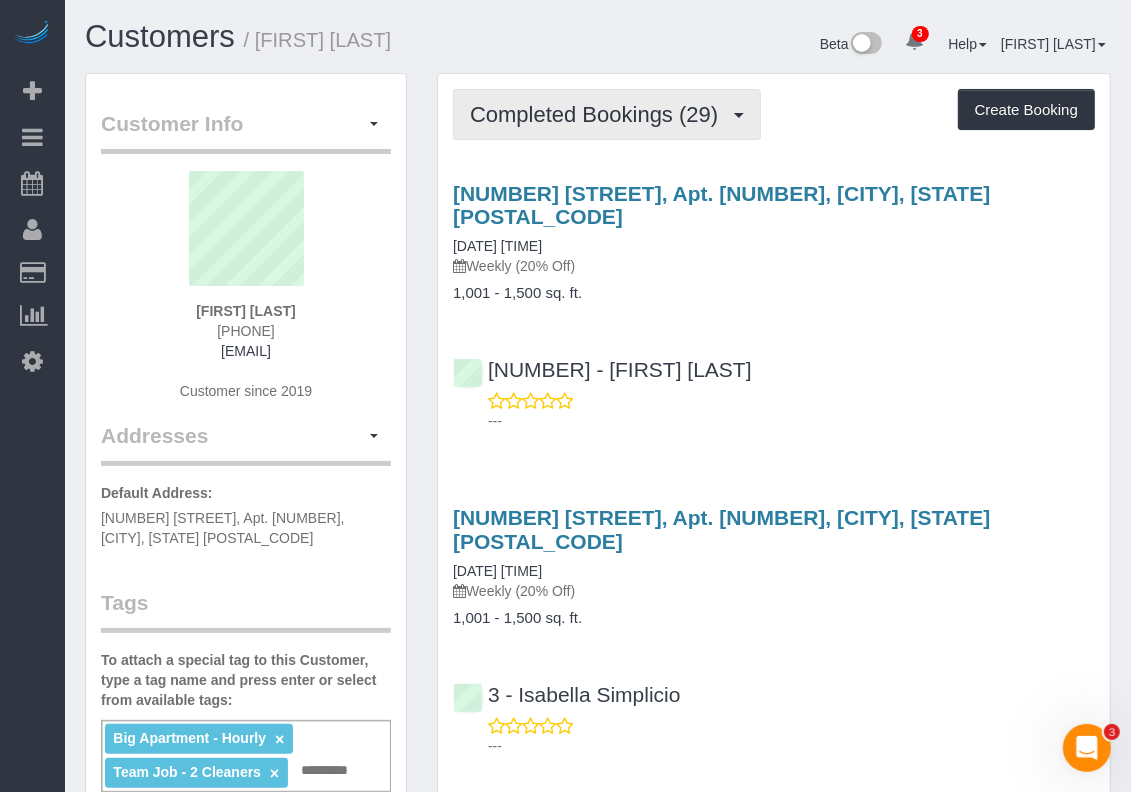 click on "Completed Bookings (29)" at bounding box center [599, 114] 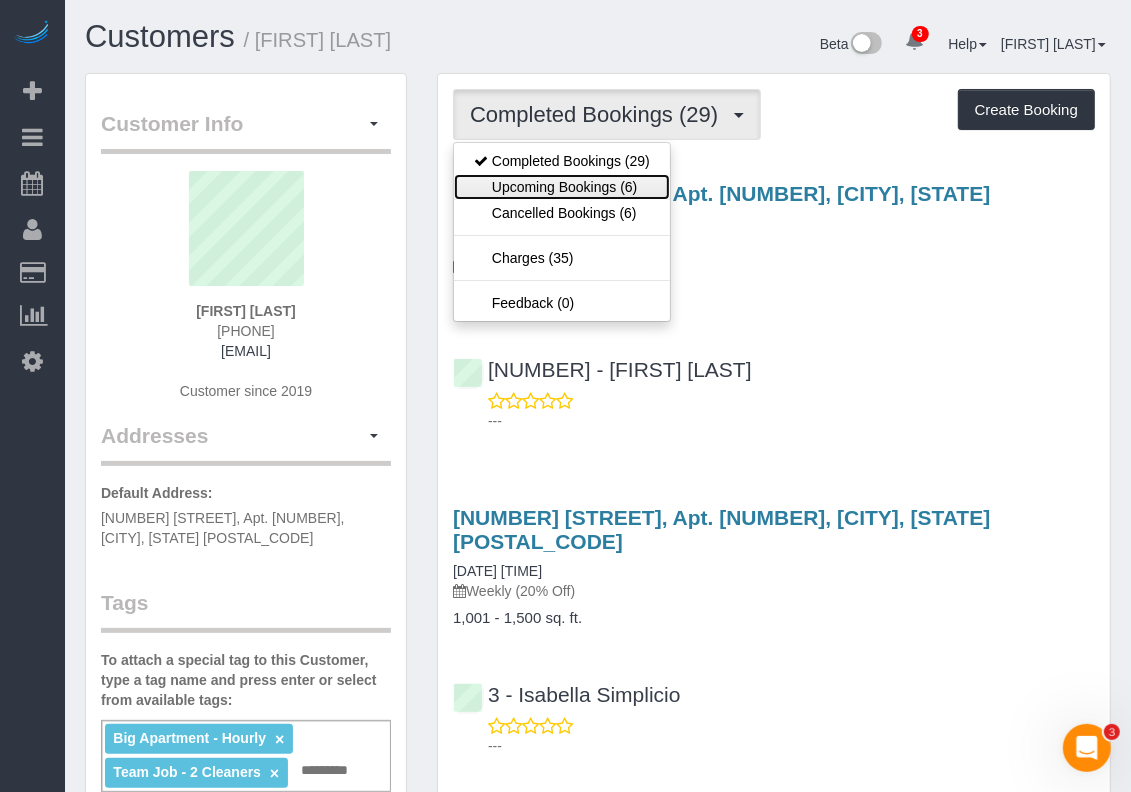 click on "Upcoming Bookings (6)" at bounding box center [562, 187] 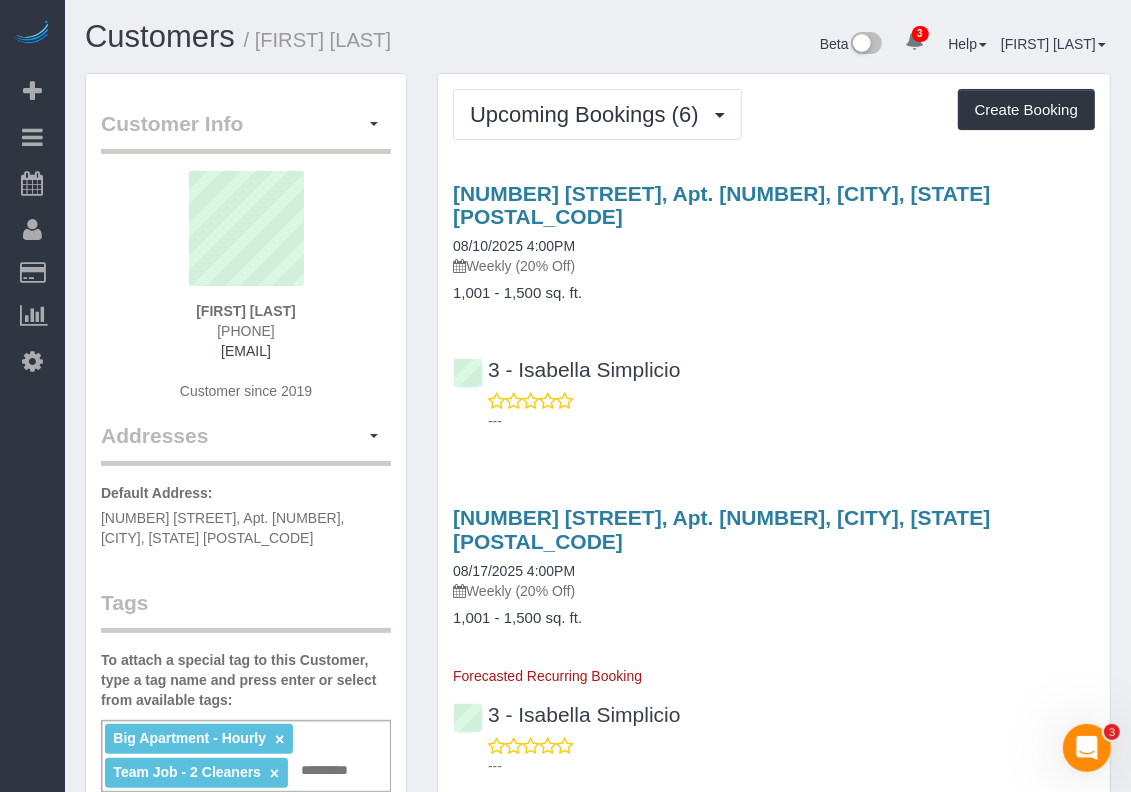 click on "Weekly (20% Off)" at bounding box center [774, 266] 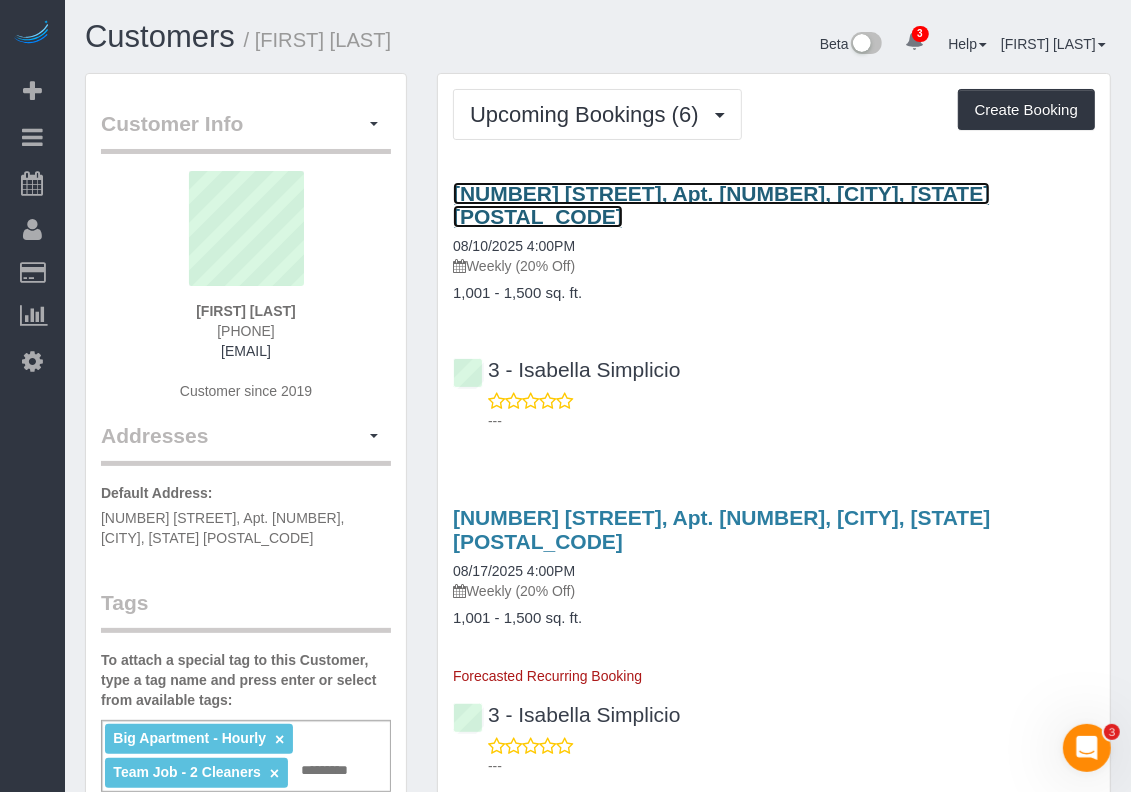 click on "241 5th Avenue, Apt. 19b, New York, NY 10016" at bounding box center [721, 205] 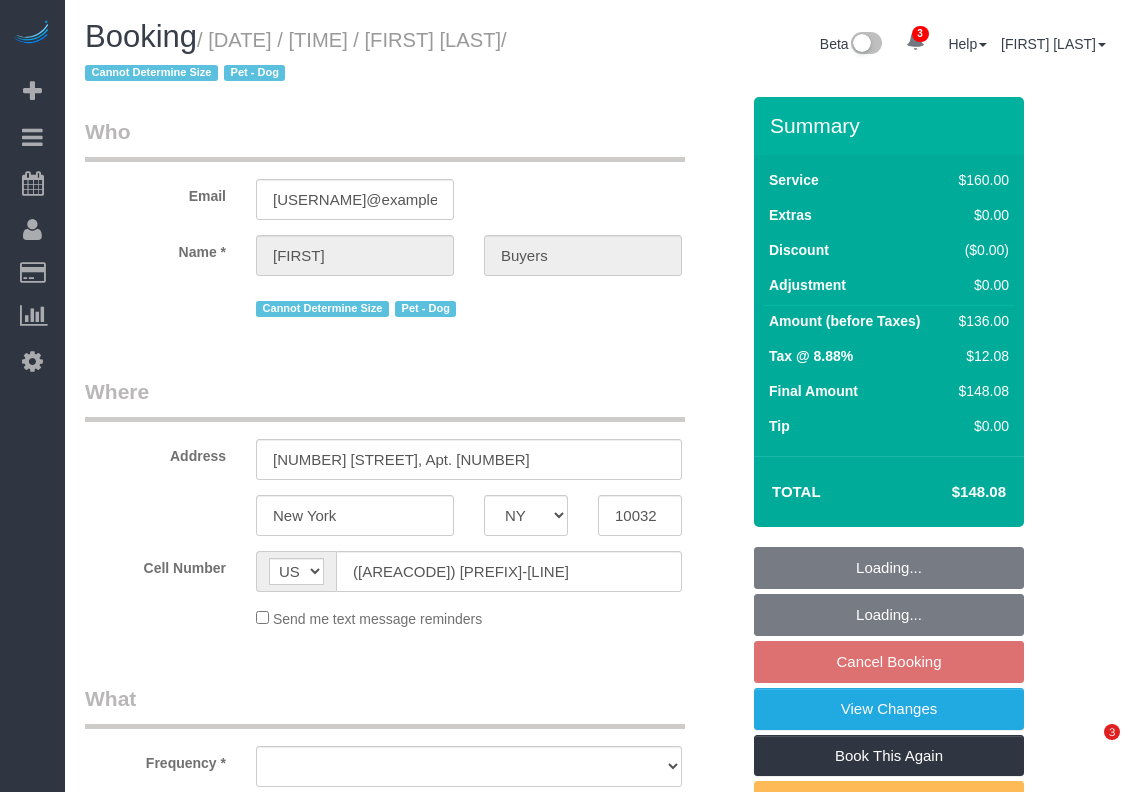 select on "NY" 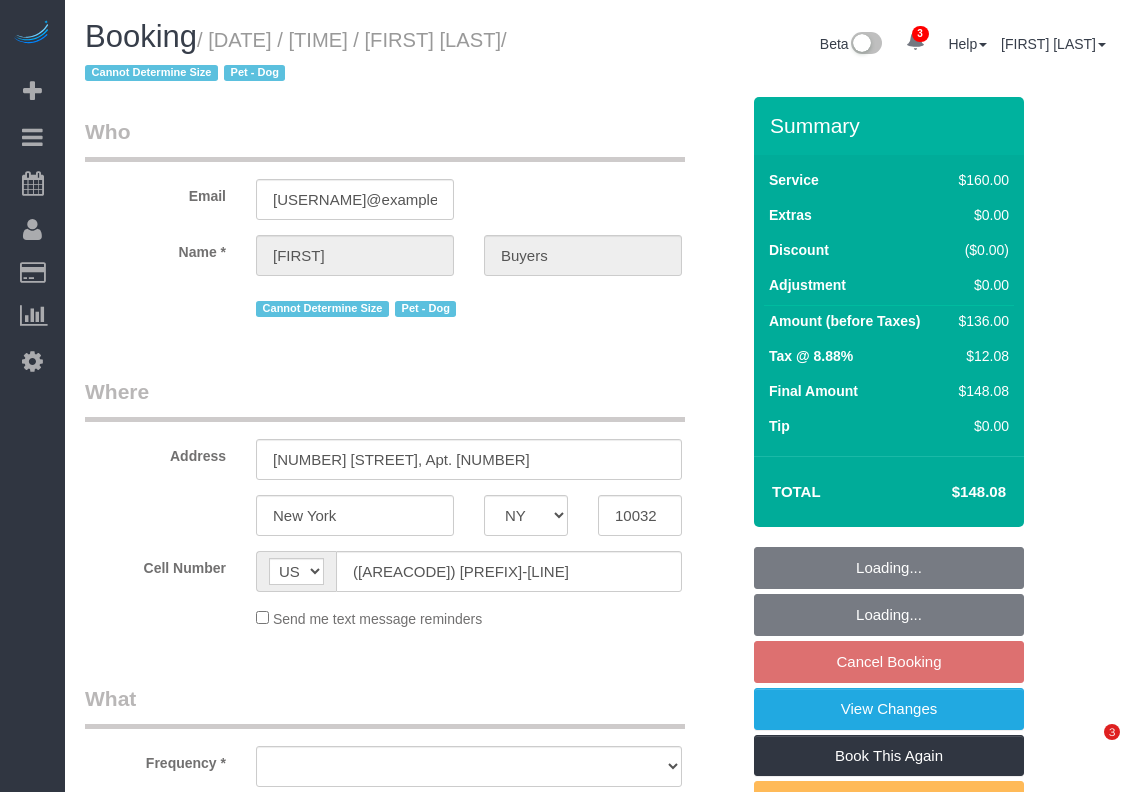 scroll, scrollTop: 0, scrollLeft: 0, axis: both 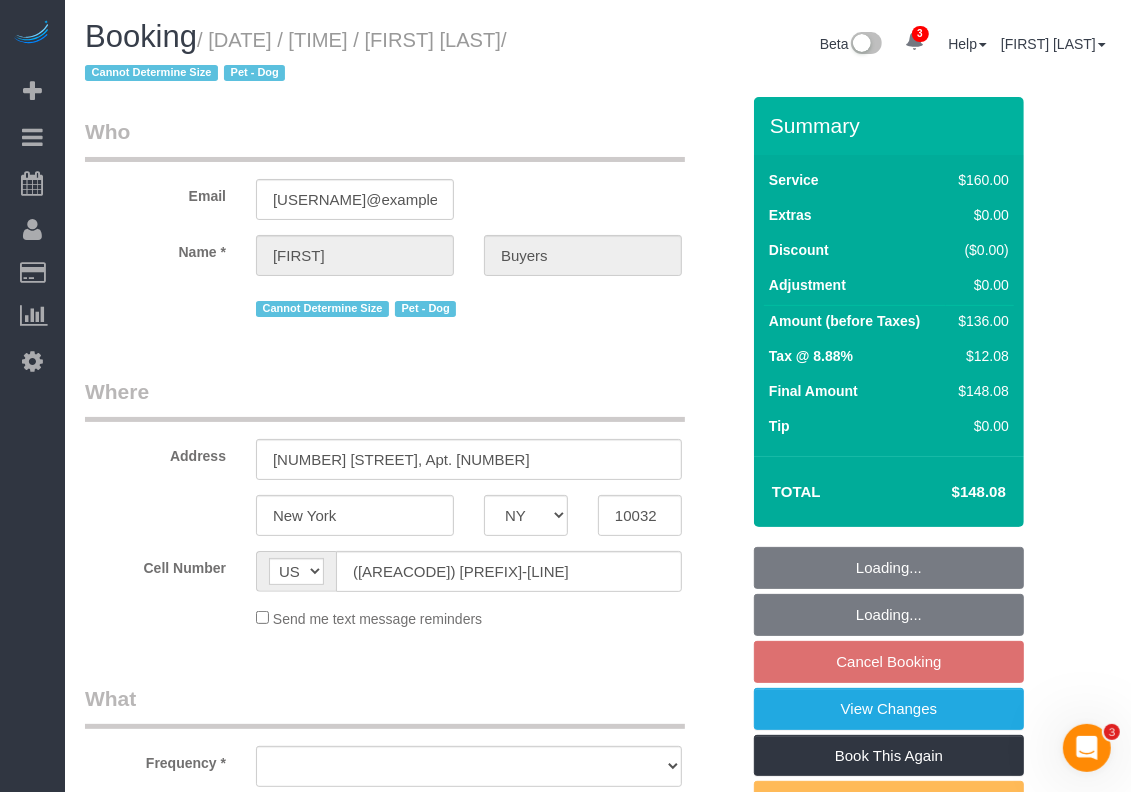 select on "object:653" 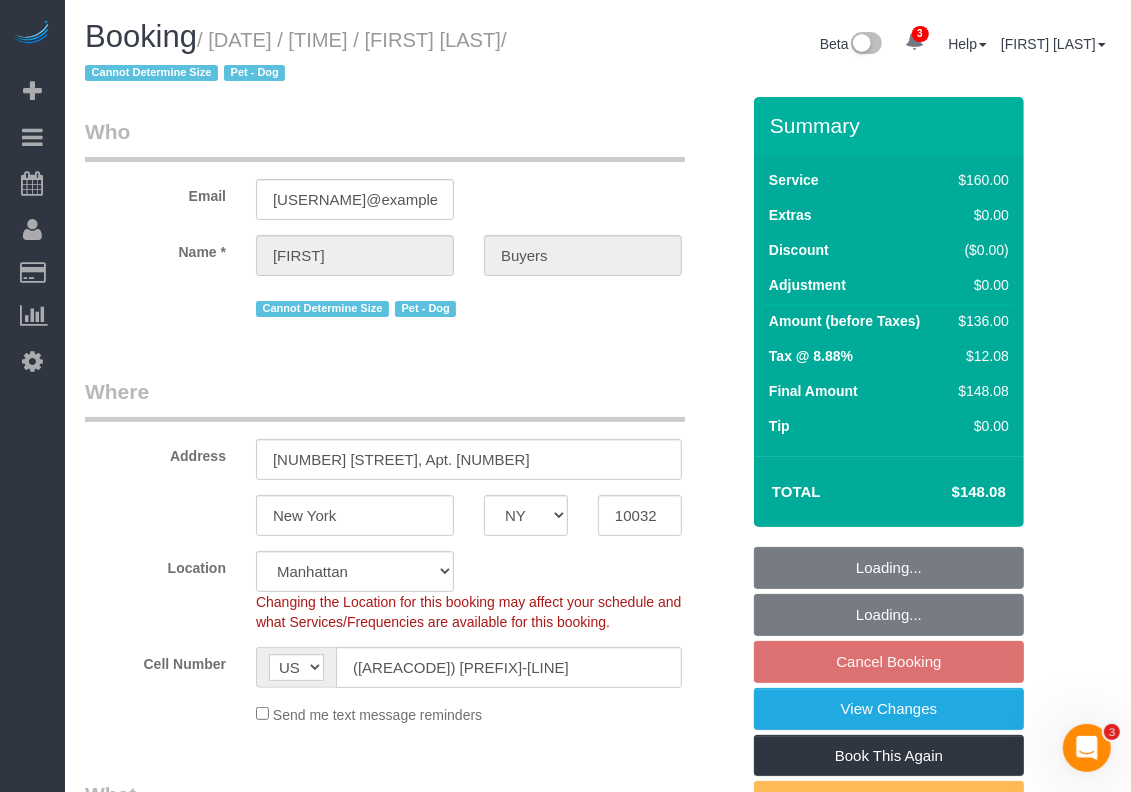 select on "string:stripe-pm_1QlZLV4VGloSiKo7XdppEUXZ" 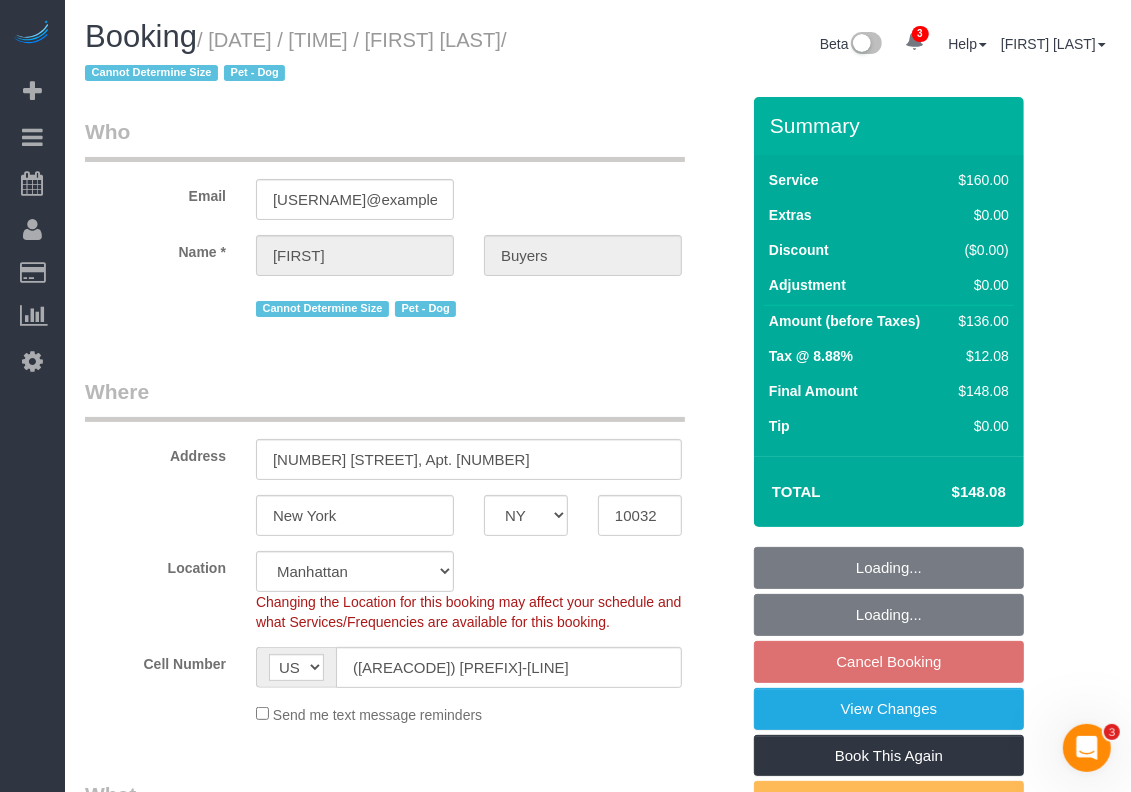 select on "object:806" 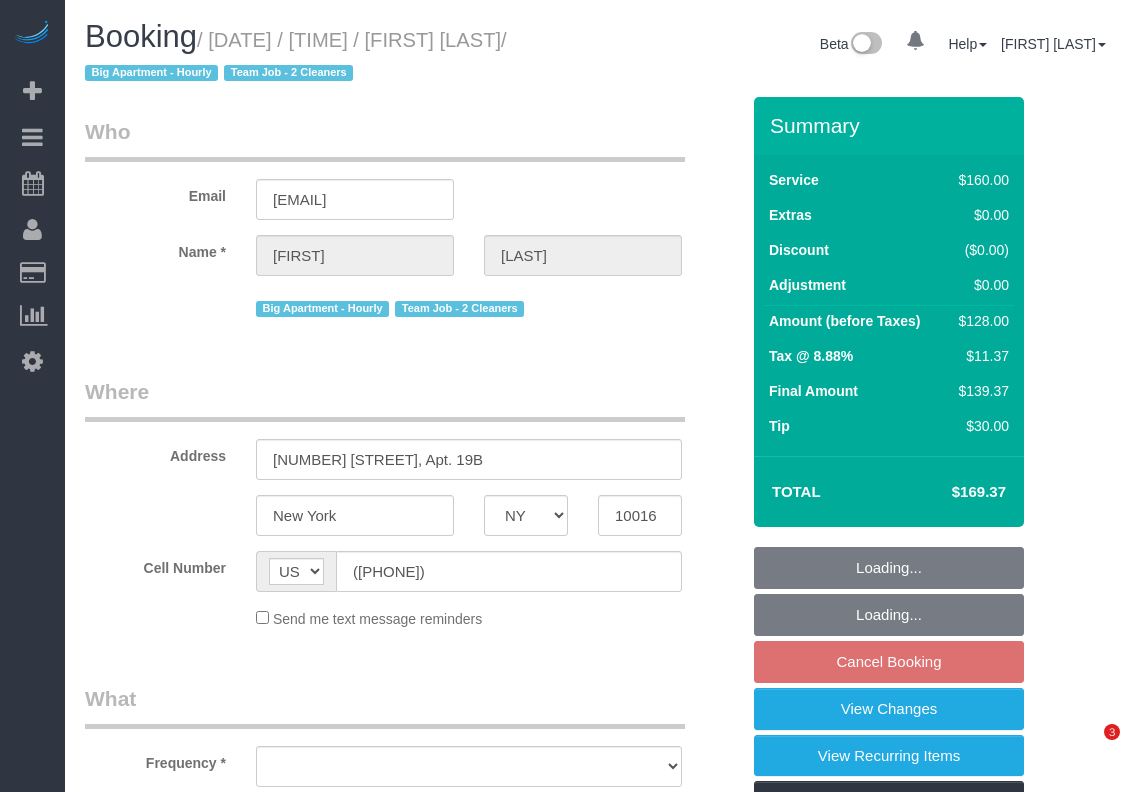 select on "NY" 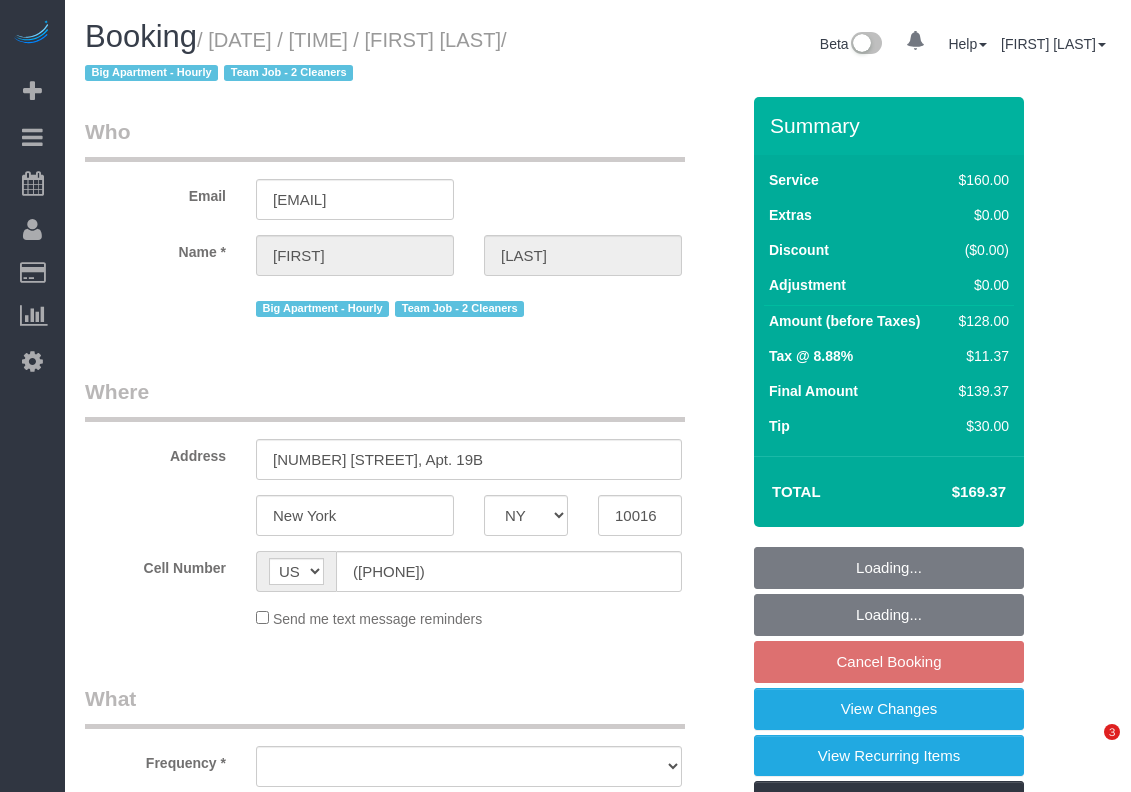 scroll, scrollTop: 0, scrollLeft: 0, axis: both 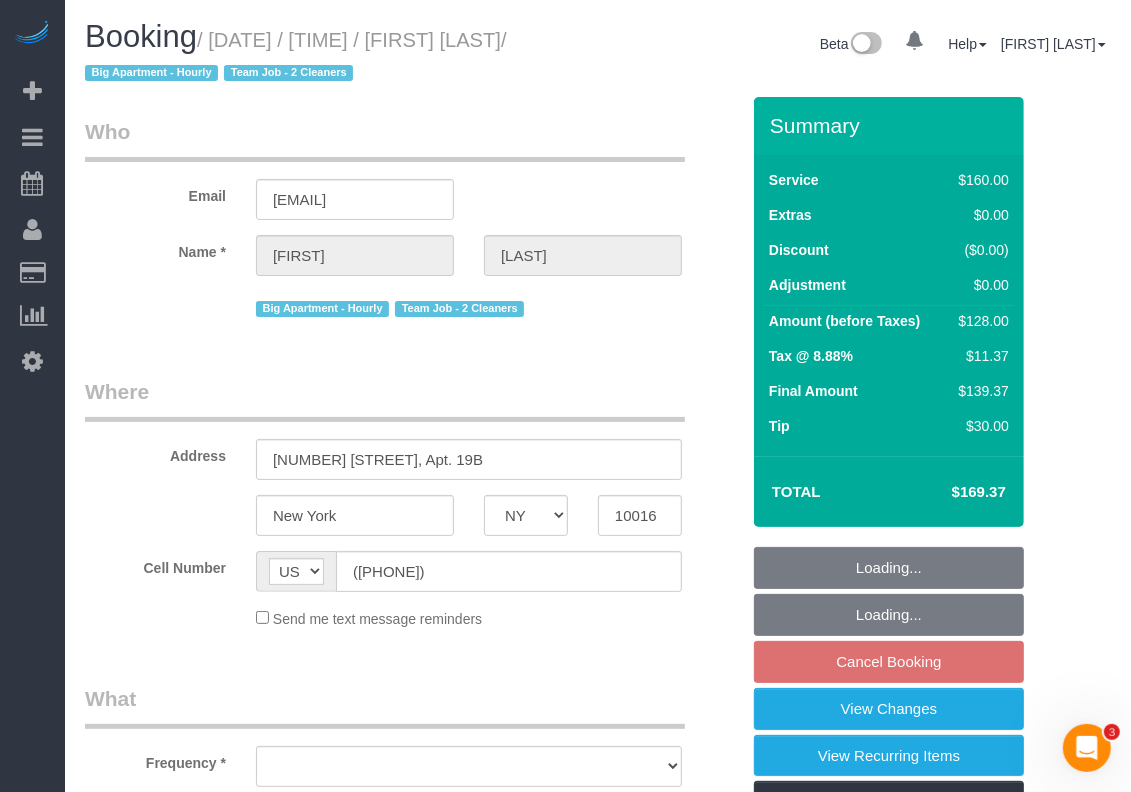 select on "number:89" 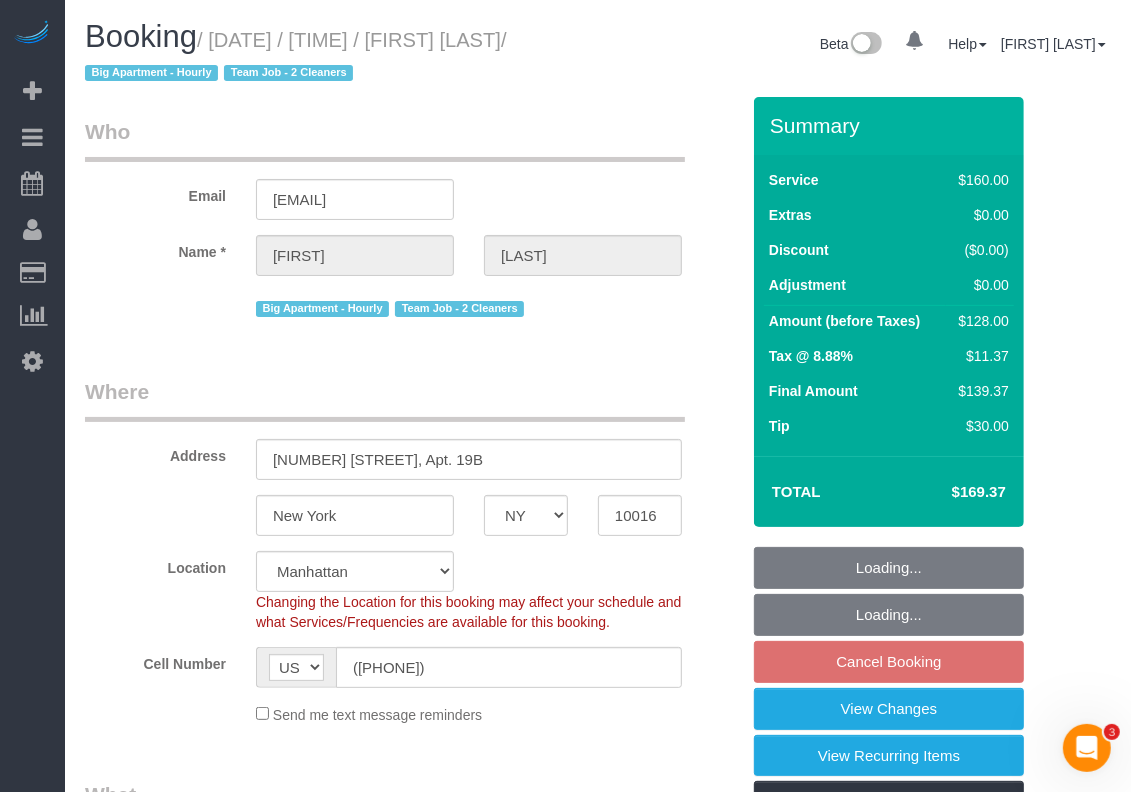 select on "object:881" 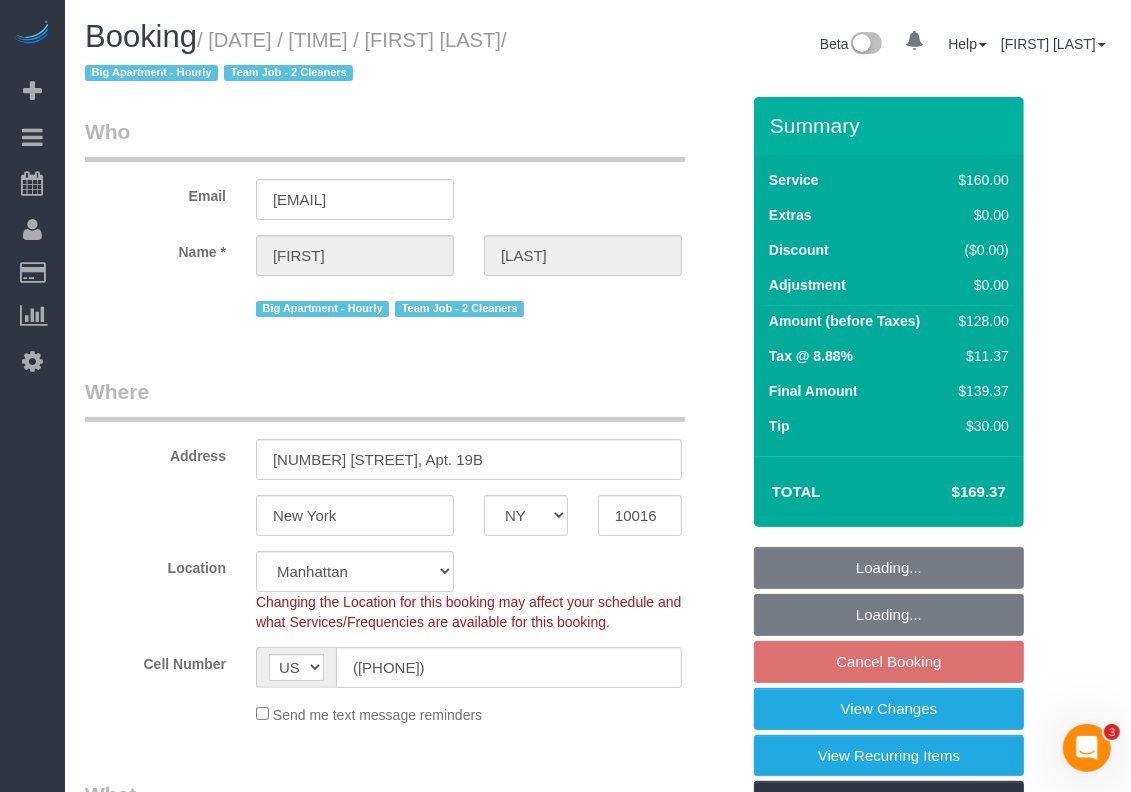 select on "string:stripe-pm_1QmmDe4VGloSiKo7qN6Zl7hg" 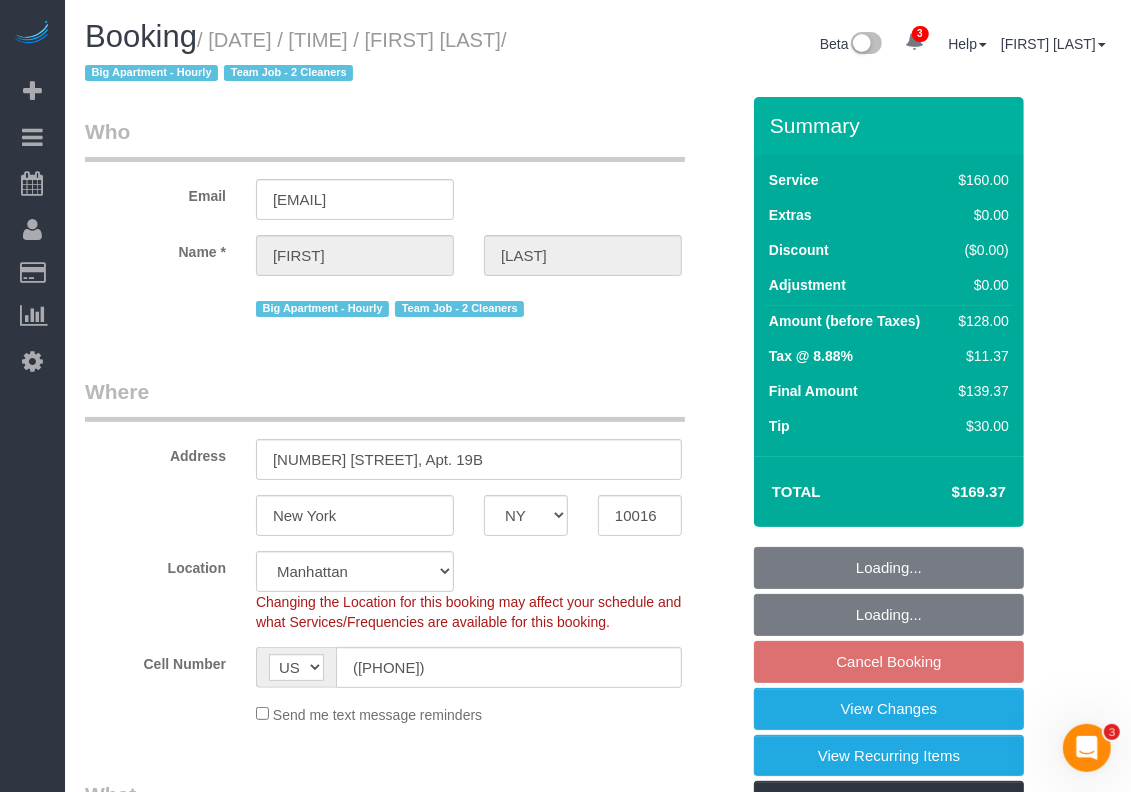 select on "object:1313" 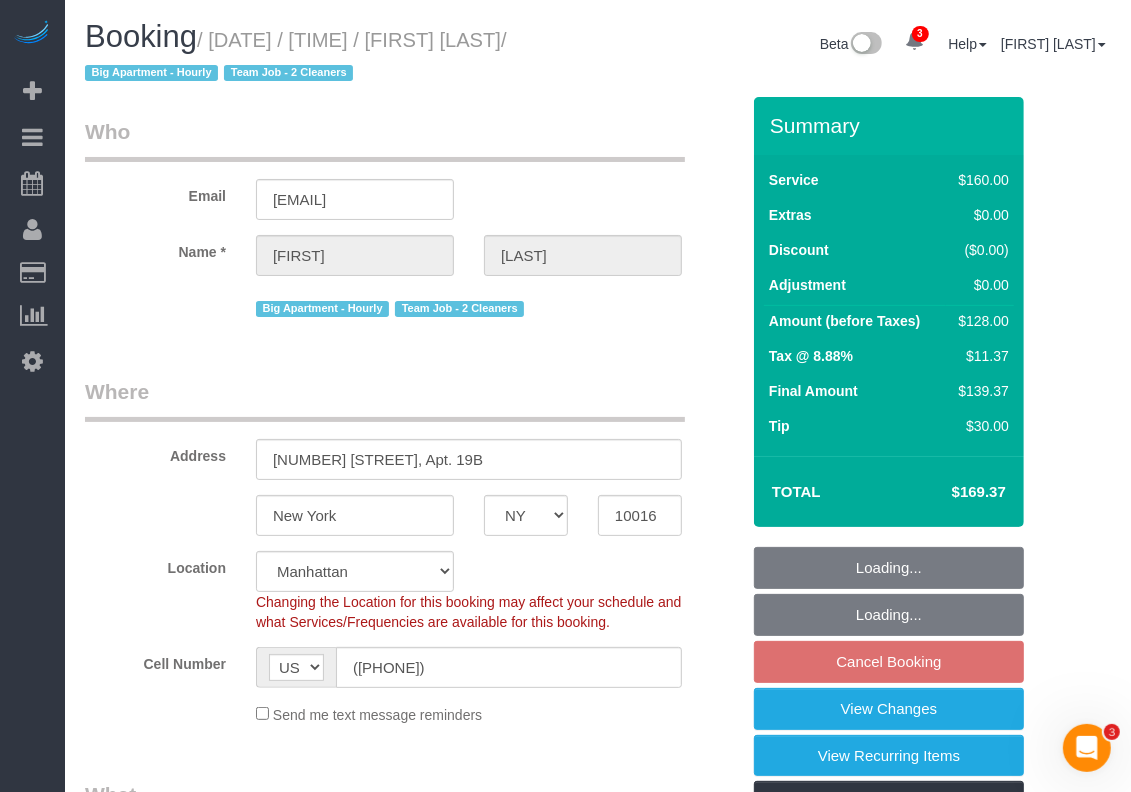 select on "spot9" 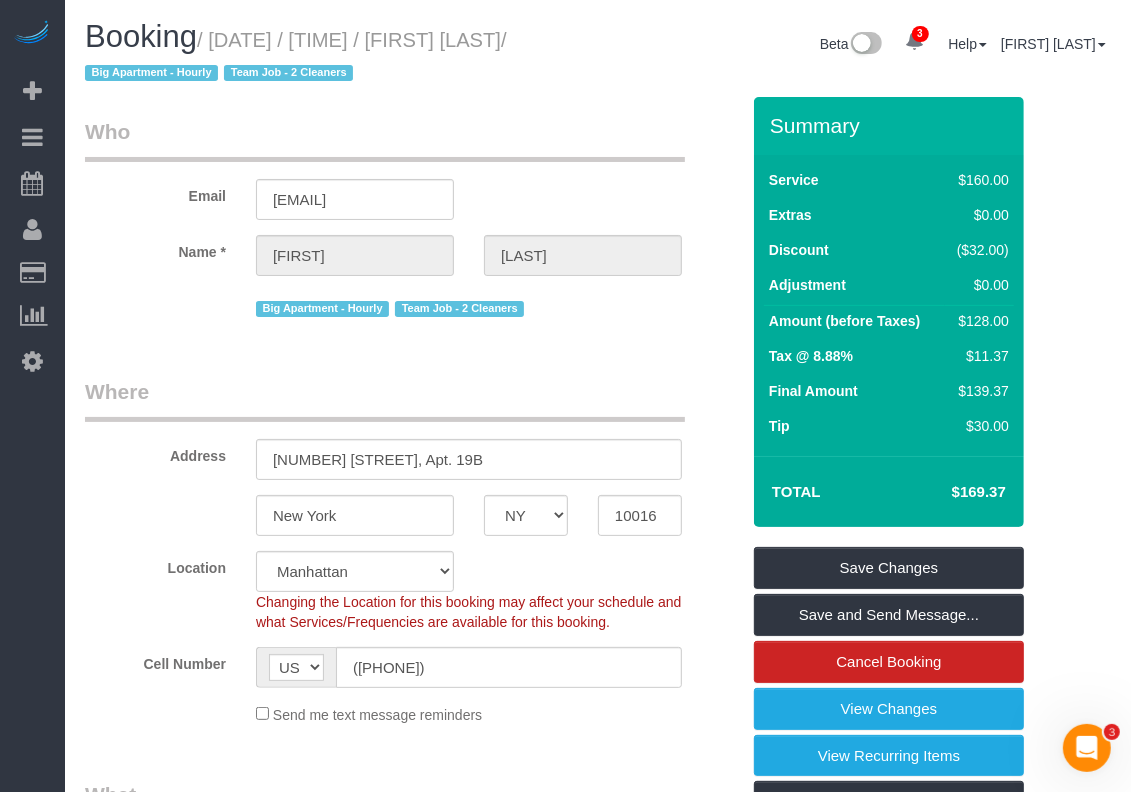 click on "Who
Email
[EMAIL]
Name *
[FIRST]
[LAST]
Big Apartment - Hourly
Team Job - 2 Cleaners
Where
Address
[NUMBER] [STREET], Apt. 19B
[CITY]
AK
AL
AR
AZ
CA
CO
CT
DC
DE
FL
GA
HI
IA
ID
IL
IN
KS
KY
LA
MA
MD
ME
MI
MN
MO
MS" at bounding box center [598, 1657] 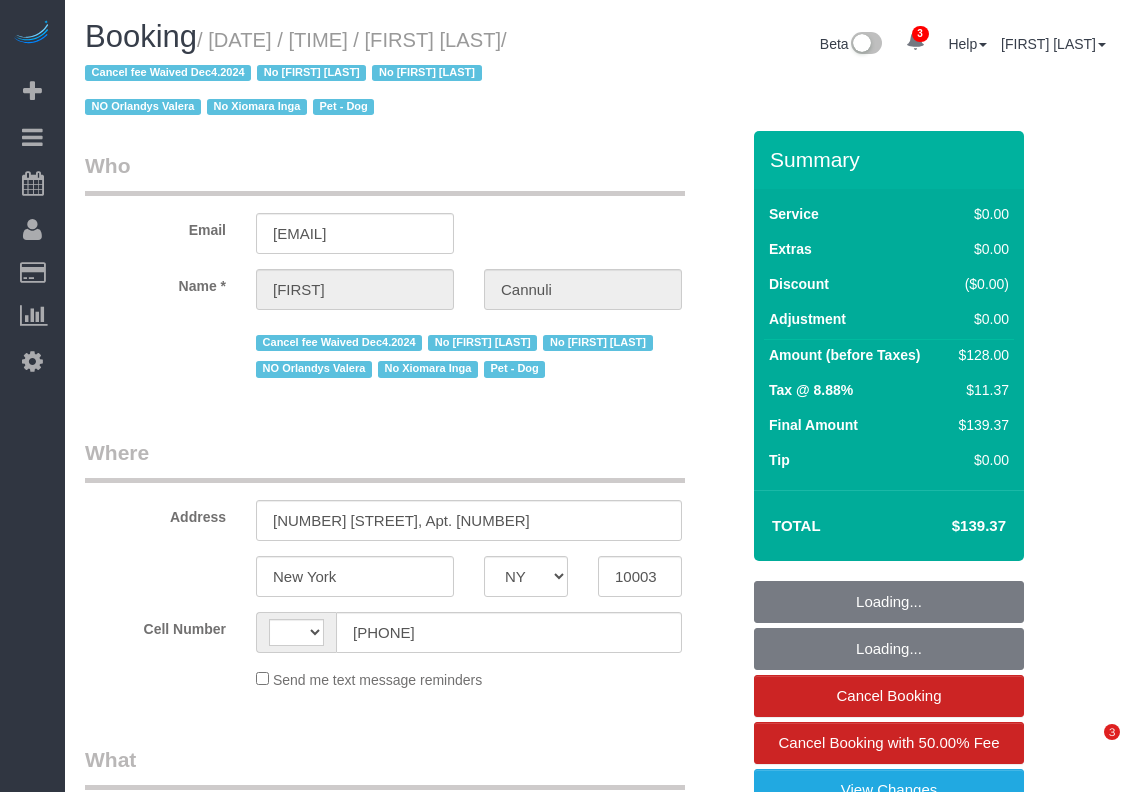 select on "NY" 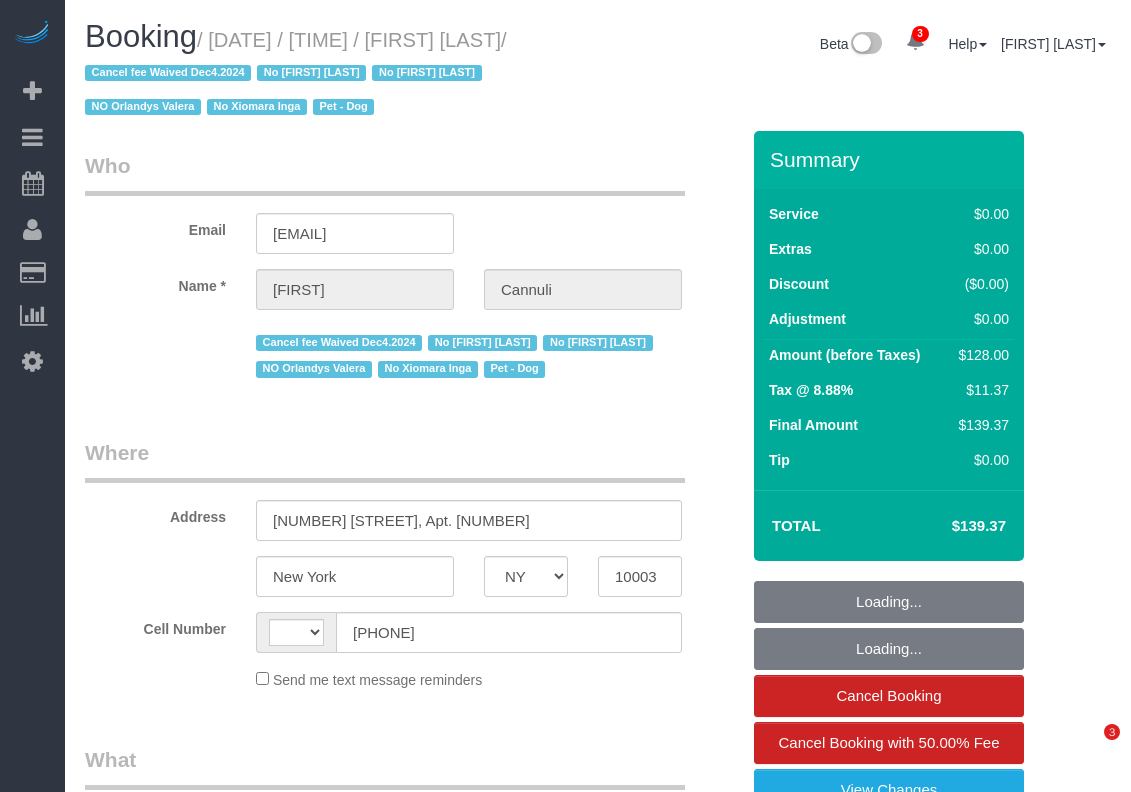 scroll, scrollTop: 0, scrollLeft: 0, axis: both 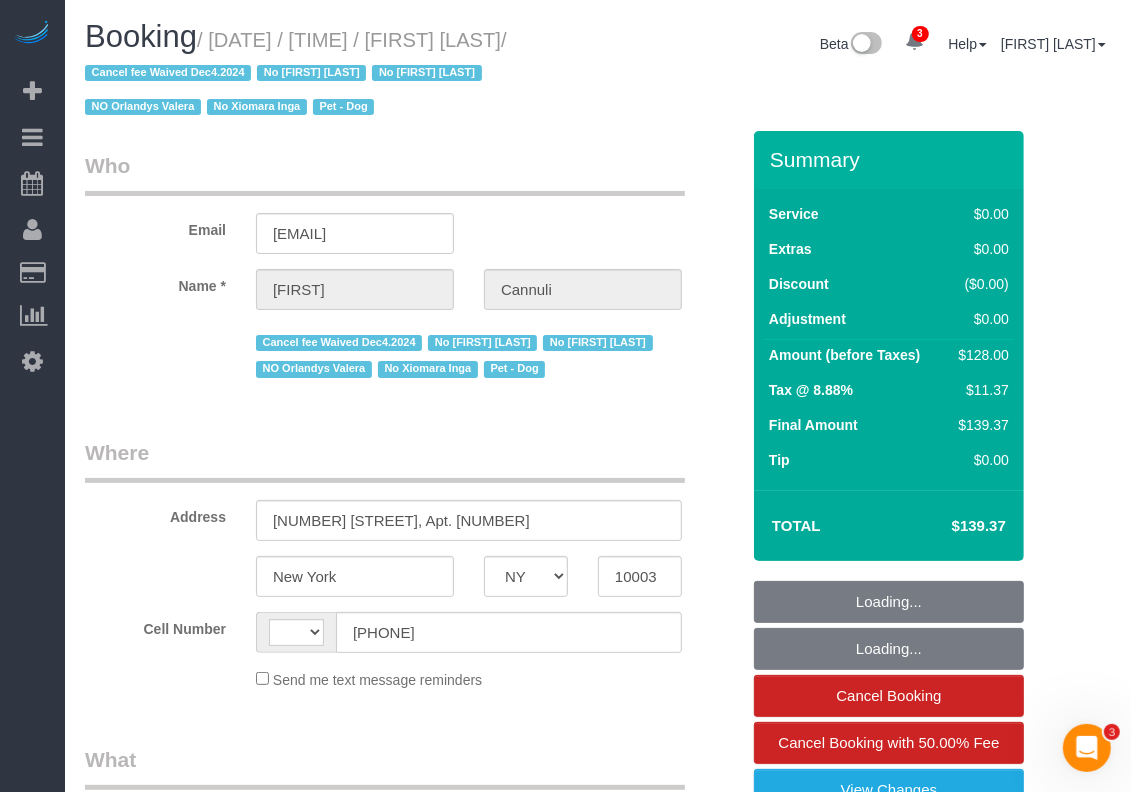 select on "number:56" 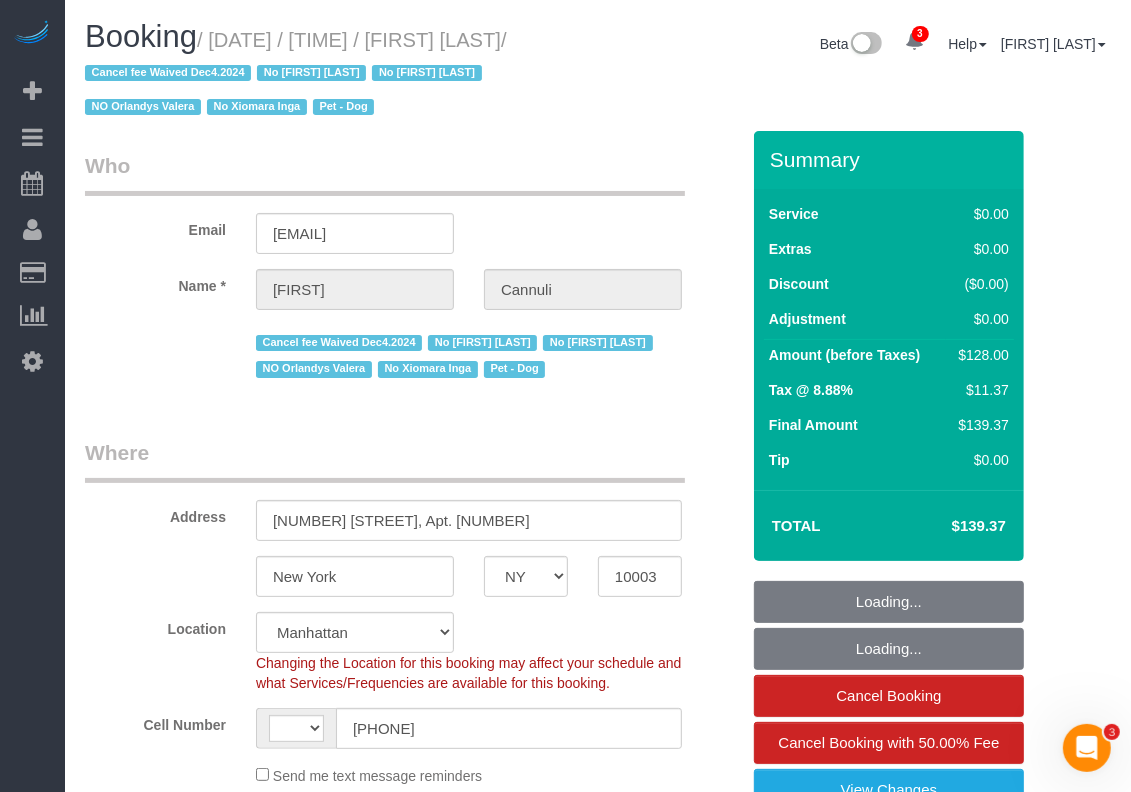 select on "string:US" 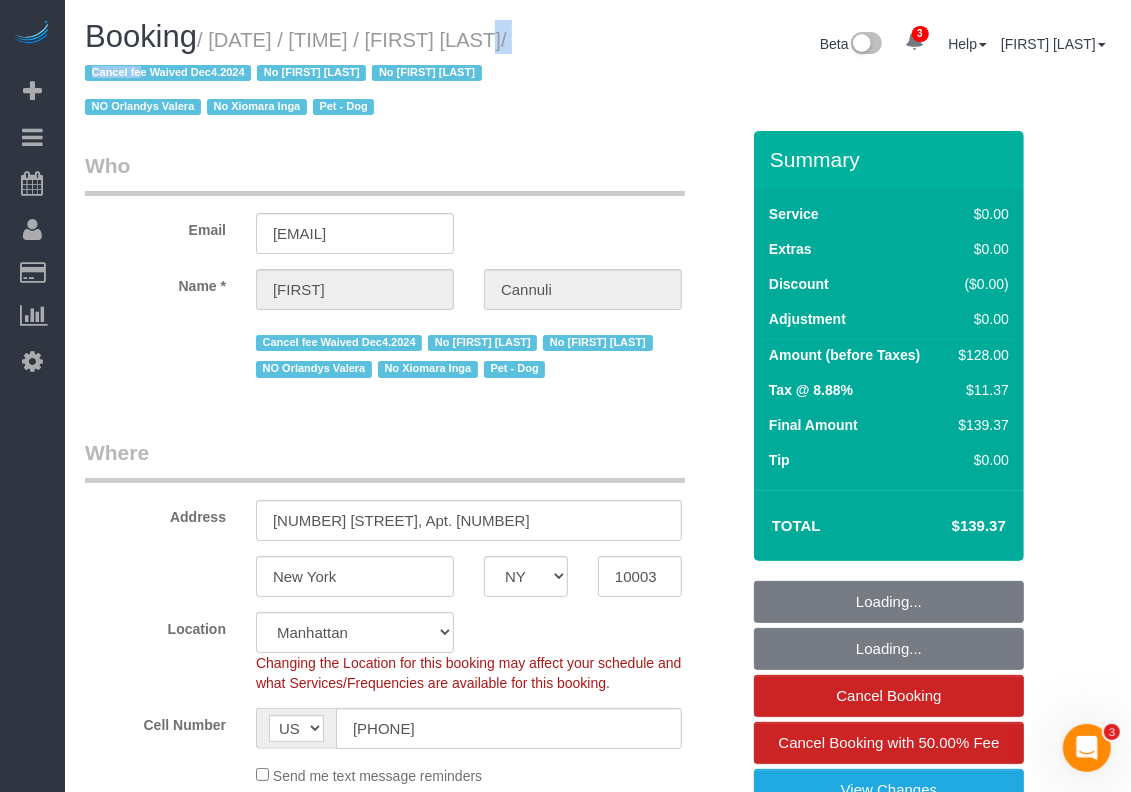 select on "spot1" 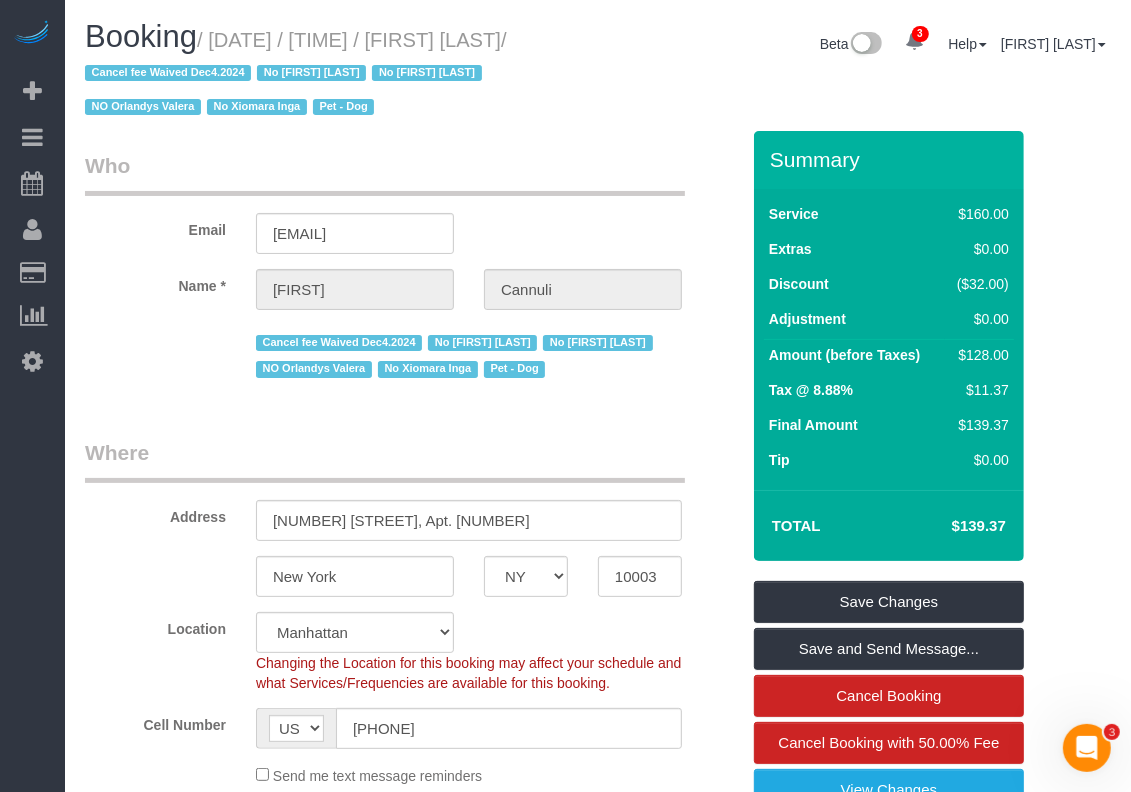 click on "Who
Email
stephanie.cannuli@gmail.com
Name *
Stephanie
Cannuli
Cancel fee Waived Dec4.2024
No Berdina Philistin
No Eveling Mercado
NO Orlandys Valera
No Xiomara Inga
Pet - Dog
Where
Address
1 Union Square South, Apt. 17F
New York
AK
AL
AR
AZ
CA
CO
CT
DC
DE
FL
GA
HI
IA
ID
IL
IN
KS
KY" at bounding box center (598, 1881) 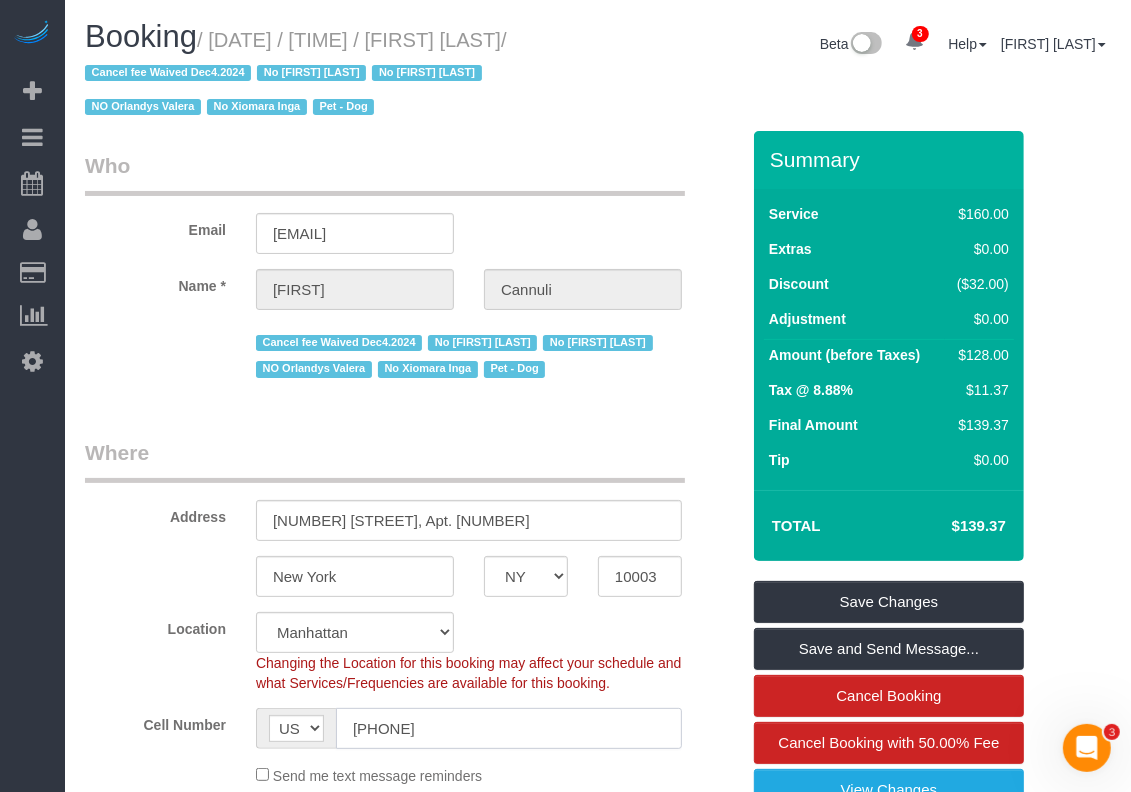 drag, startPoint x: 486, startPoint y: 735, endPoint x: 292, endPoint y: 733, distance: 194.01031 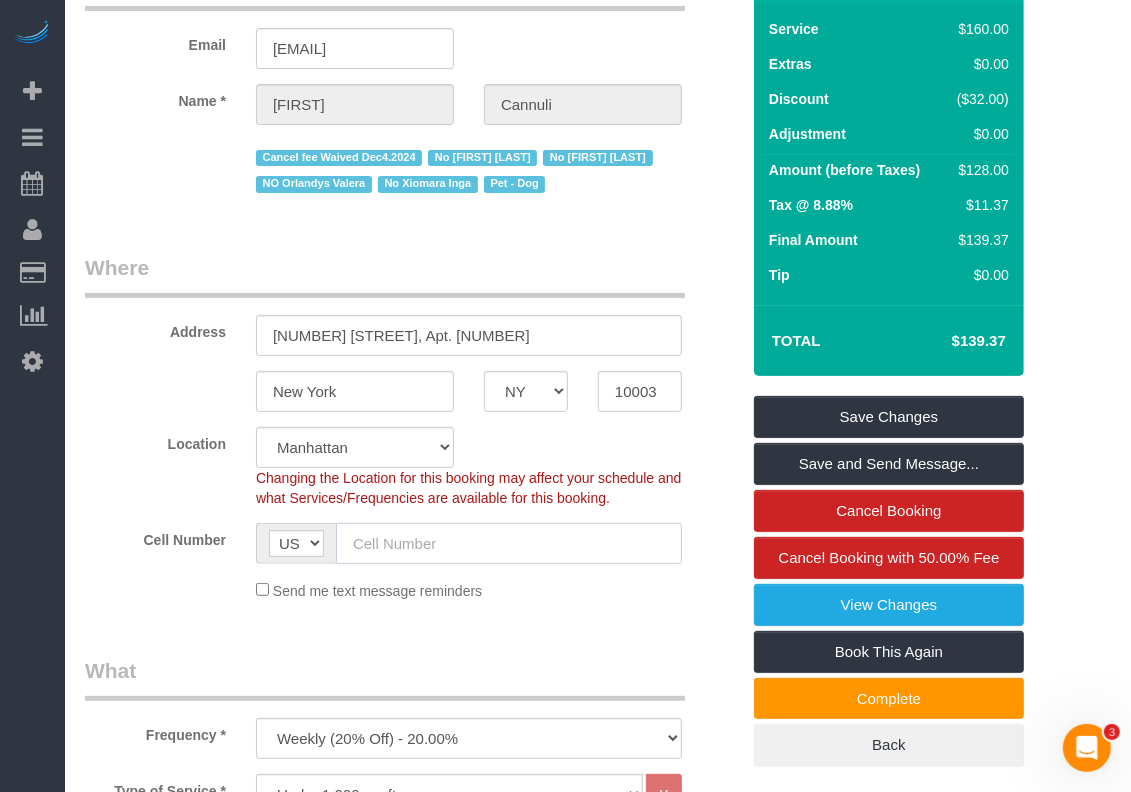 scroll, scrollTop: 250, scrollLeft: 0, axis: vertical 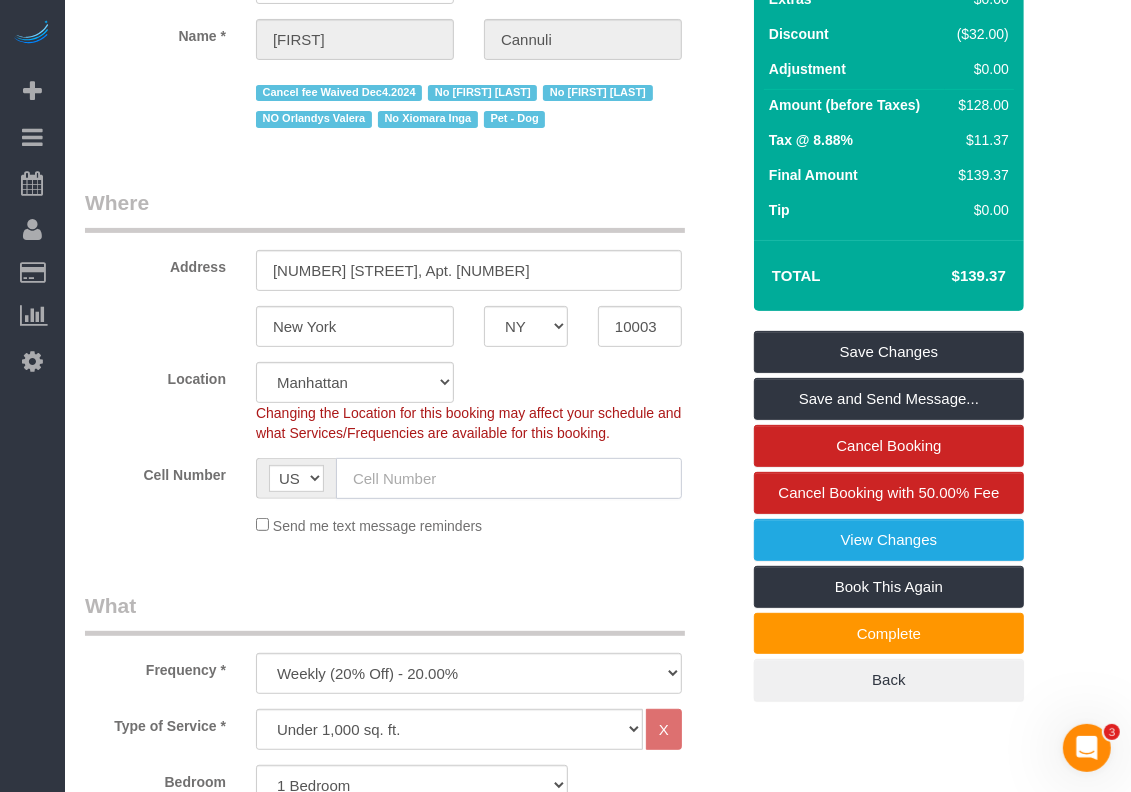 click 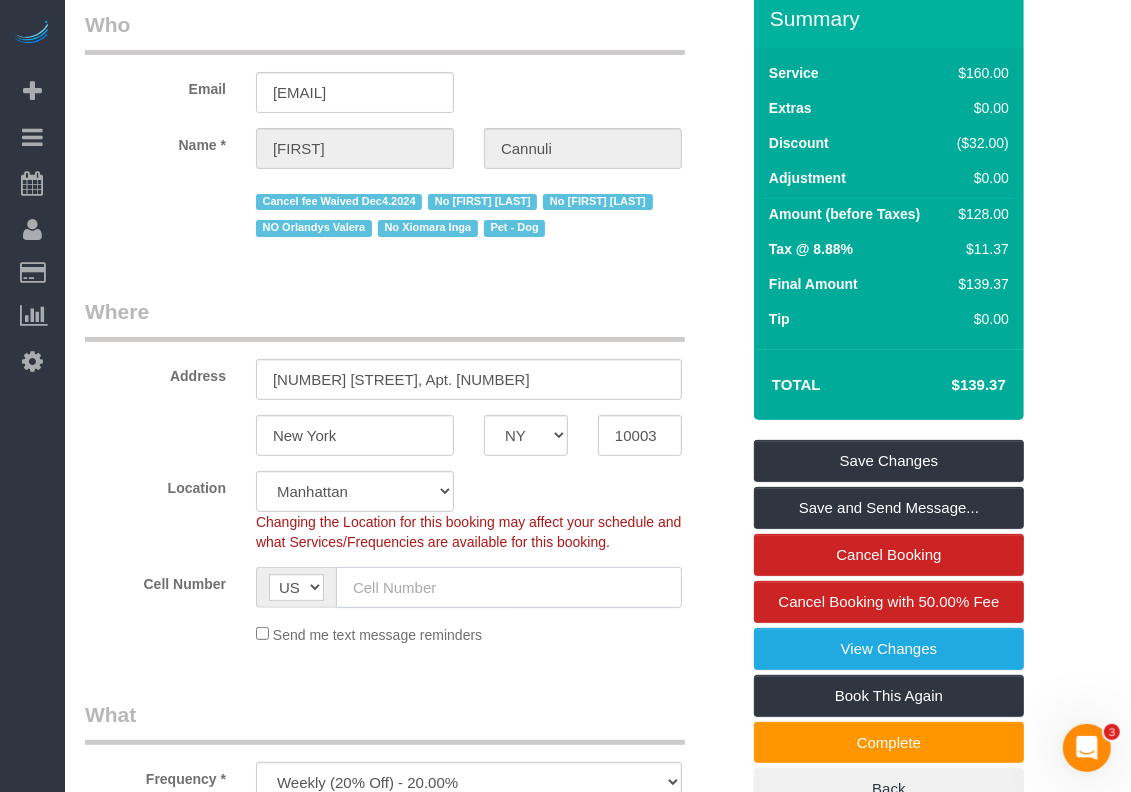 scroll, scrollTop: 0, scrollLeft: 0, axis: both 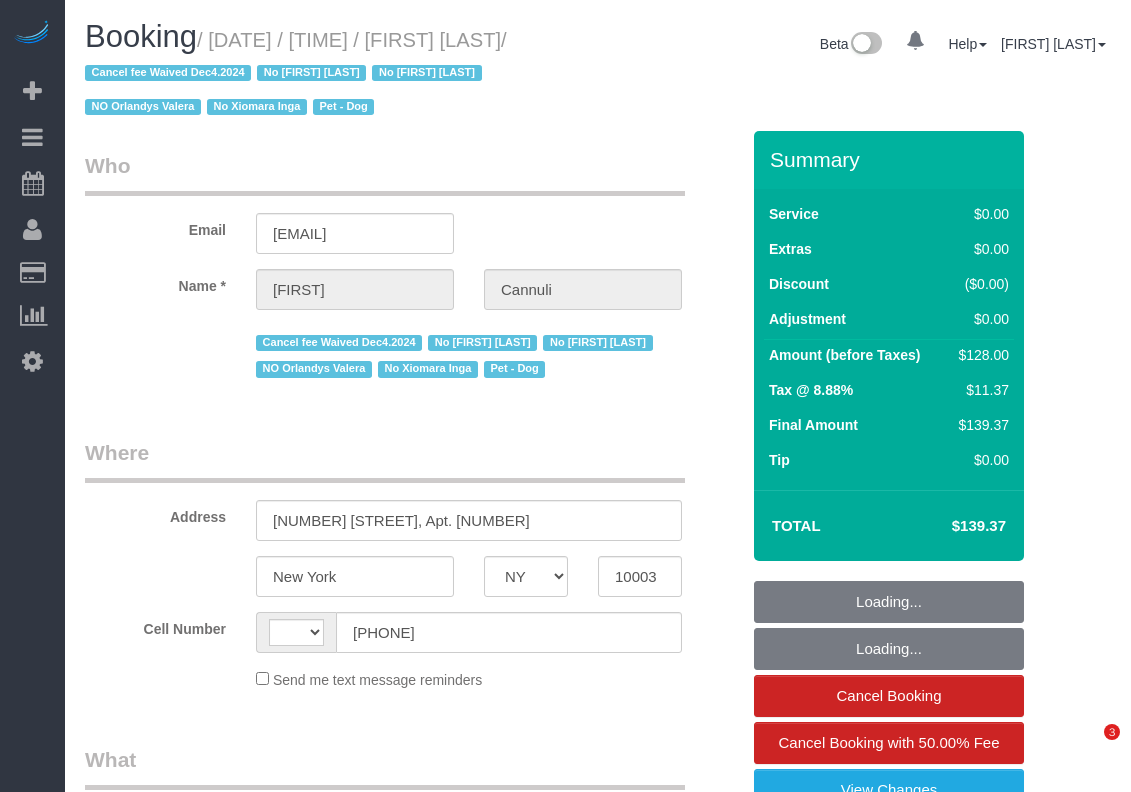 select on "NY" 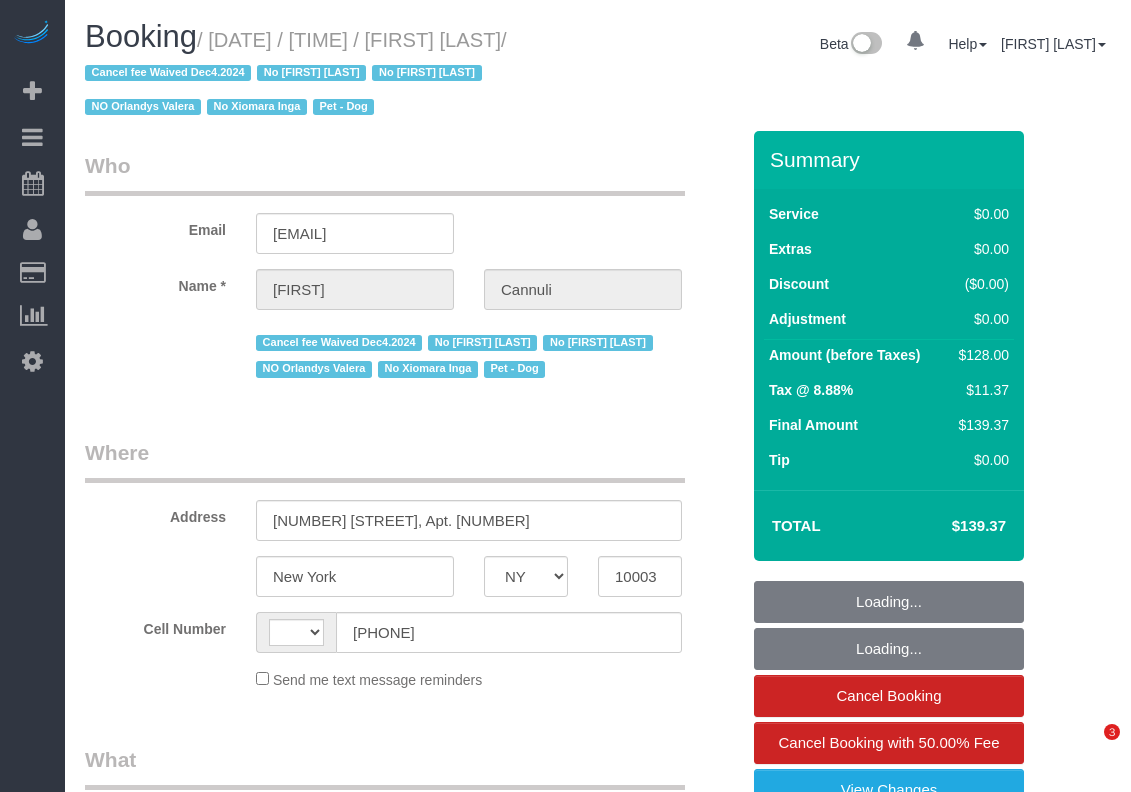 scroll, scrollTop: 0, scrollLeft: 0, axis: both 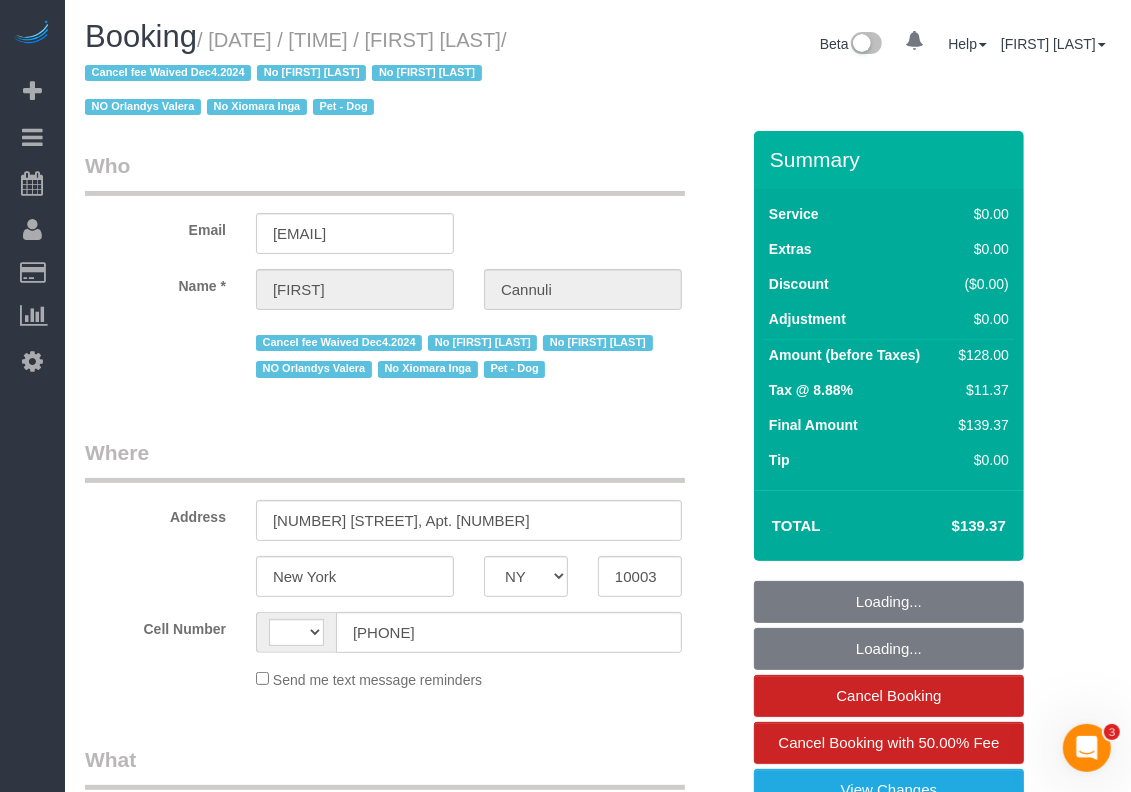 select on "number:56" 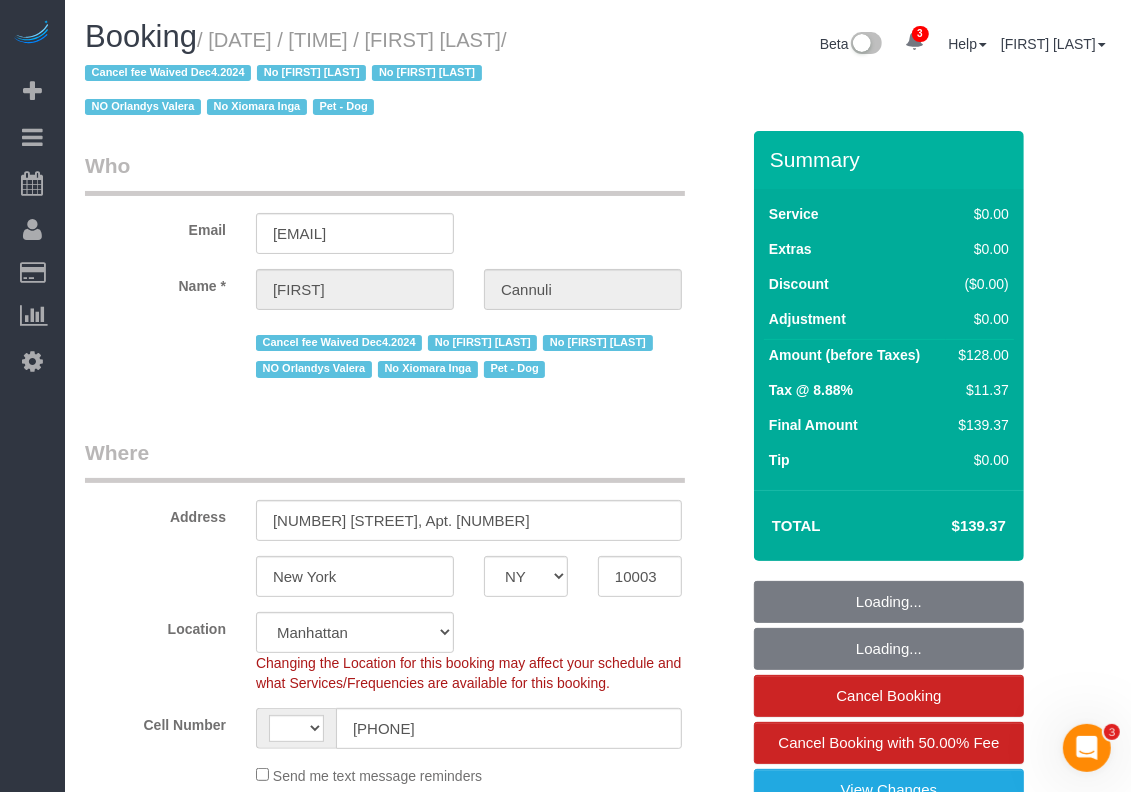 select on "string:US" 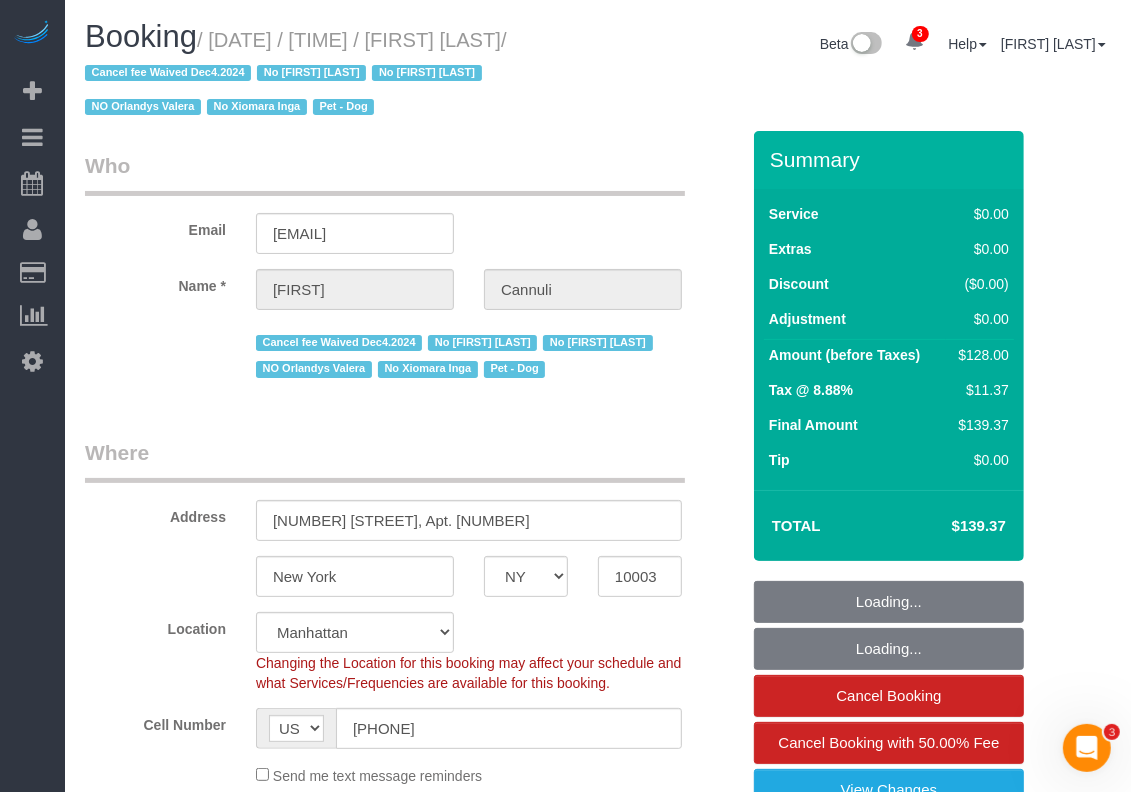select on "1" 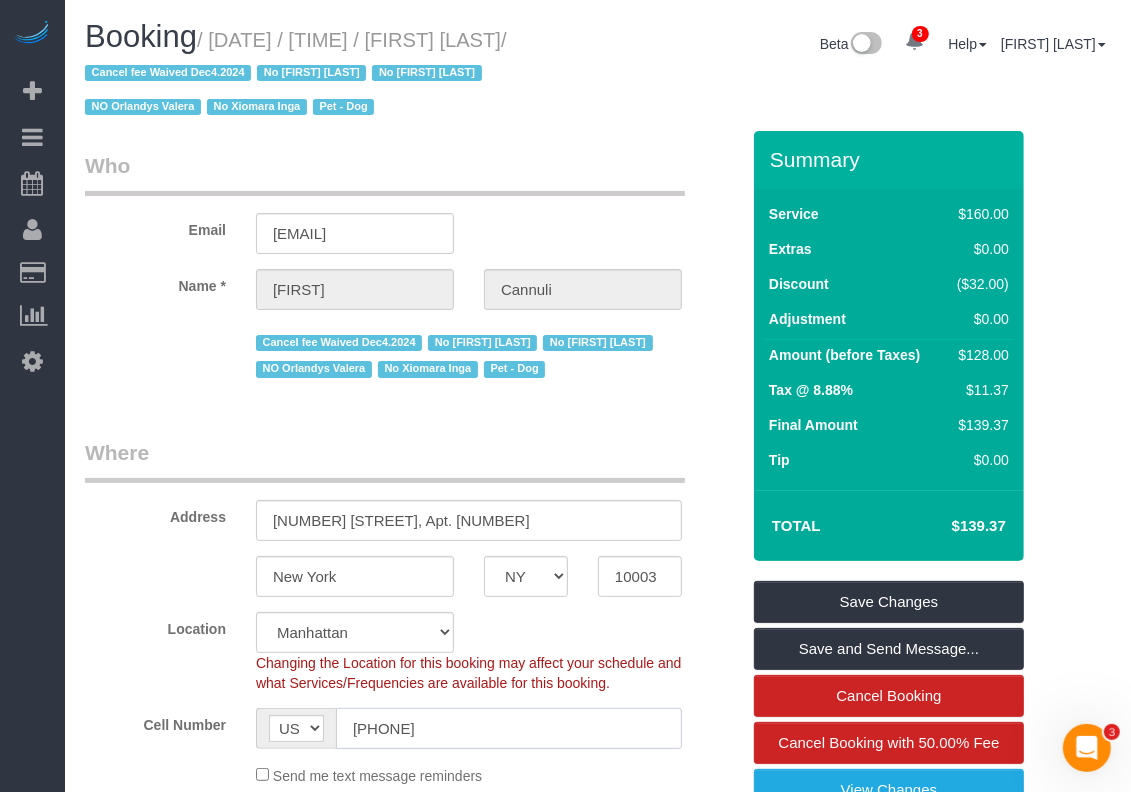 drag, startPoint x: 478, startPoint y: 738, endPoint x: 291, endPoint y: 741, distance: 187.02406 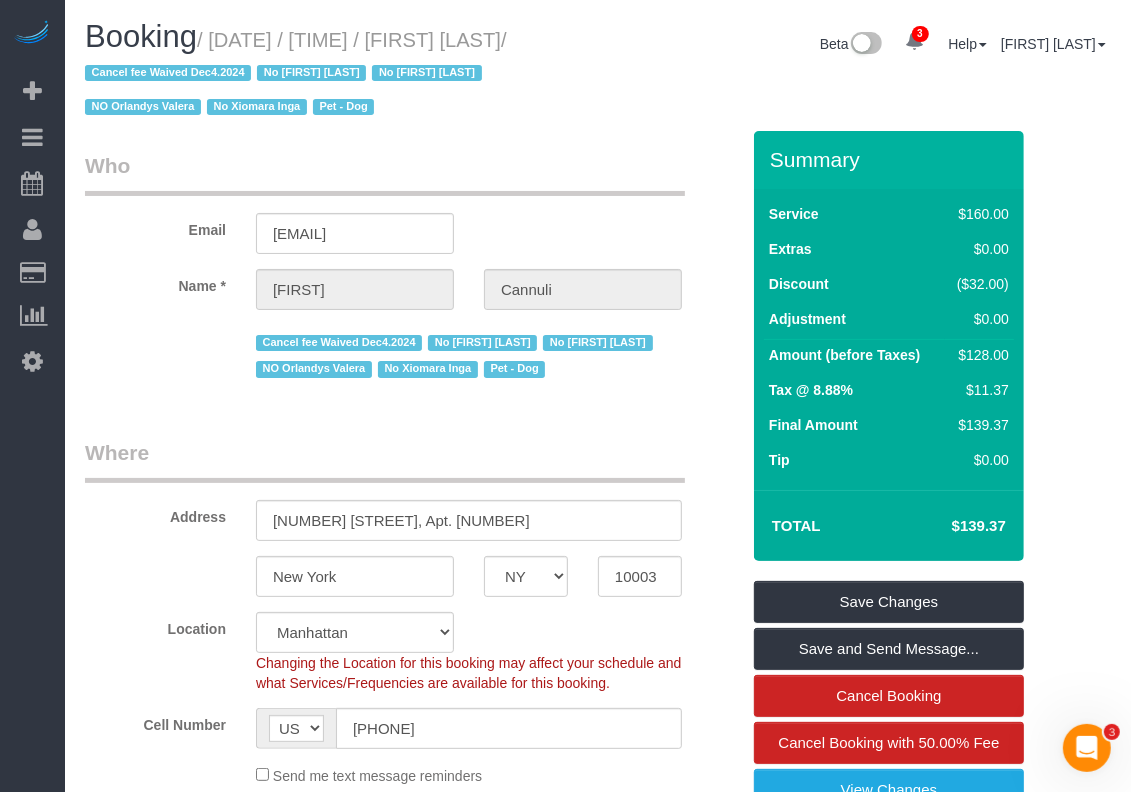 drag, startPoint x: 477, startPoint y: 31, endPoint x: 157, endPoint y: 78, distance: 323.43314 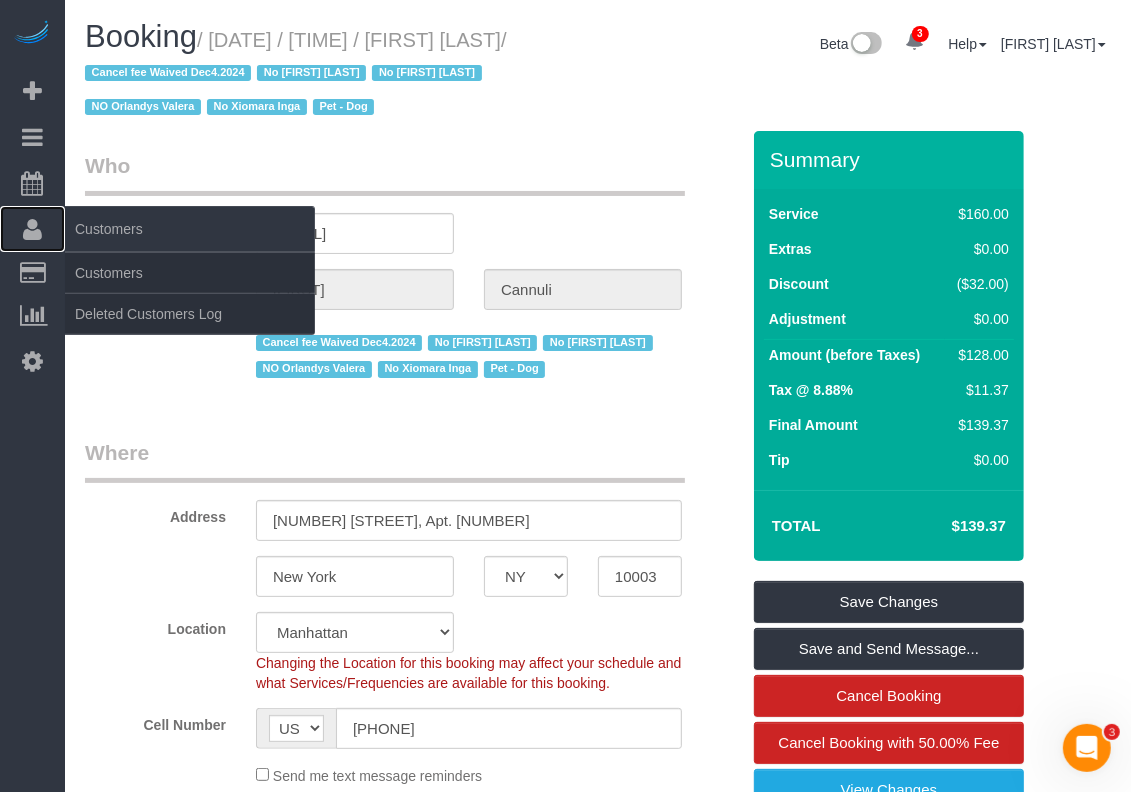 drag, startPoint x: 98, startPoint y: 181, endPoint x: 26, endPoint y: 222, distance: 82.85529 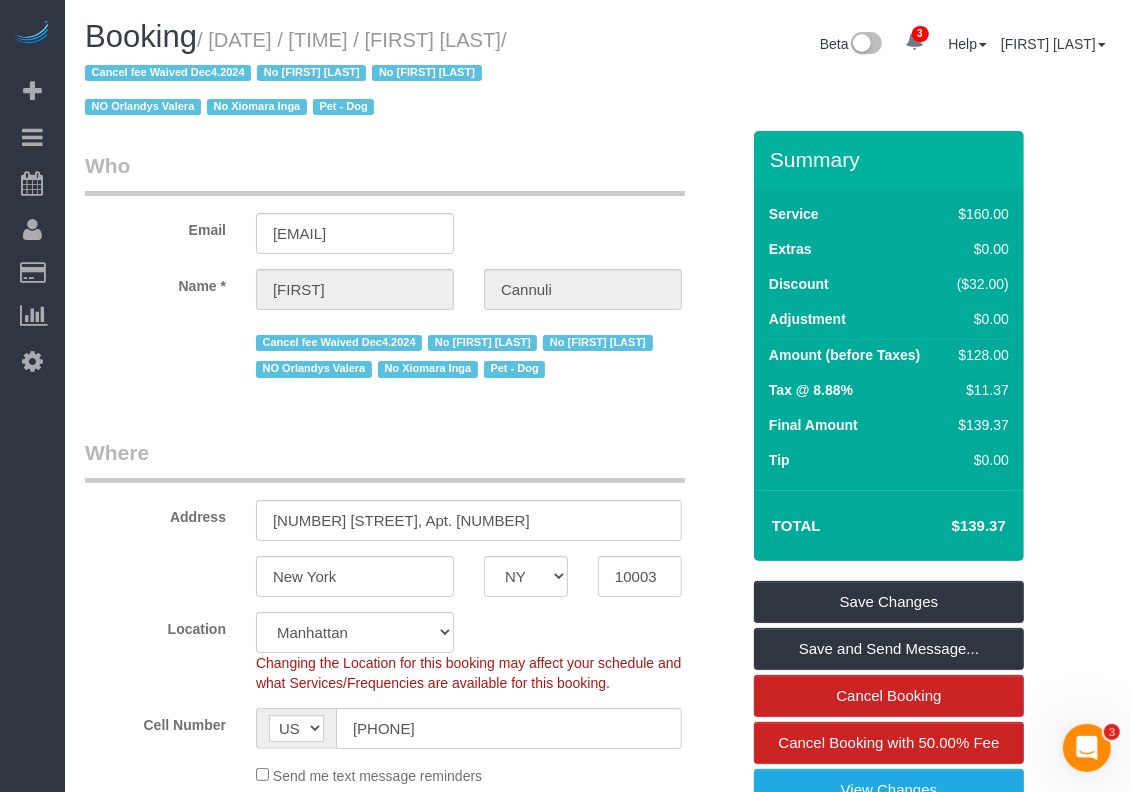 click at bounding box center (565, 1) 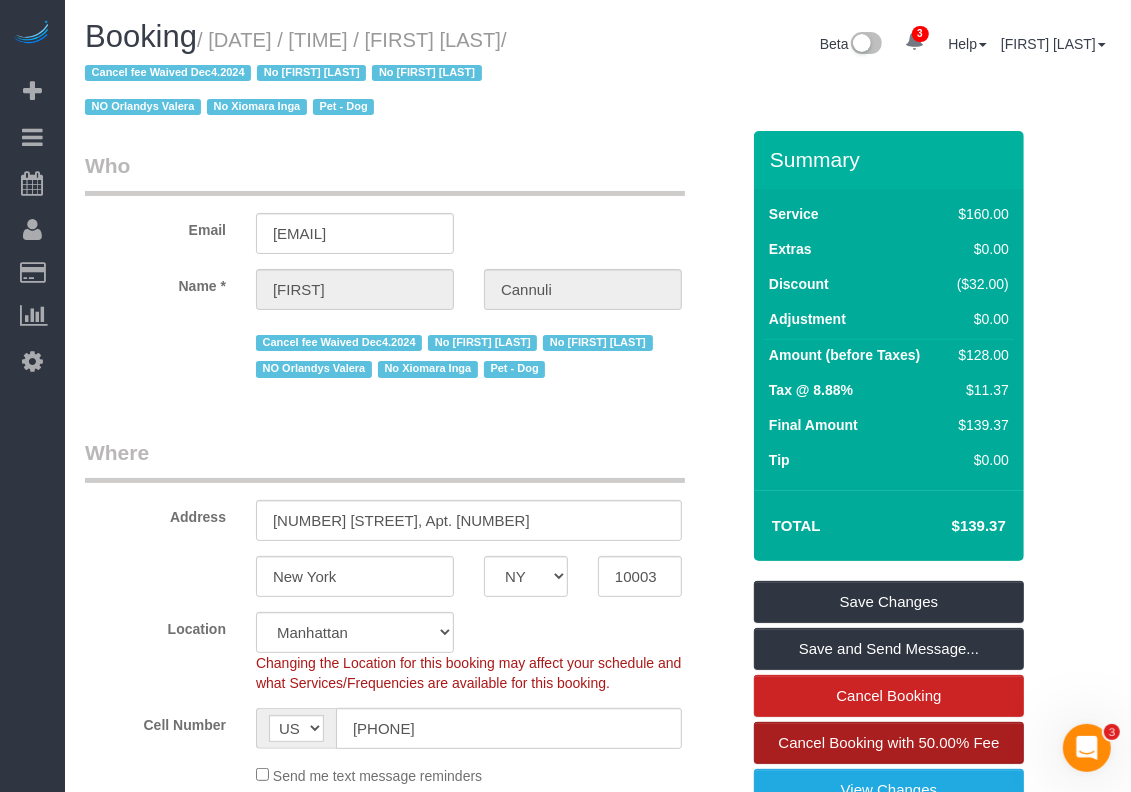 click on "Cancel Booking with 50.00% Fee" at bounding box center (889, 742) 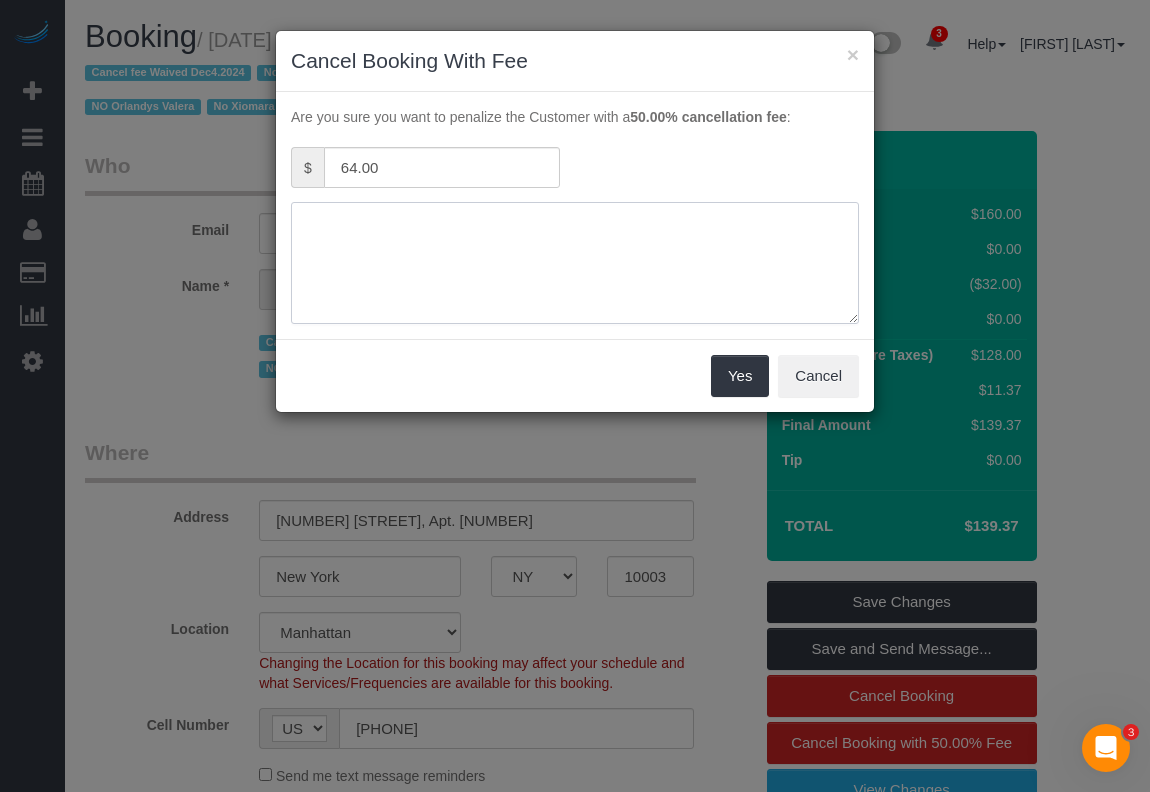 click at bounding box center (575, 263) 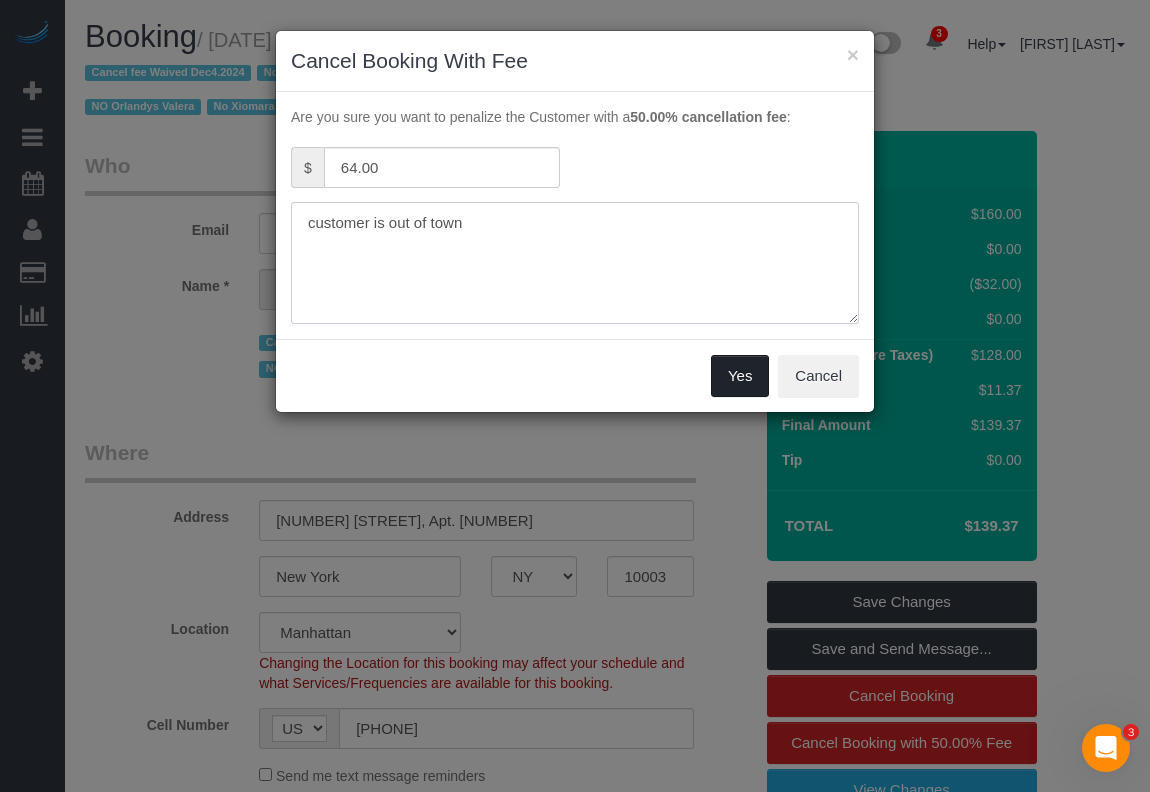 type on "customer is out of town" 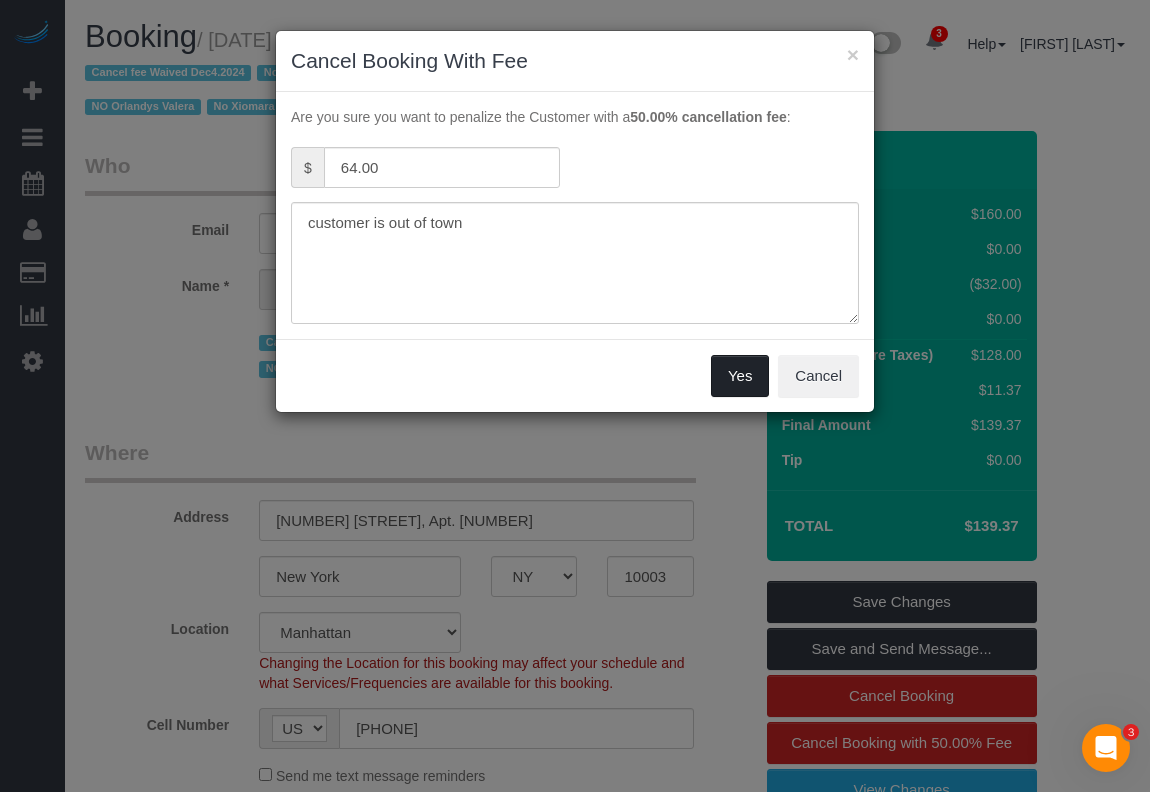 click on "Yes" at bounding box center [740, 376] 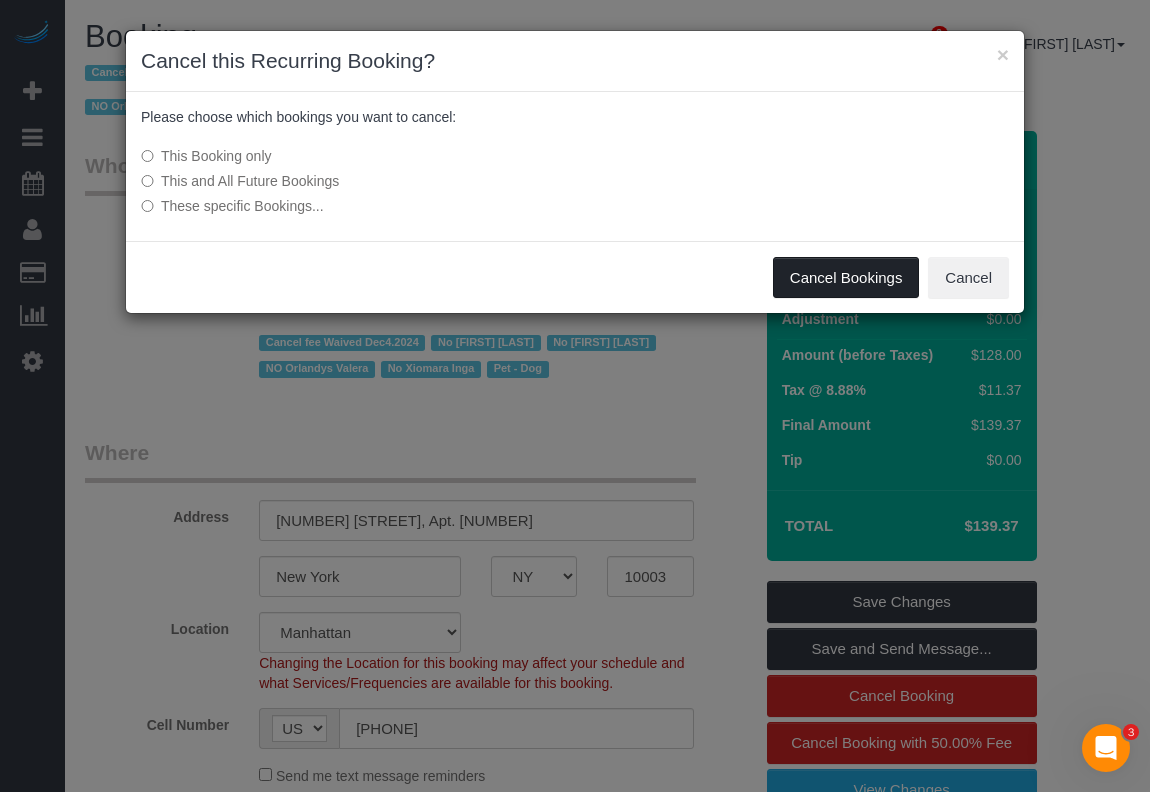 click on "Cancel Bookings" at bounding box center [846, 278] 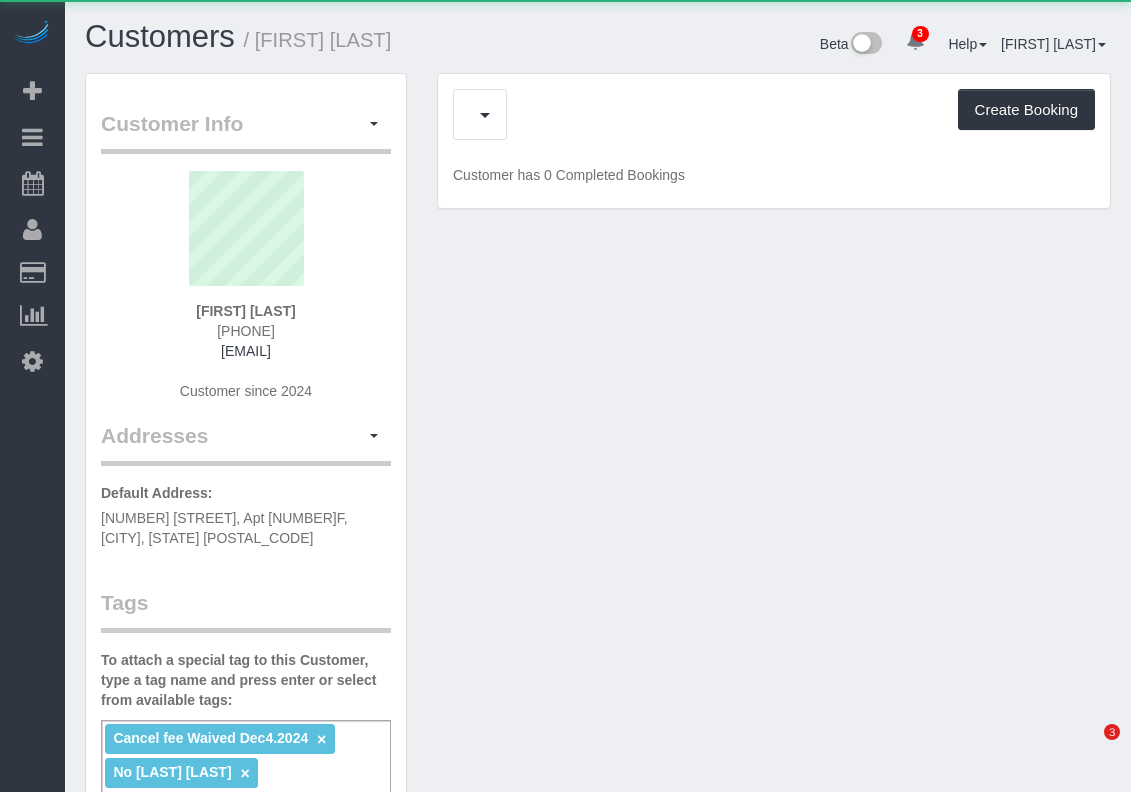 scroll, scrollTop: 0, scrollLeft: 0, axis: both 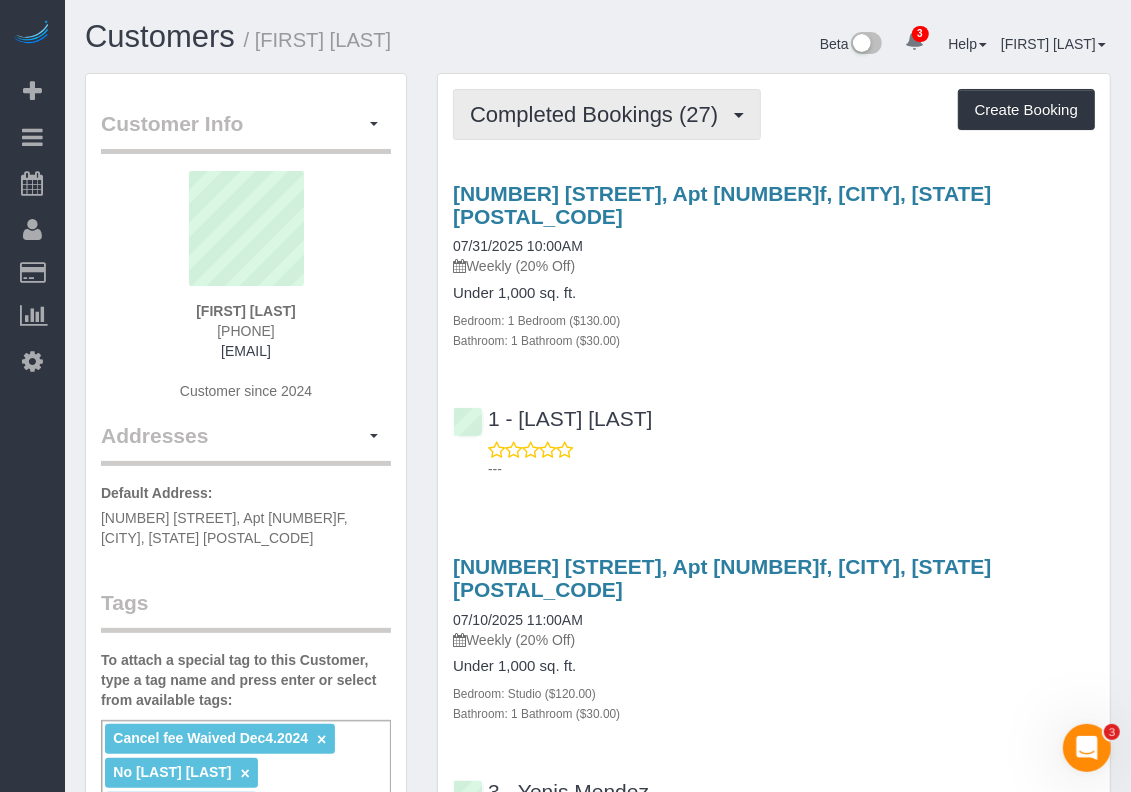 click on "Completed Bookings (27)" at bounding box center [599, 114] 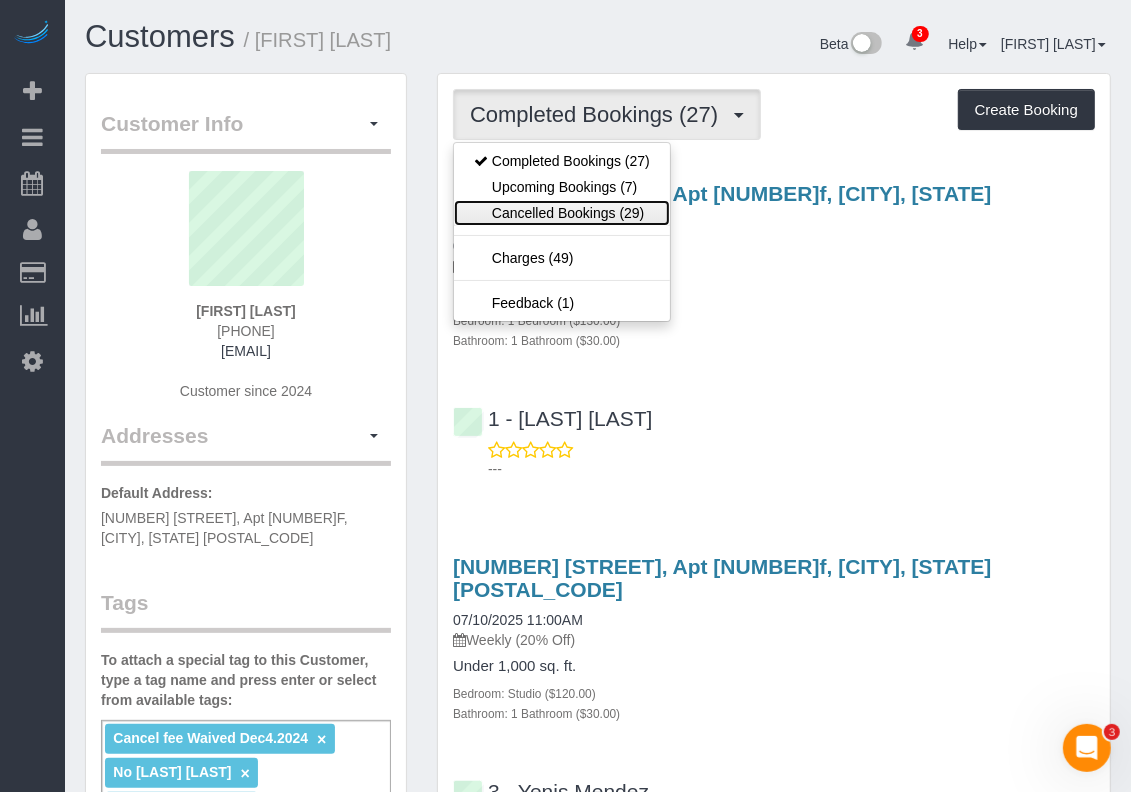 click on "Cancelled Bookings (29)" at bounding box center (562, 213) 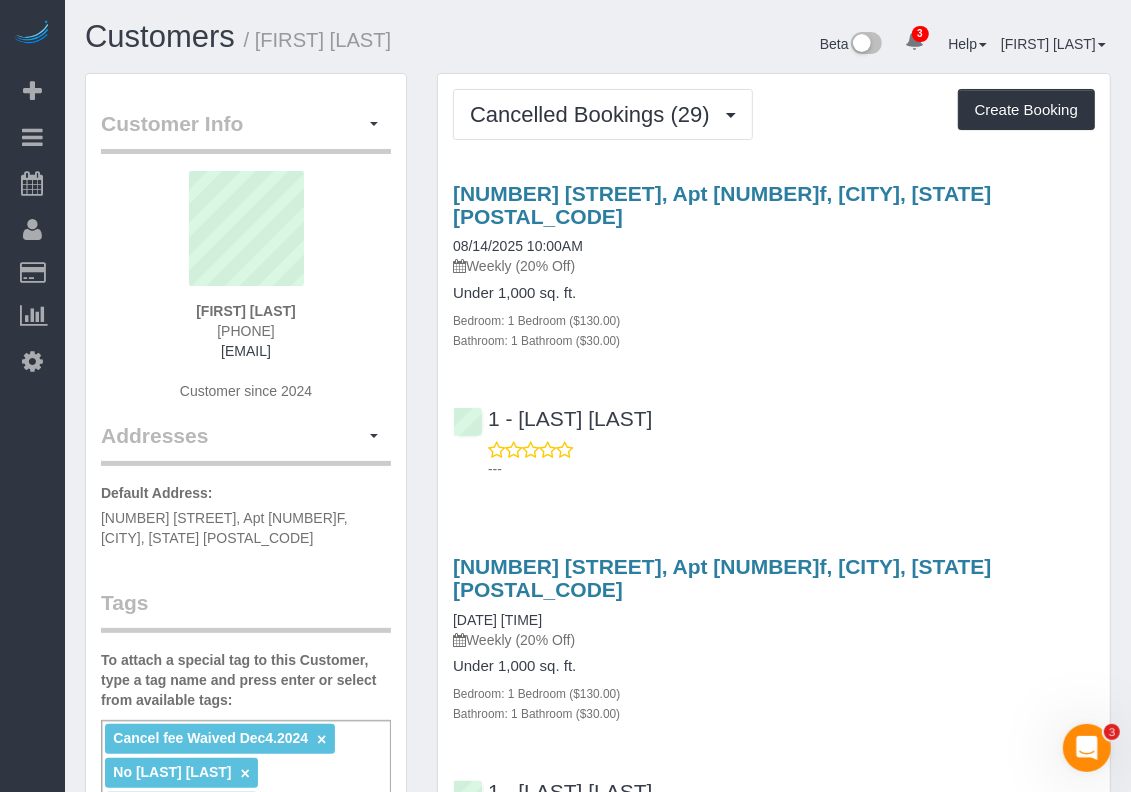 click on "Weekly (20% Off)" at bounding box center (774, 266) 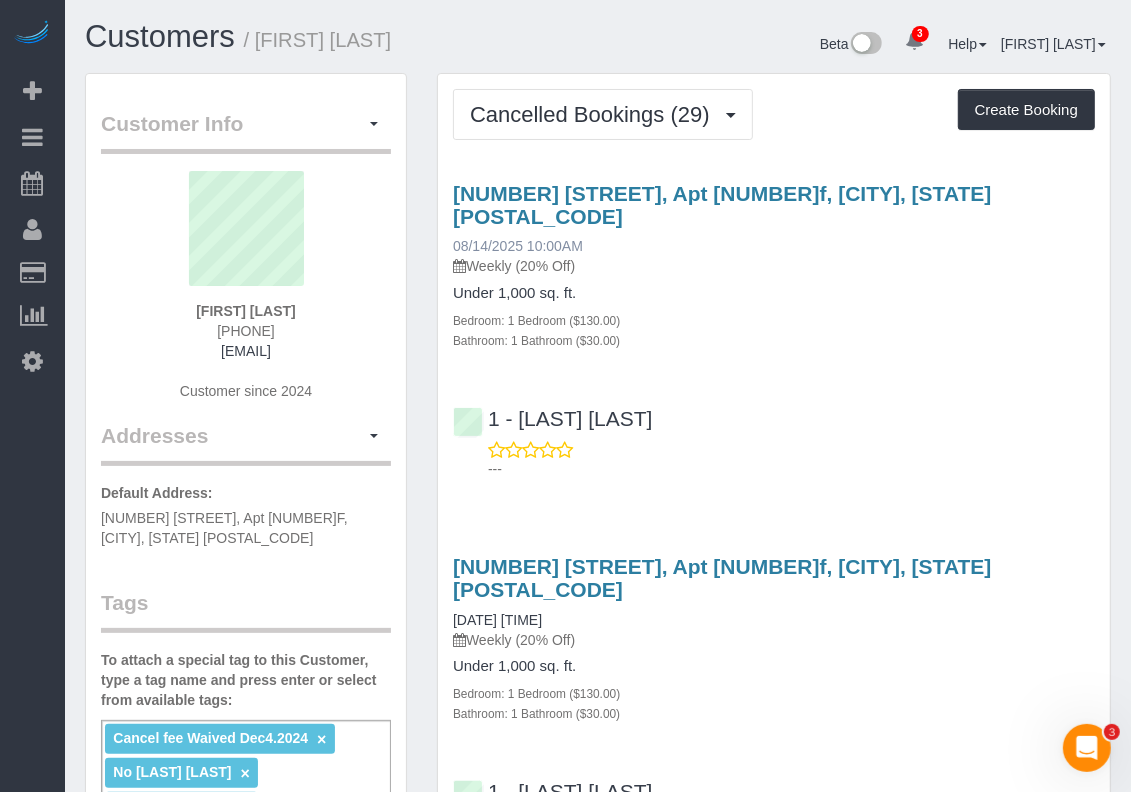 drag, startPoint x: 618, startPoint y: 228, endPoint x: 453, endPoint y: 227, distance: 165.00304 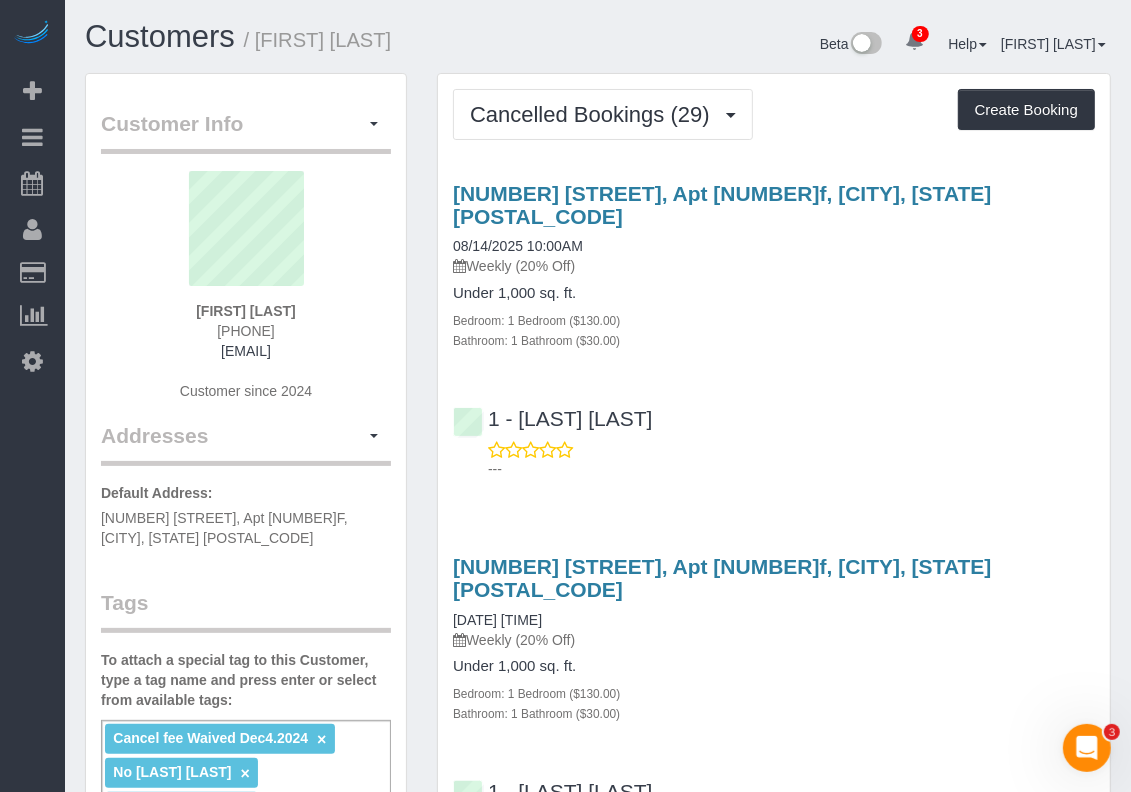 click on "Under 1,000 sq. ft." at bounding box center [774, 293] 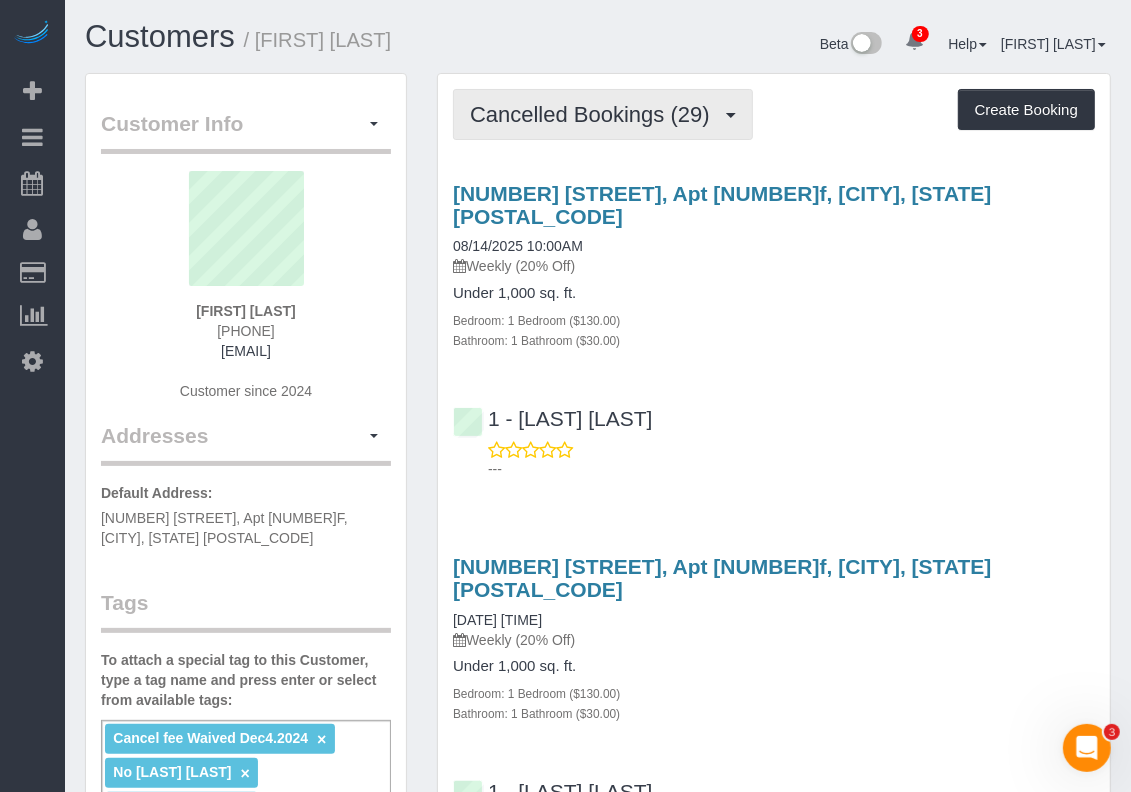 click on "Cancelled Bookings (29)" at bounding box center [595, 114] 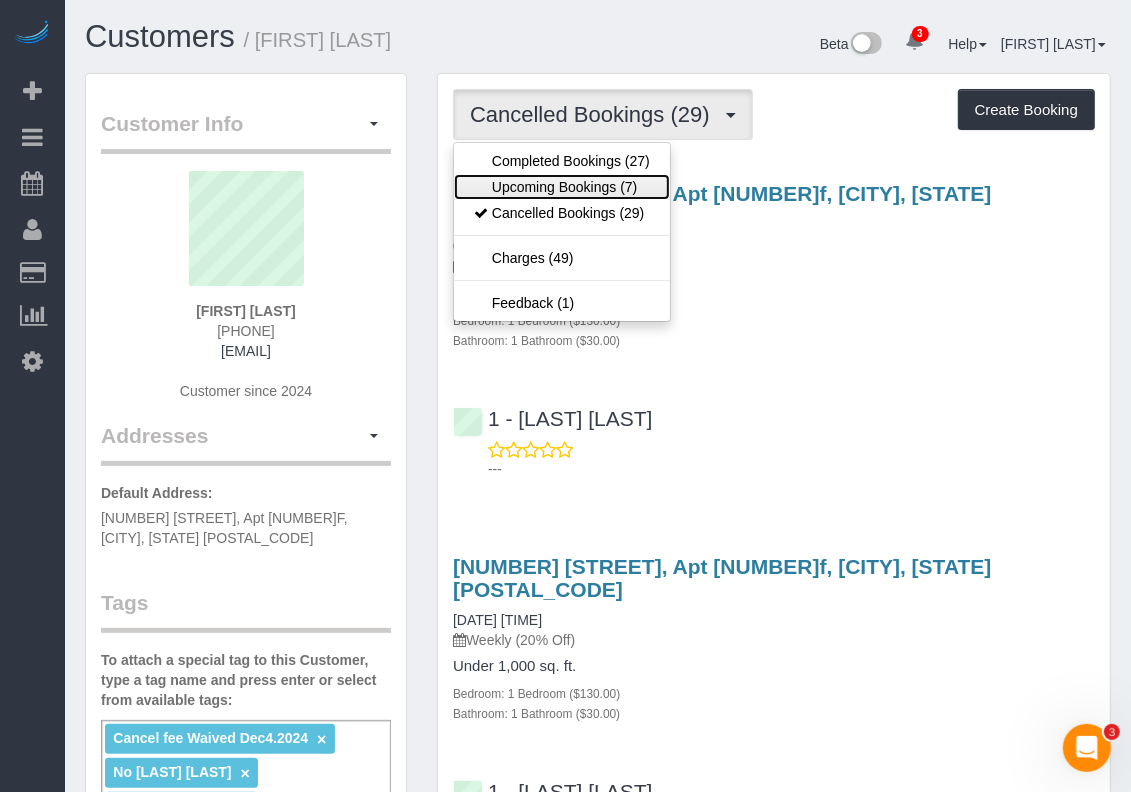 click on "Upcoming Bookings (7)" at bounding box center (562, 187) 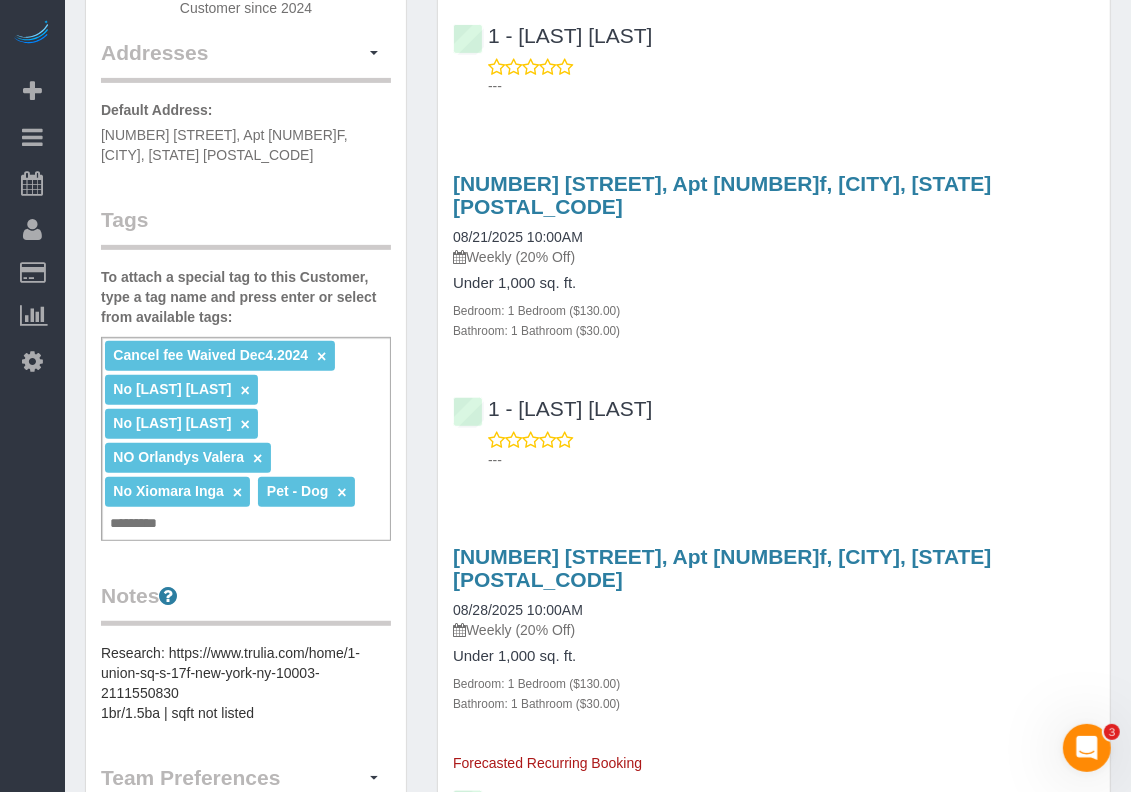 scroll, scrollTop: 0, scrollLeft: 0, axis: both 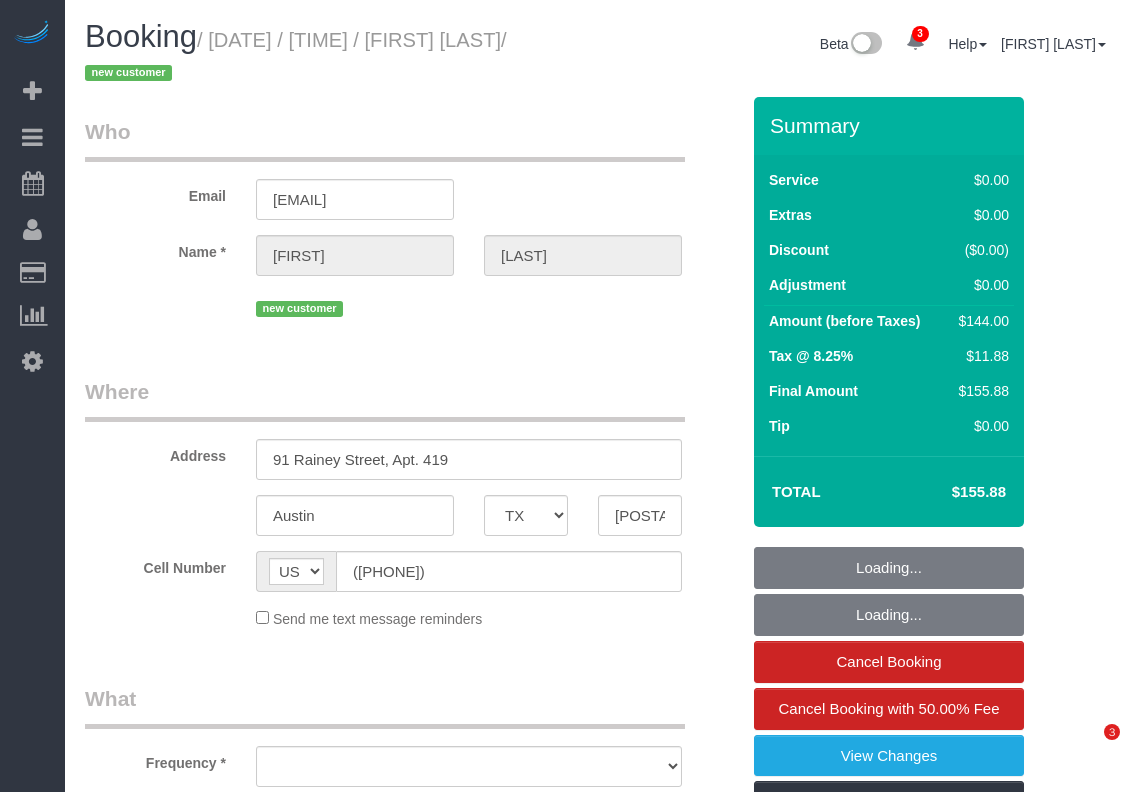 select on "TX" 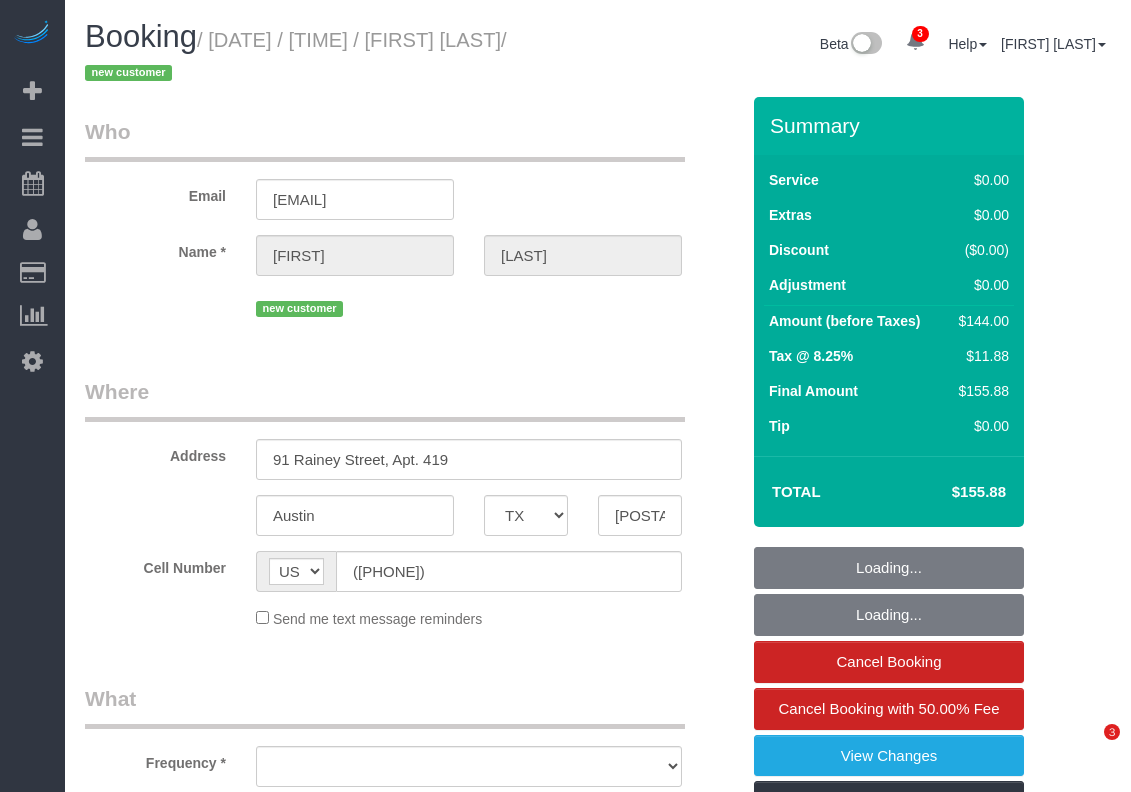 scroll, scrollTop: 0, scrollLeft: 0, axis: both 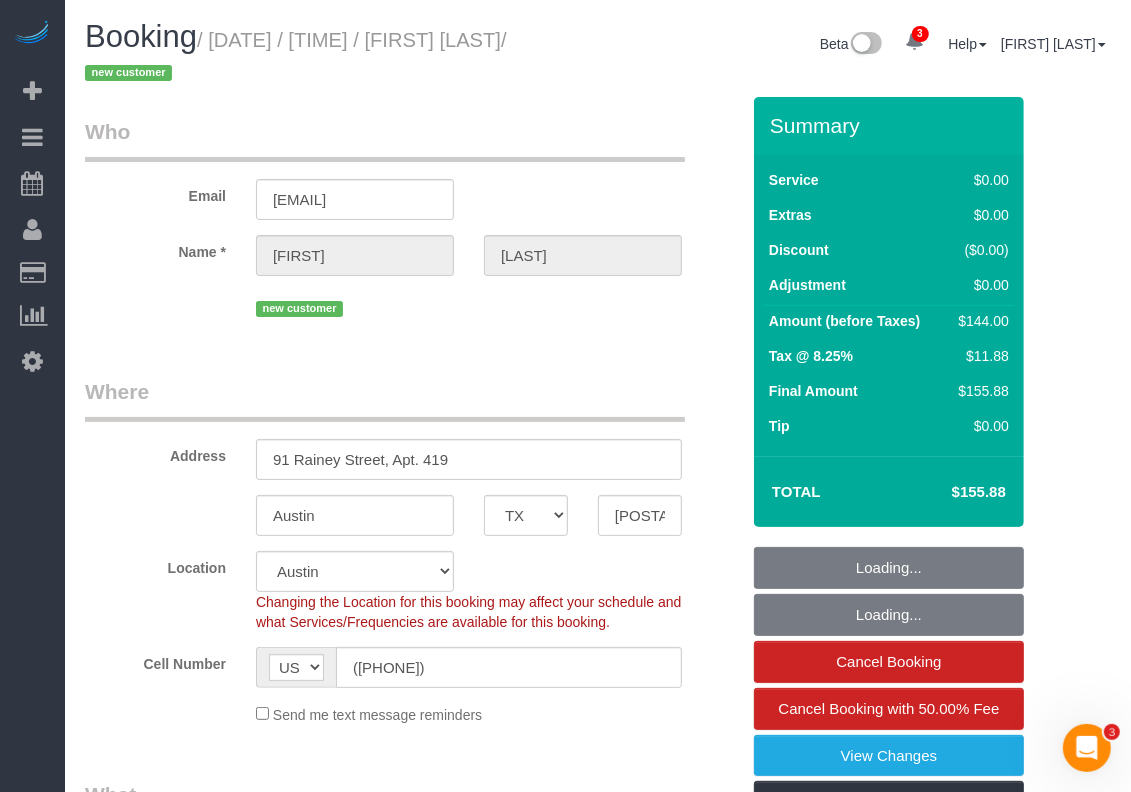 select on "object:787" 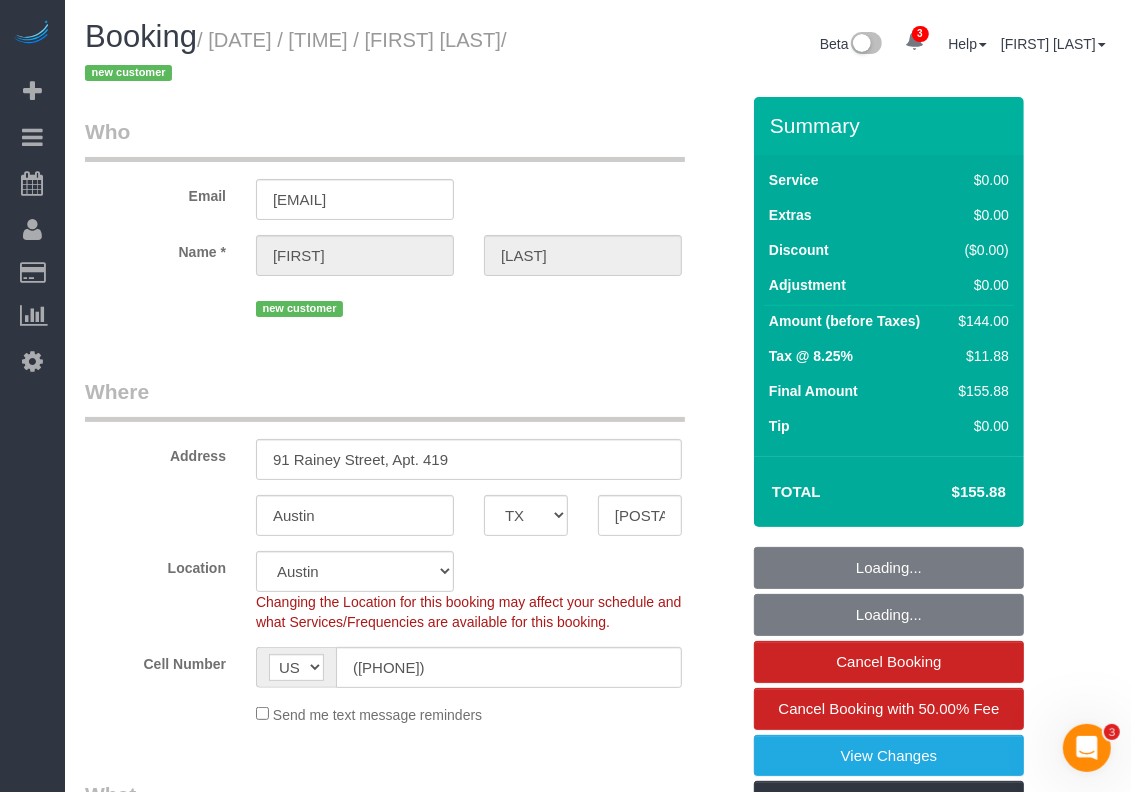 select on "1" 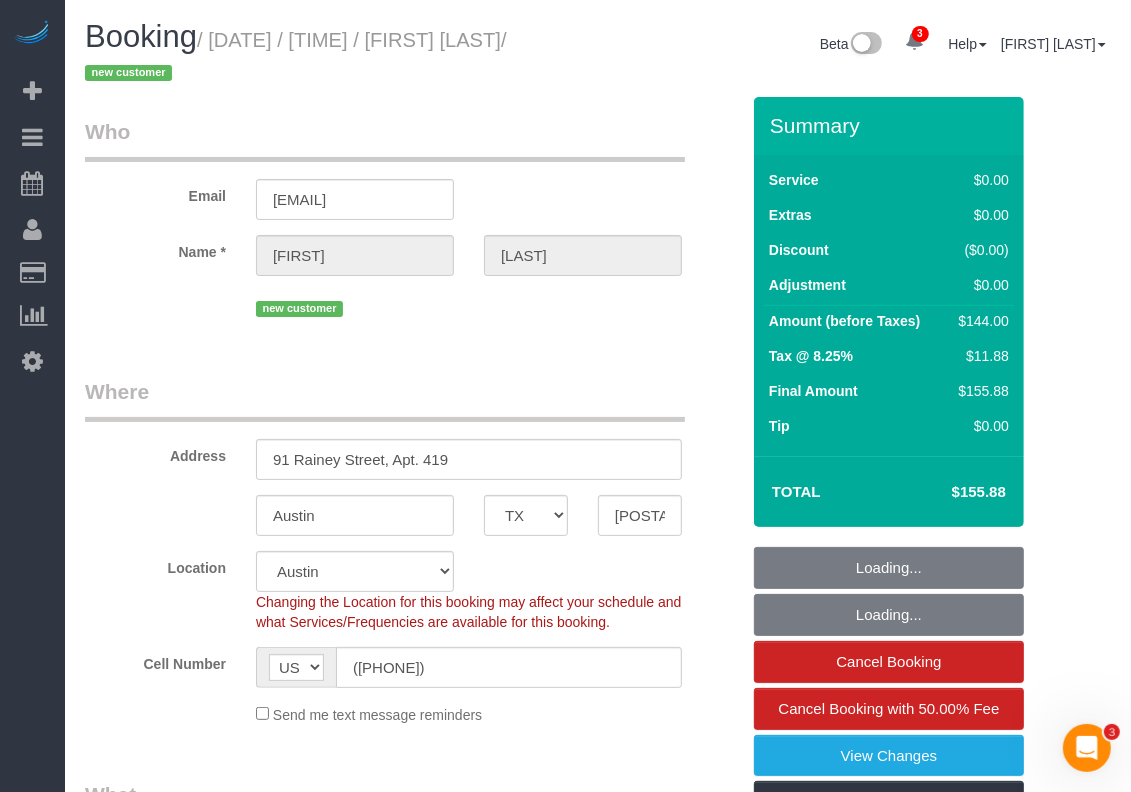 select on "object:1010" 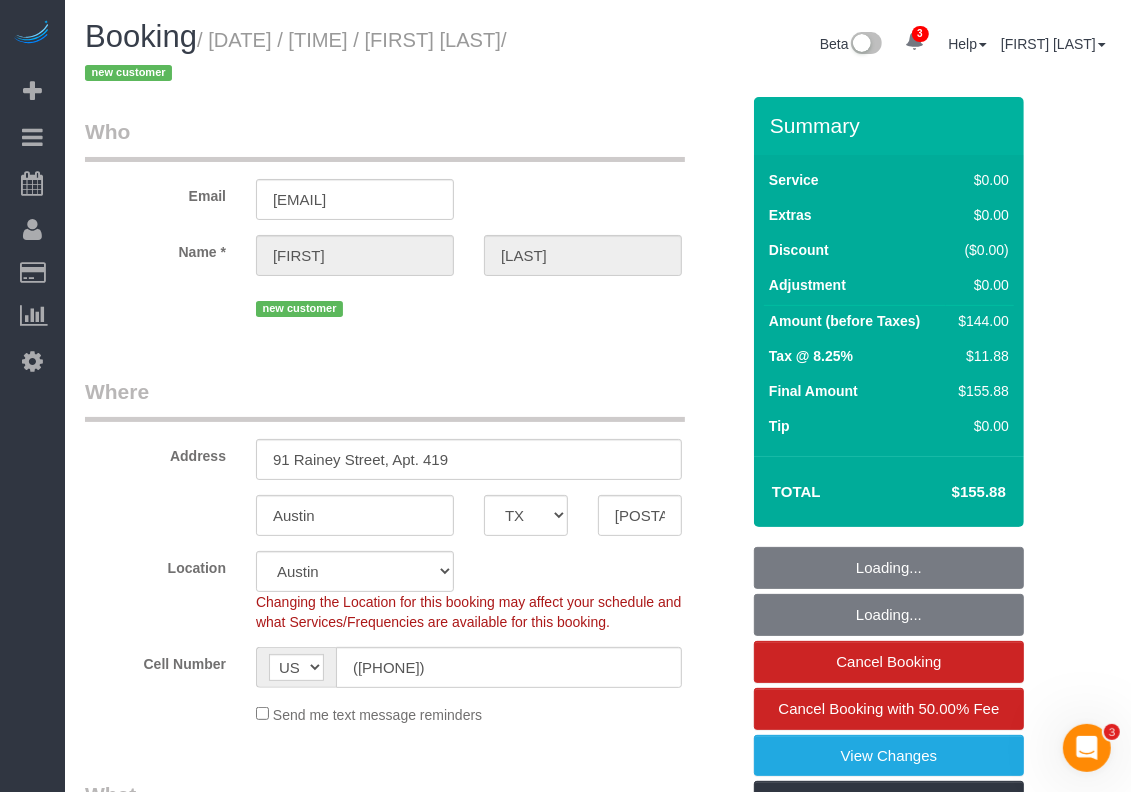 select on "string:stripe-pm_1RmKux4VGloSiKo7TXqe4HQJ" 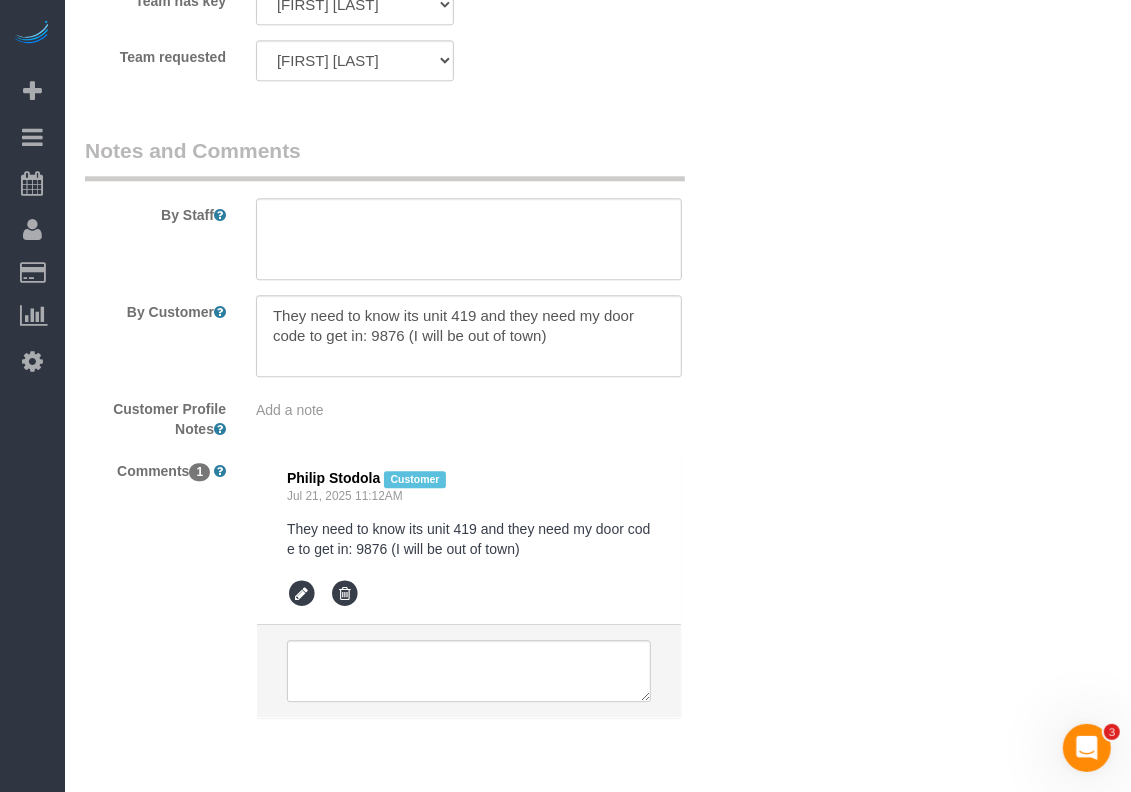 scroll, scrollTop: 3000, scrollLeft: 0, axis: vertical 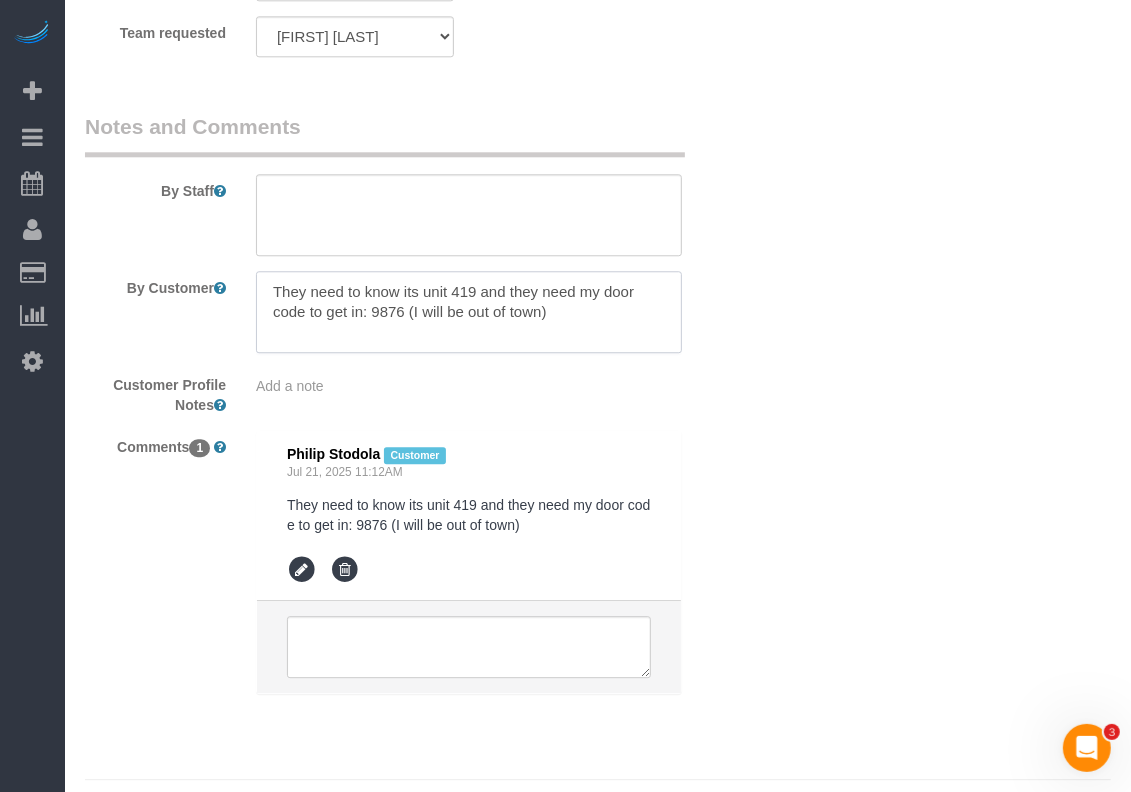 drag, startPoint x: 373, startPoint y: 310, endPoint x: 402, endPoint y: 313, distance: 29.15476 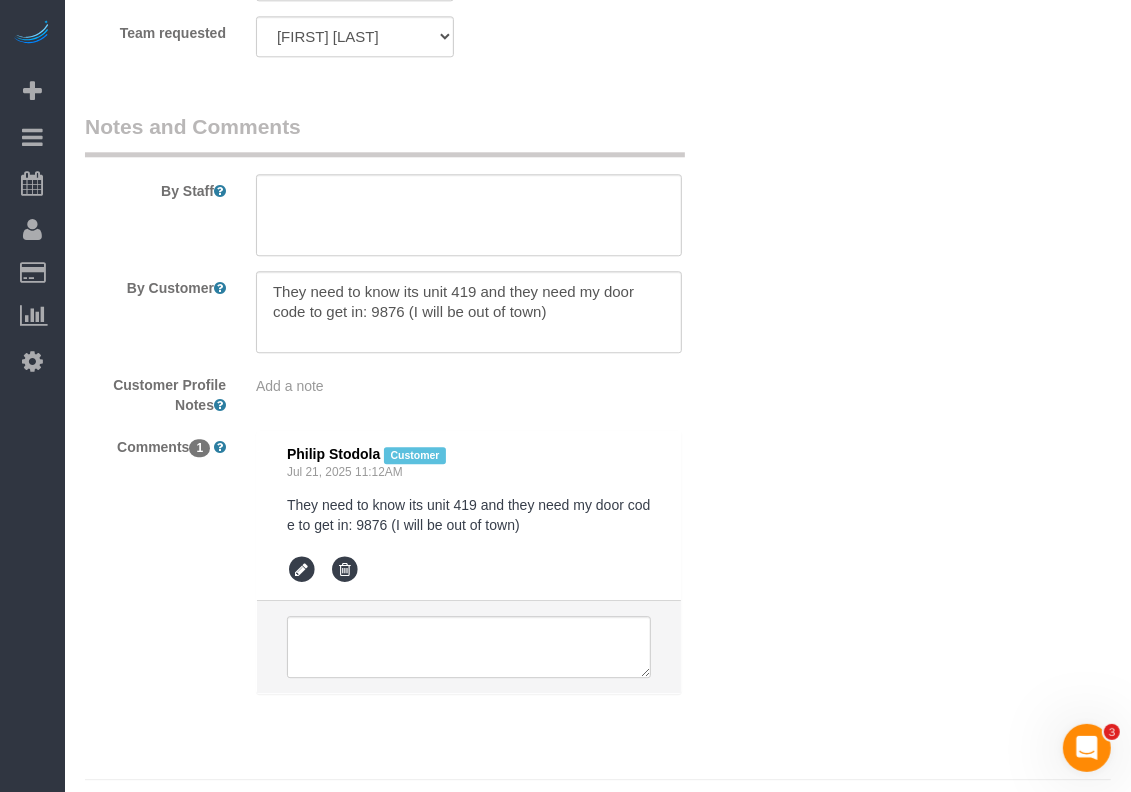 click on "Who
Email
philjstodola@gmail.com
Name *
Philip
Stodola
new customer
Where
Address
91 Rainey Street, Apt. 419
Austin
AK
AL
AR
AZ
CA
CO
CT
DC
DE
FL
GA
HI
IA
ID
IL
IN
KS
KY
LA
MA
MD
ME
MI
MN
MO" at bounding box center [598, -1067] 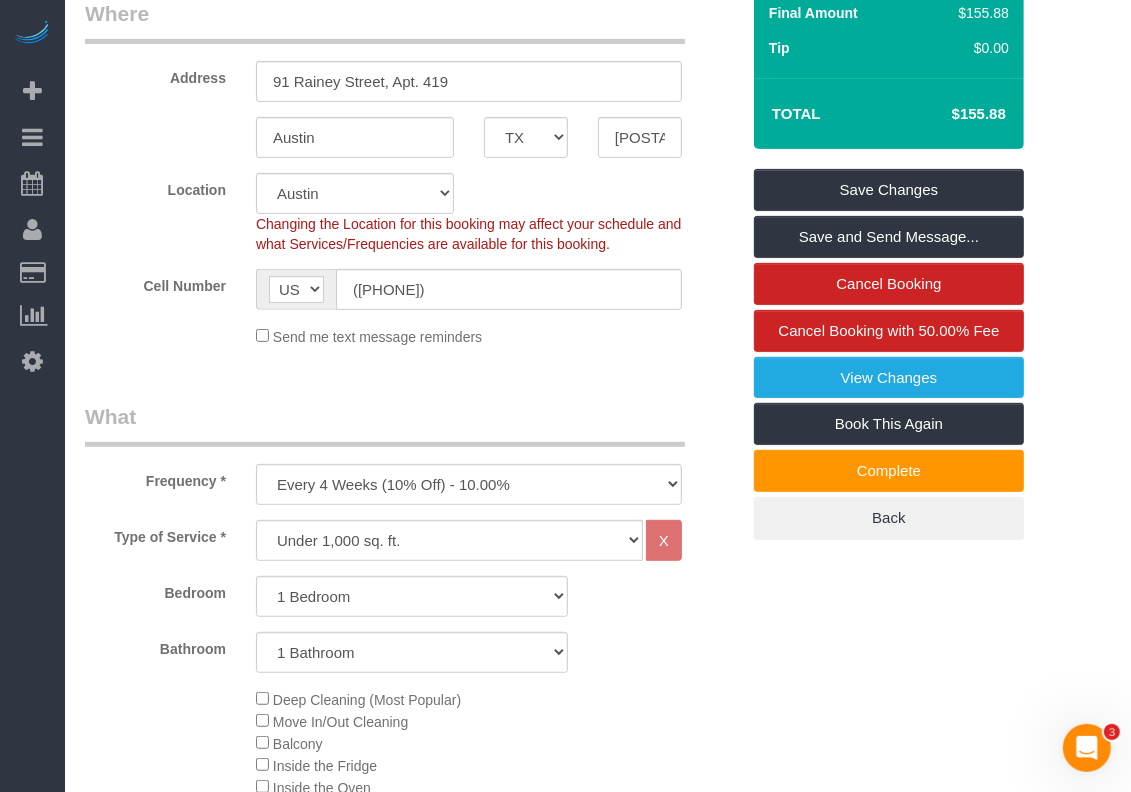 scroll, scrollTop: 0, scrollLeft: 0, axis: both 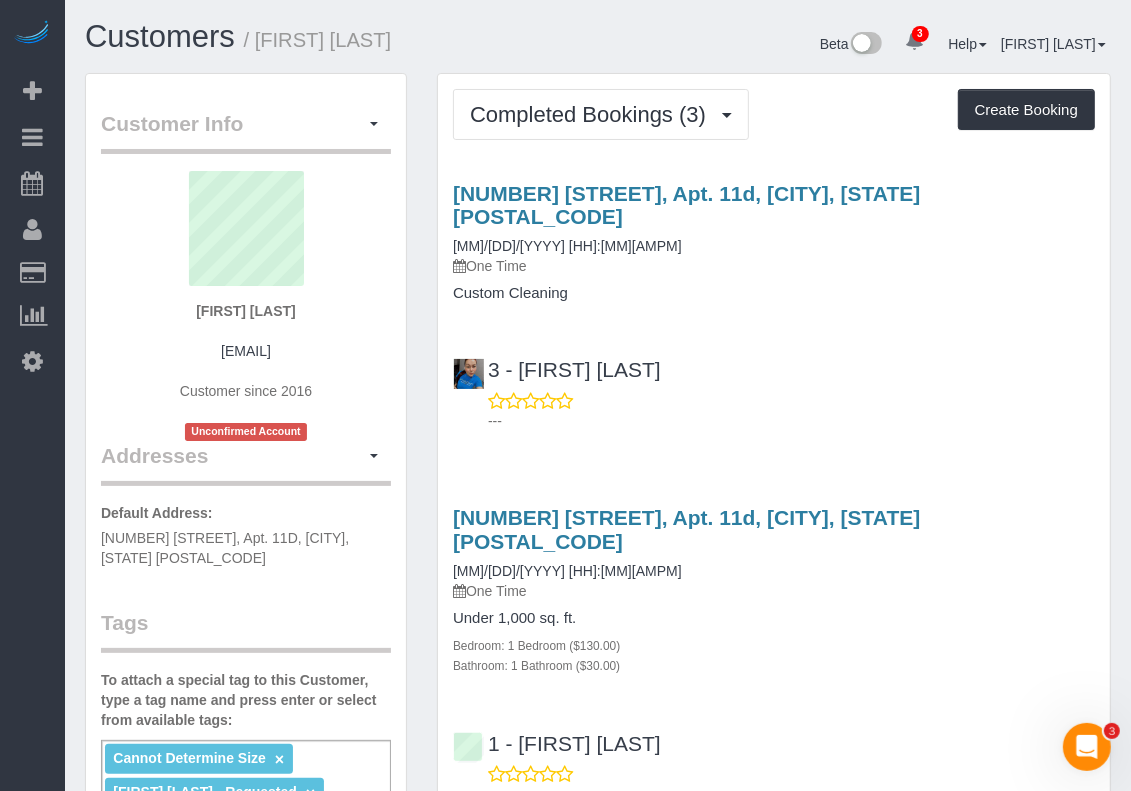 click on "[NUMBER] [STREET], Apt. 11d, [CITY], [STATE] [POSTAL_CODE]
[MM]/[DD]/[YYYY] [HH]:[MM][AMPM]
One Time
Custom Cleaning" at bounding box center [774, 242] 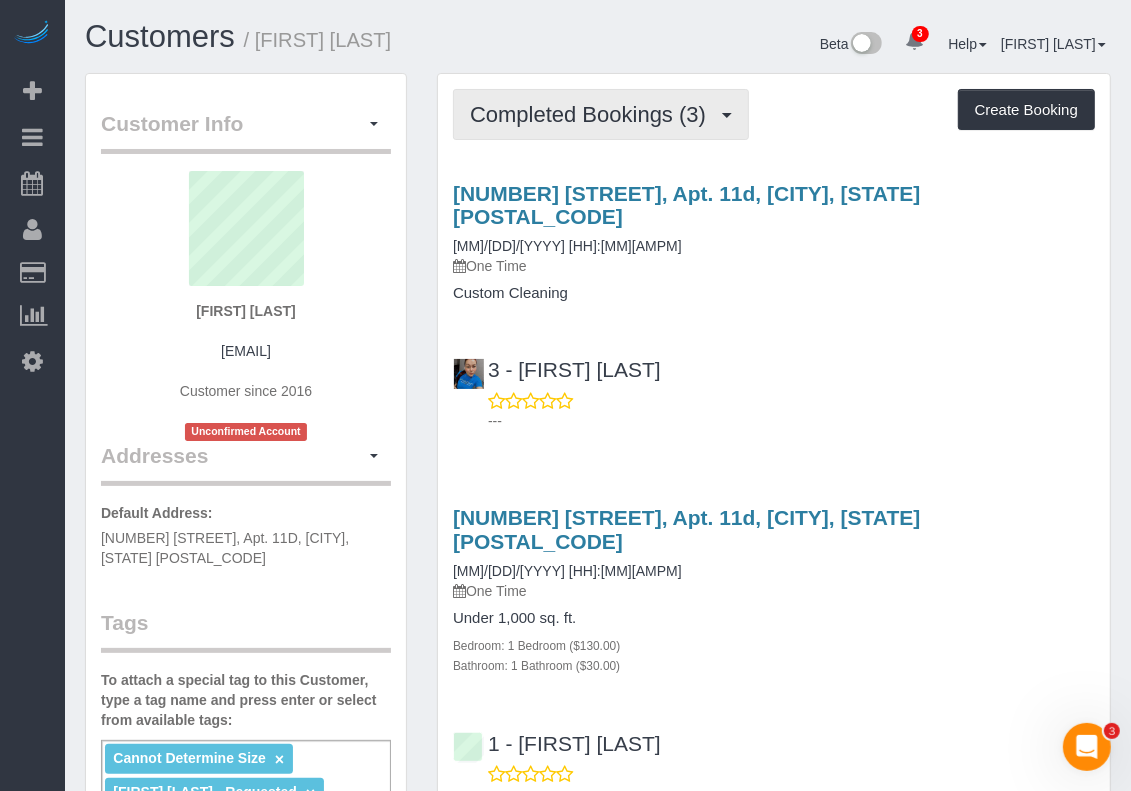 click on "Completed Bookings (3)" at bounding box center (593, 114) 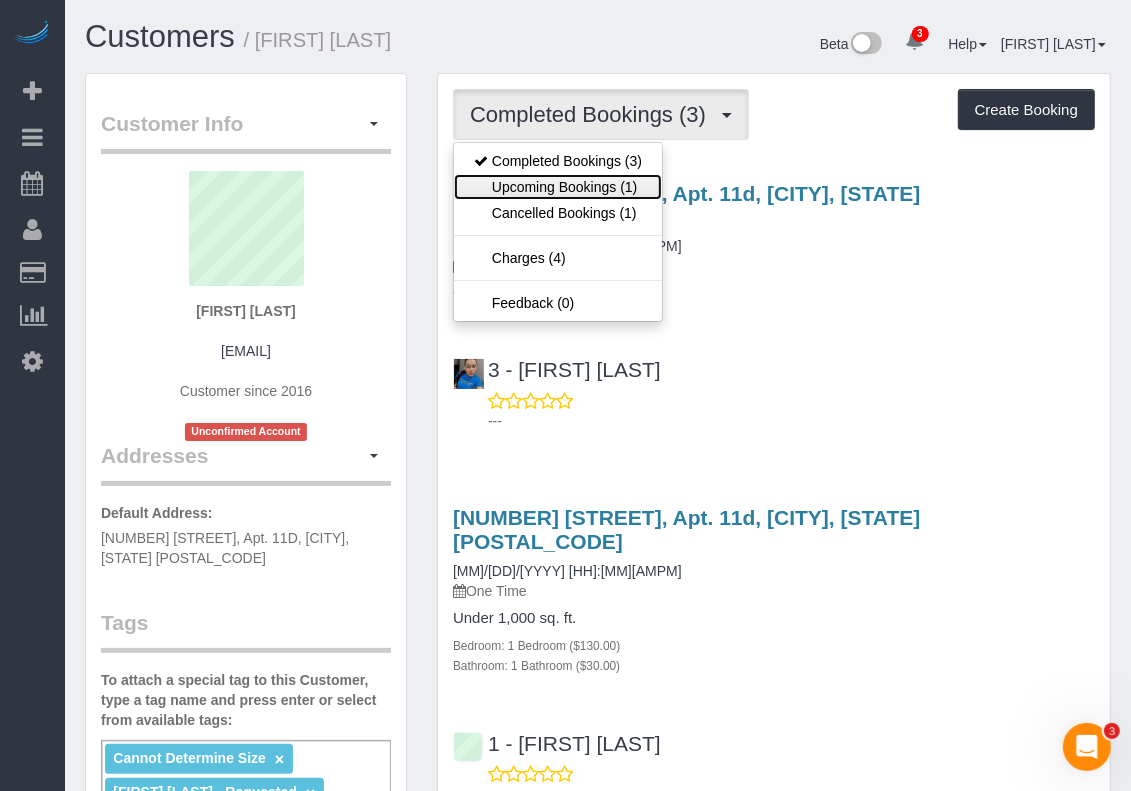 click on "Upcoming Bookings (1)" at bounding box center [558, 187] 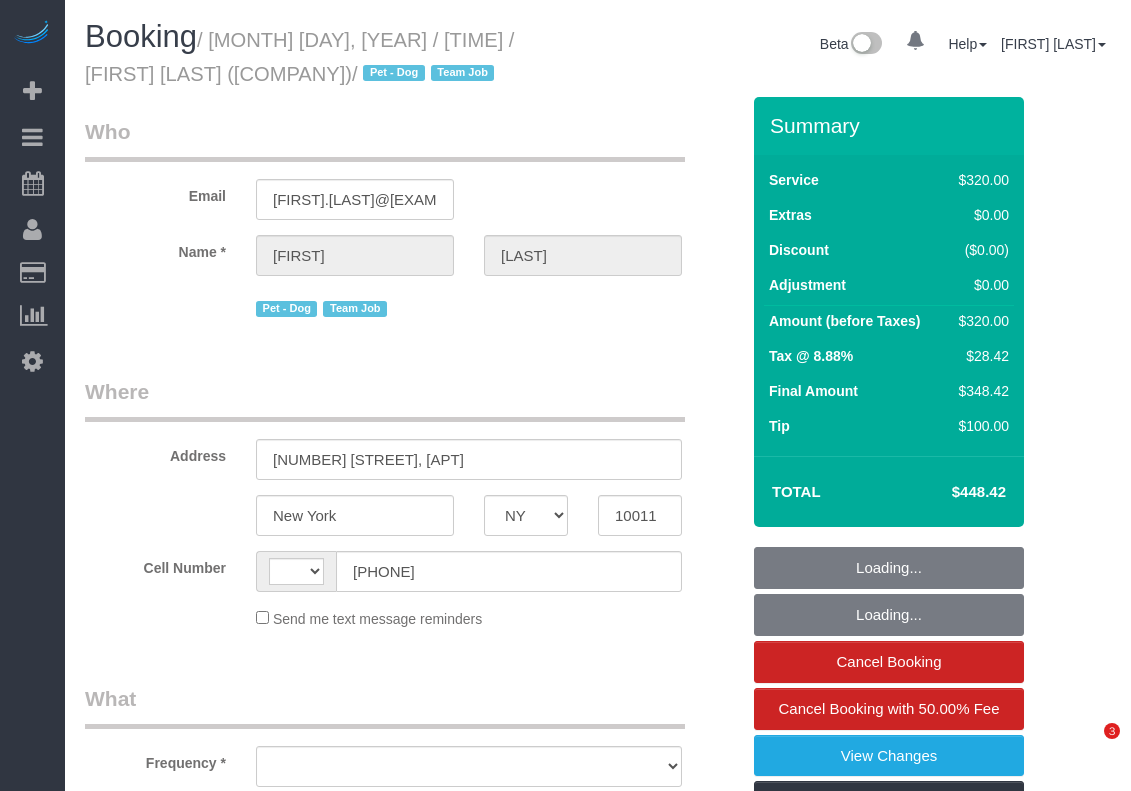 select on "NY" 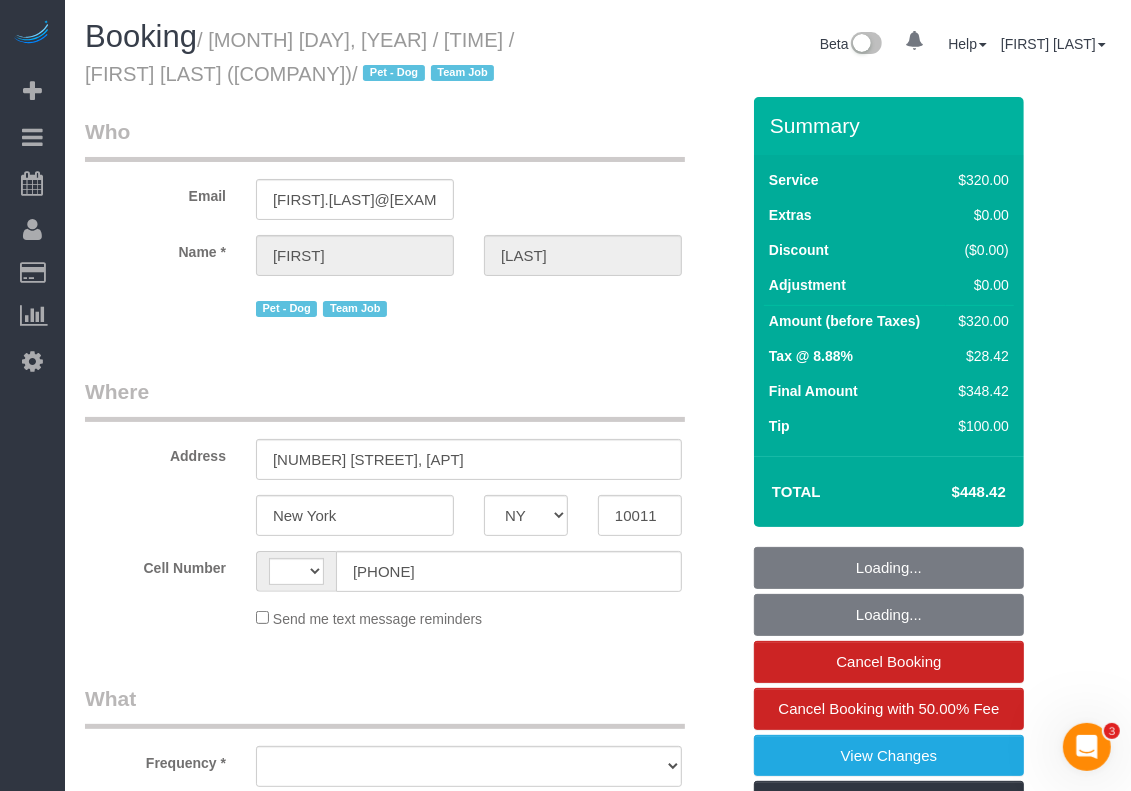 scroll, scrollTop: 0, scrollLeft: 0, axis: both 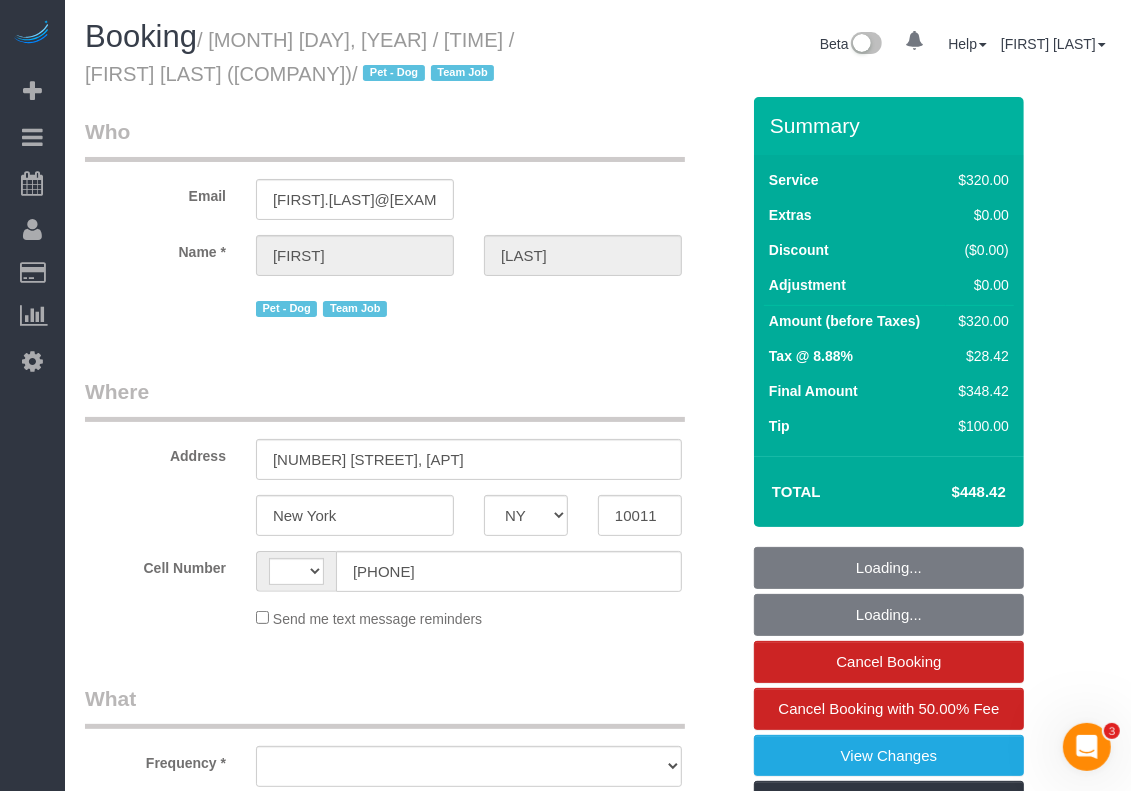 select on "object:404" 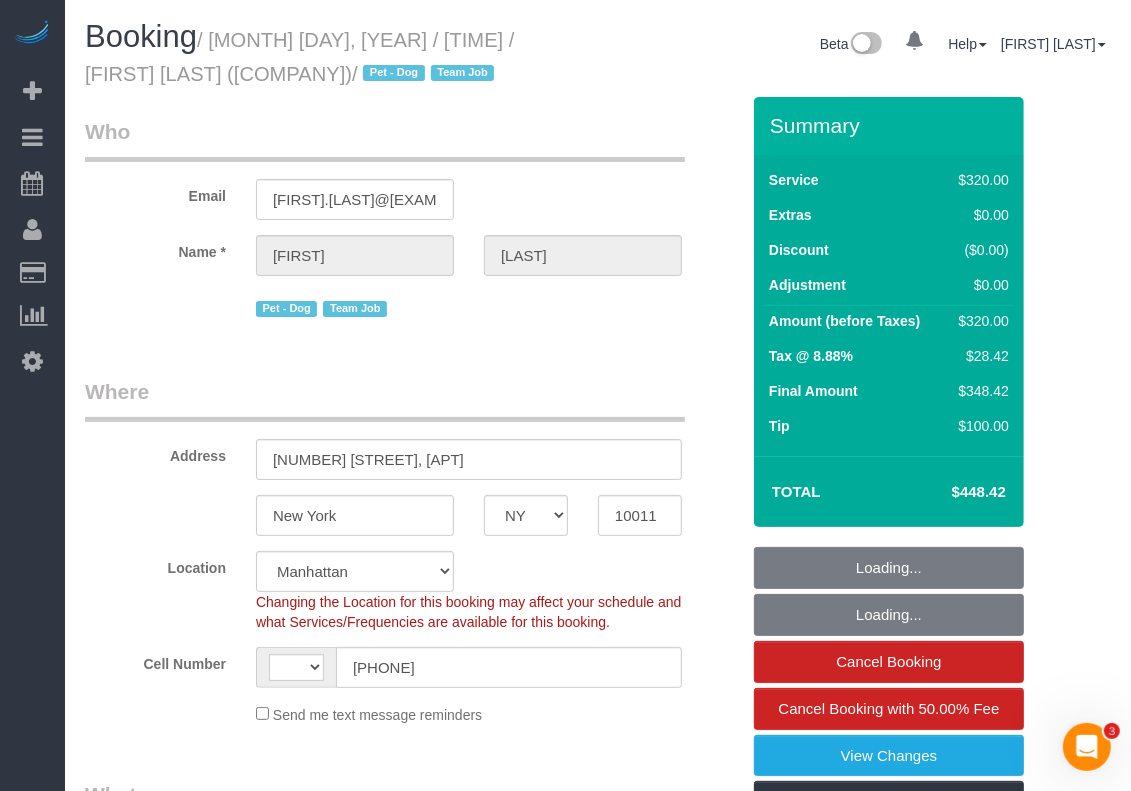 select on "string:stripe-pm_1J20pB4VGloSiKo7iUTCCBHS" 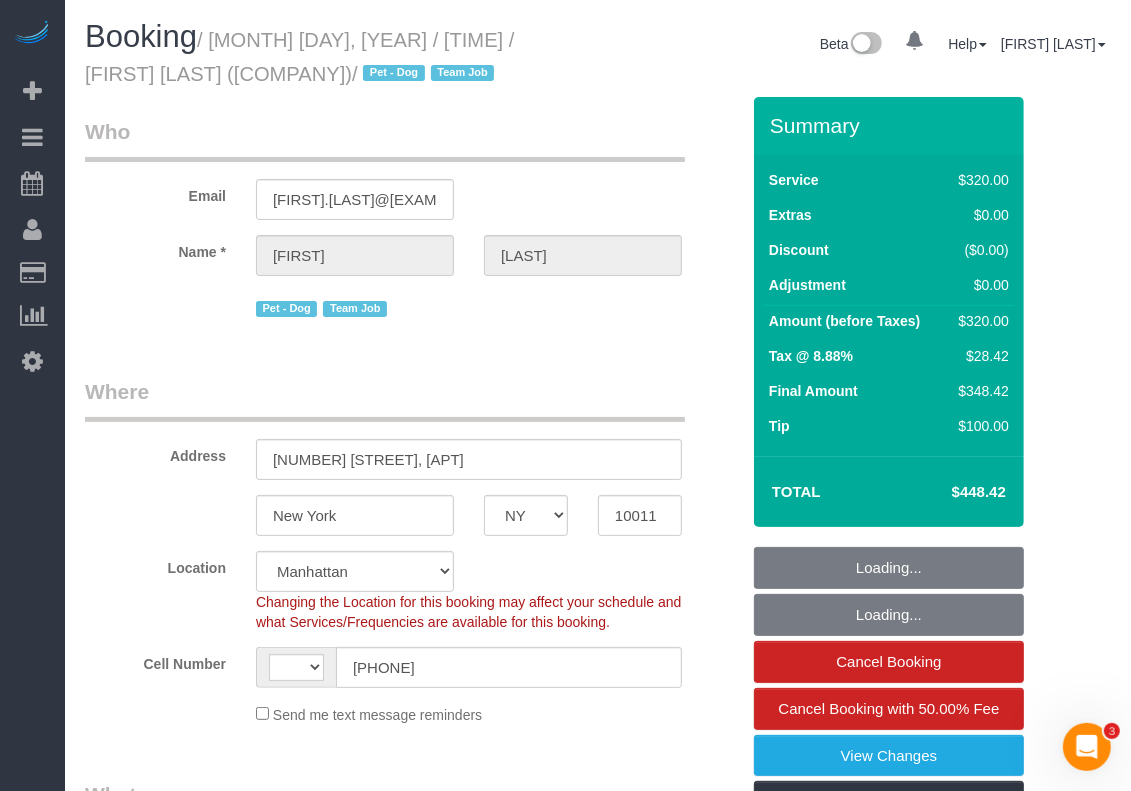 select on "string:US" 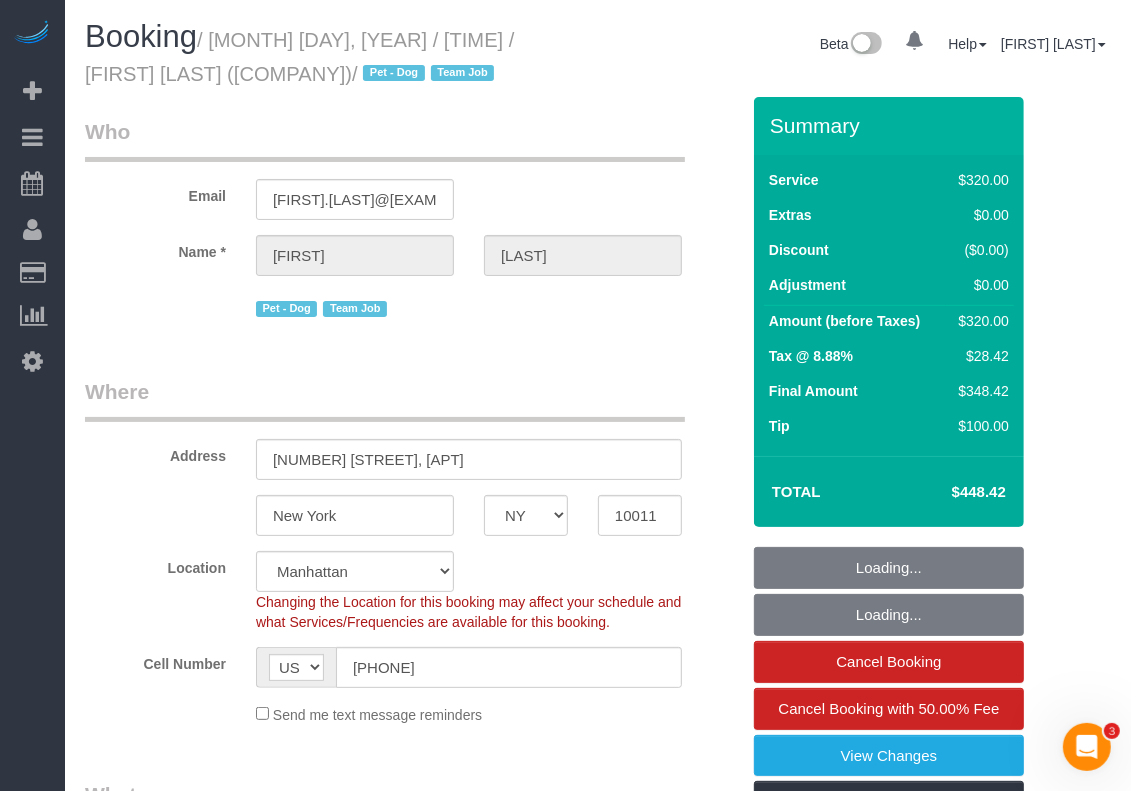 select on "spot1" 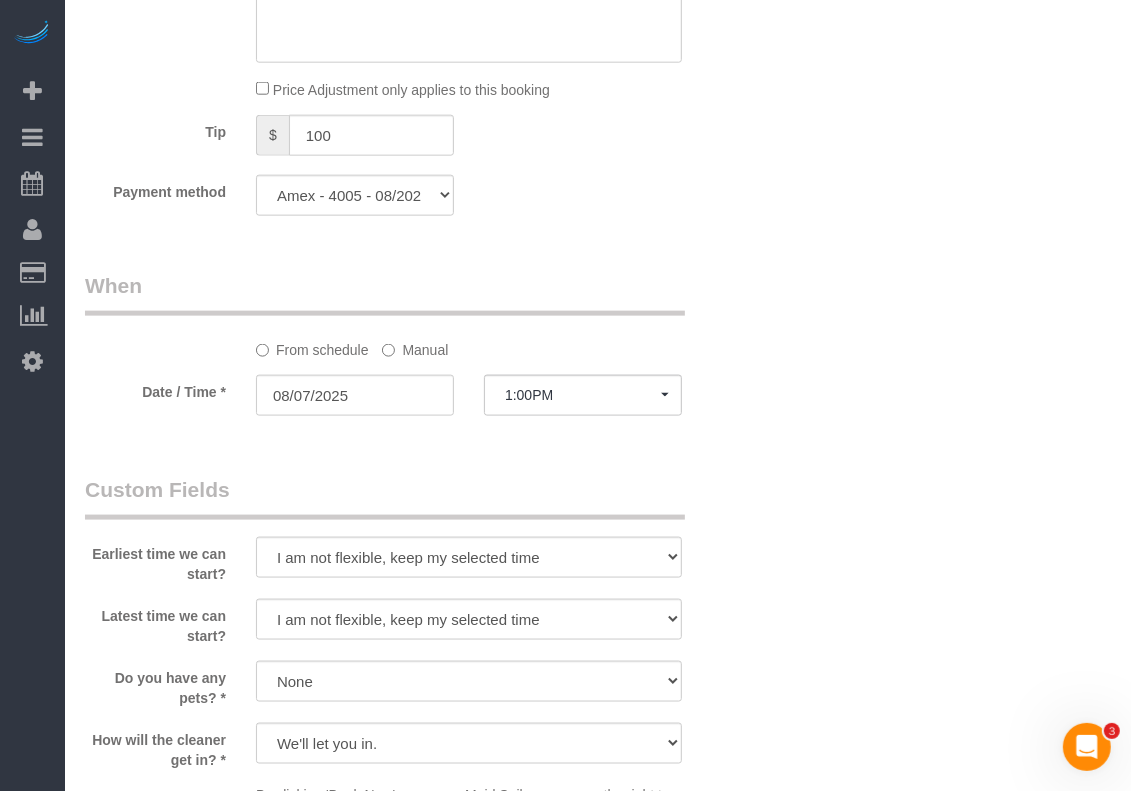 scroll, scrollTop: 1500, scrollLeft: 0, axis: vertical 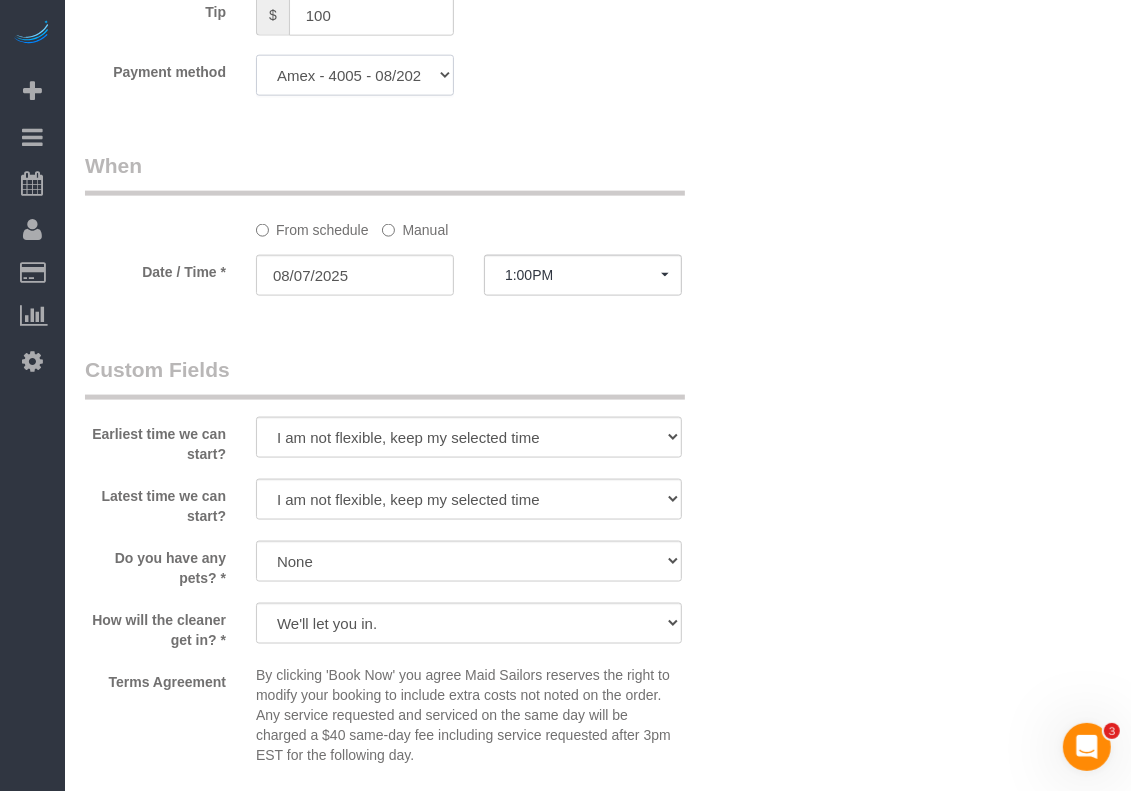 click on "Amex - [CARD_NUM] - [EXP_DATE] (Default) Add Credit Card ─────────────── Cash Check Paypal" 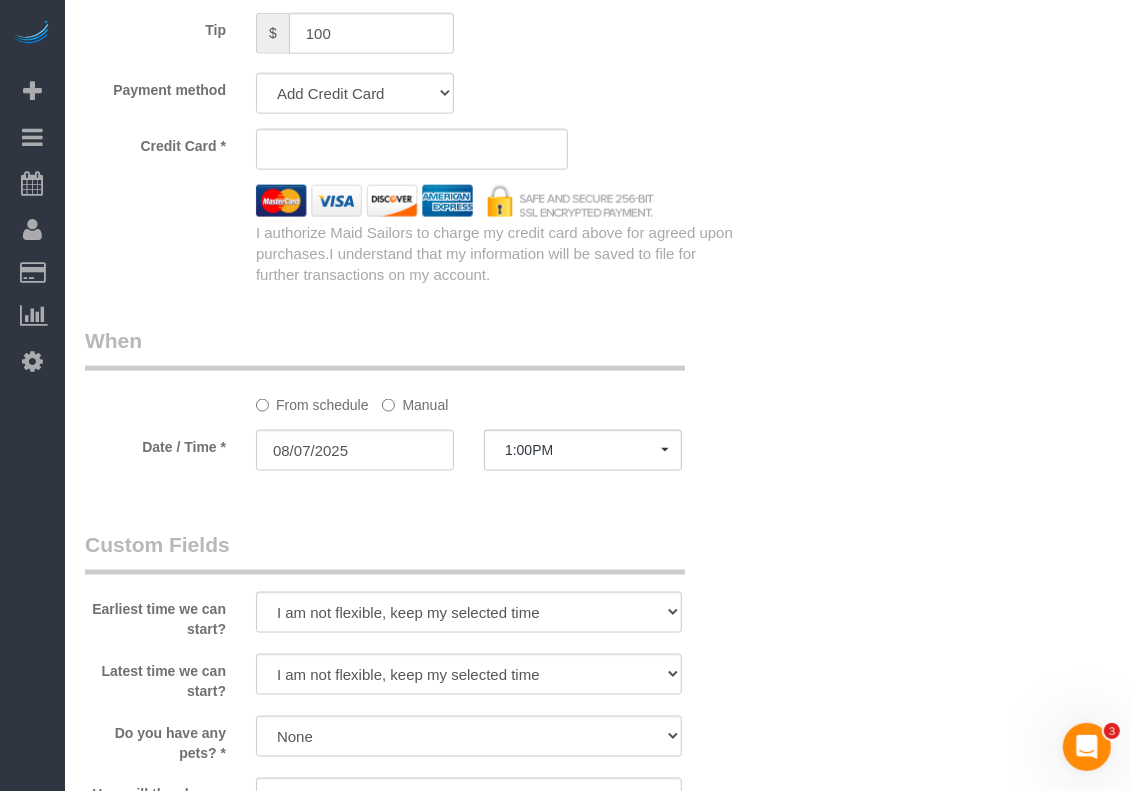 scroll, scrollTop: 1156, scrollLeft: 0, axis: vertical 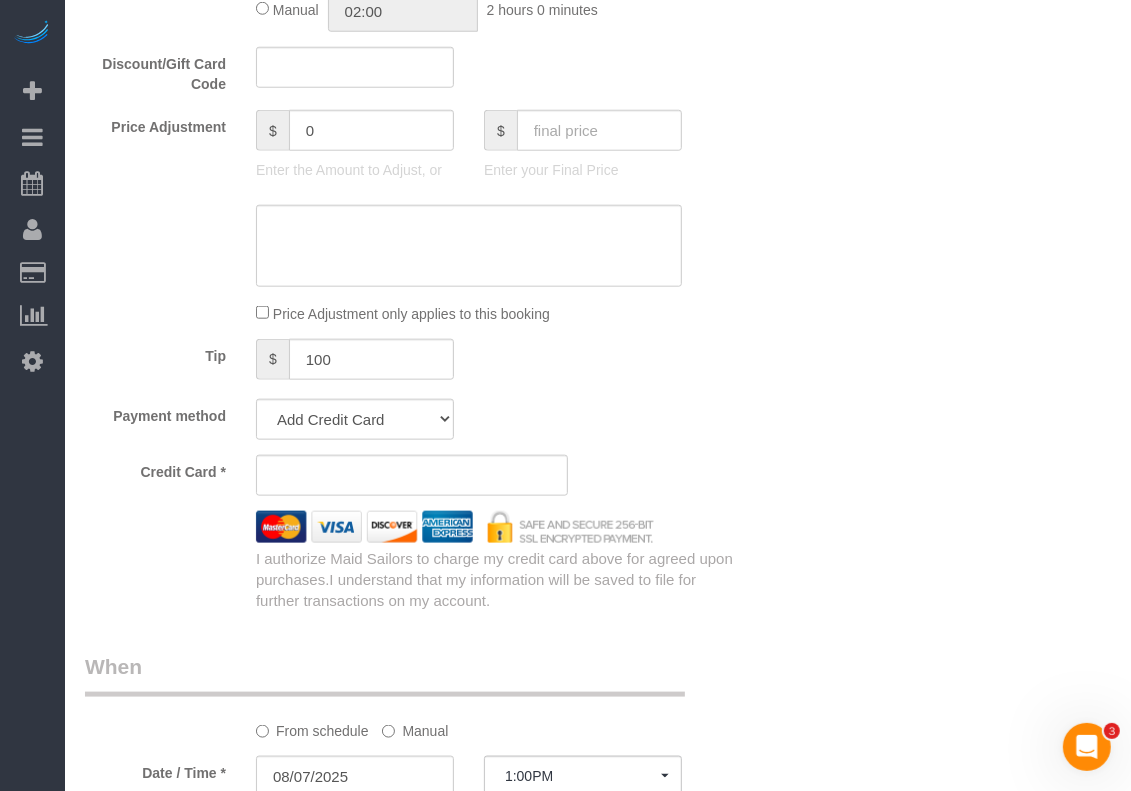 click on "Email
[FIRST].[LAST]@[EXAMPLE]
Name *
[FIRST]
[LAST]
Pet - Dog
Team Job
Where
Address
[NUMBER] [STREET], [APT]
[CITY]
AK
AL
AR
AZ
CA
CO
CT
DC
DE
FL
GA
HI
IA
ID
IL
IN
KS
KY
LA
MA
MD
ME
MI
MN
MO
MS
MT
NC" at bounding box center (598, 529) 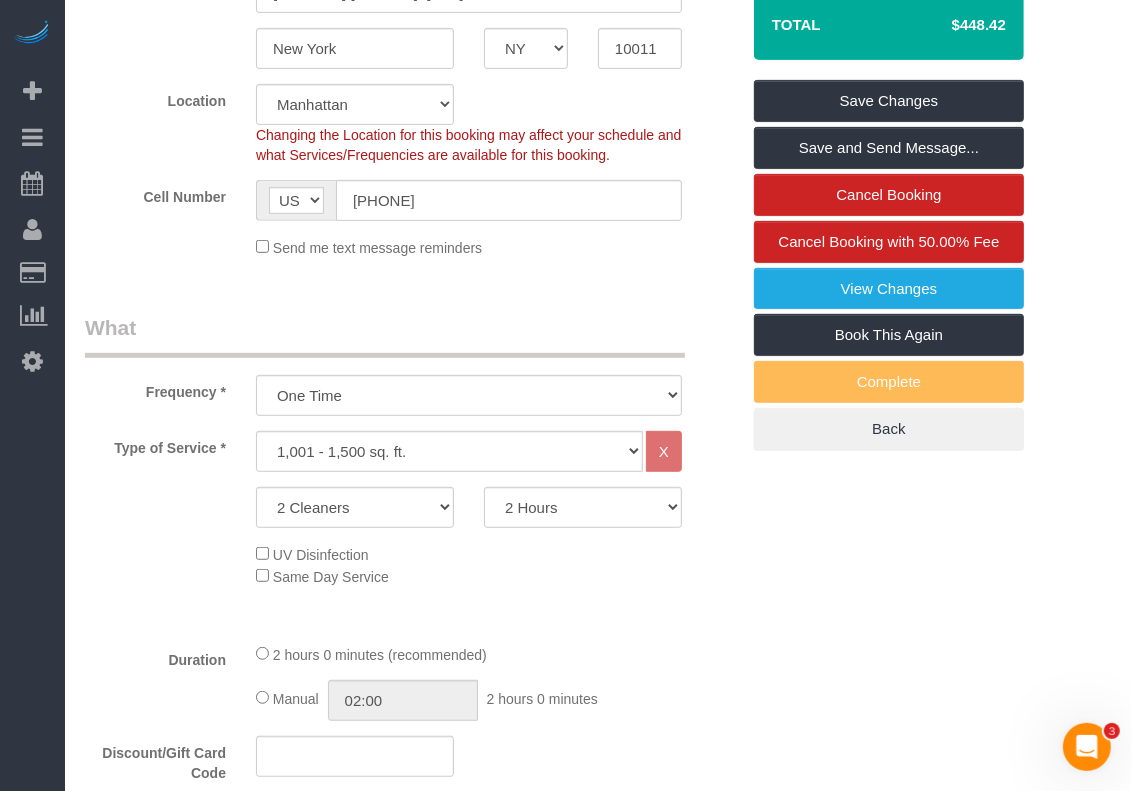 scroll, scrollTop: 406, scrollLeft: 0, axis: vertical 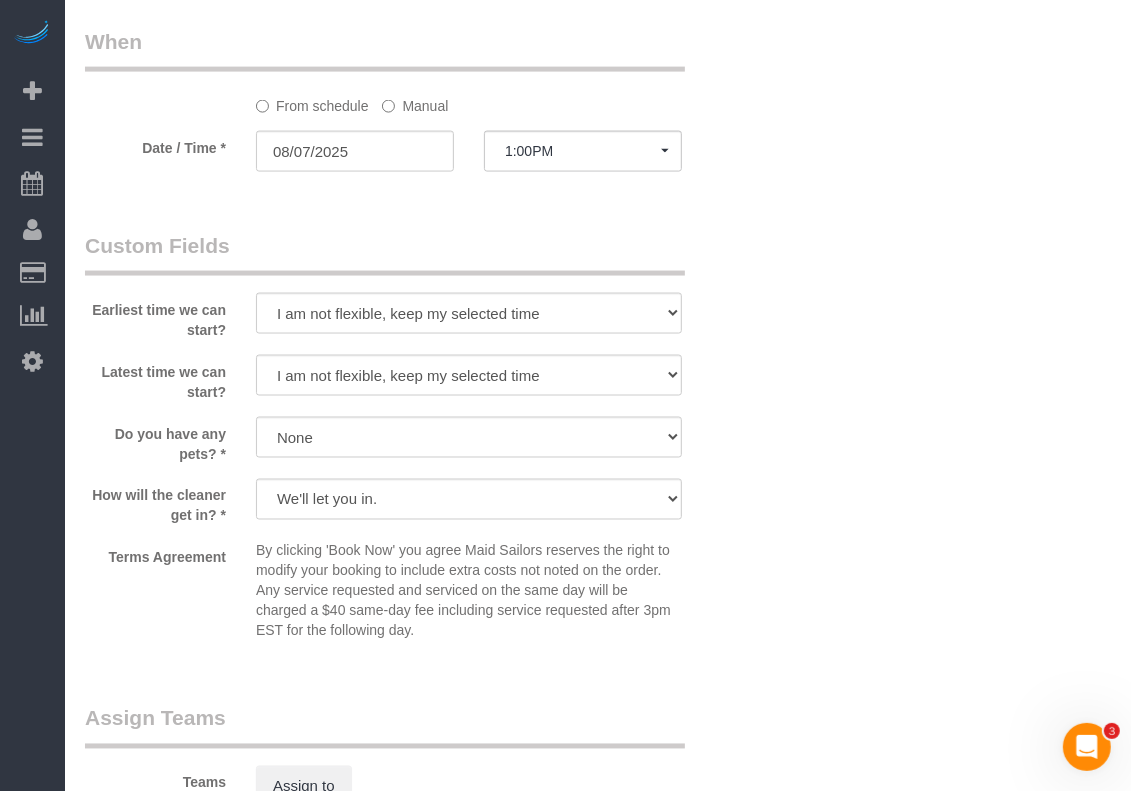 click on "Who
Email
ken.liu@us.ndpaper.com
Name *
Ken
Liu
Pet - Dog
Team Job
Where
Address
31 West 11th Street, Apt. 2A
New York
AK
AL
AR
AZ
CA
CO
CT
DC
DE
FL
GA
HI
IA
ID
IL
IN
KS
KY
LA
MA
MD
ME
MI
MN
MO
MS
MT
NC" at bounding box center [598, -96] 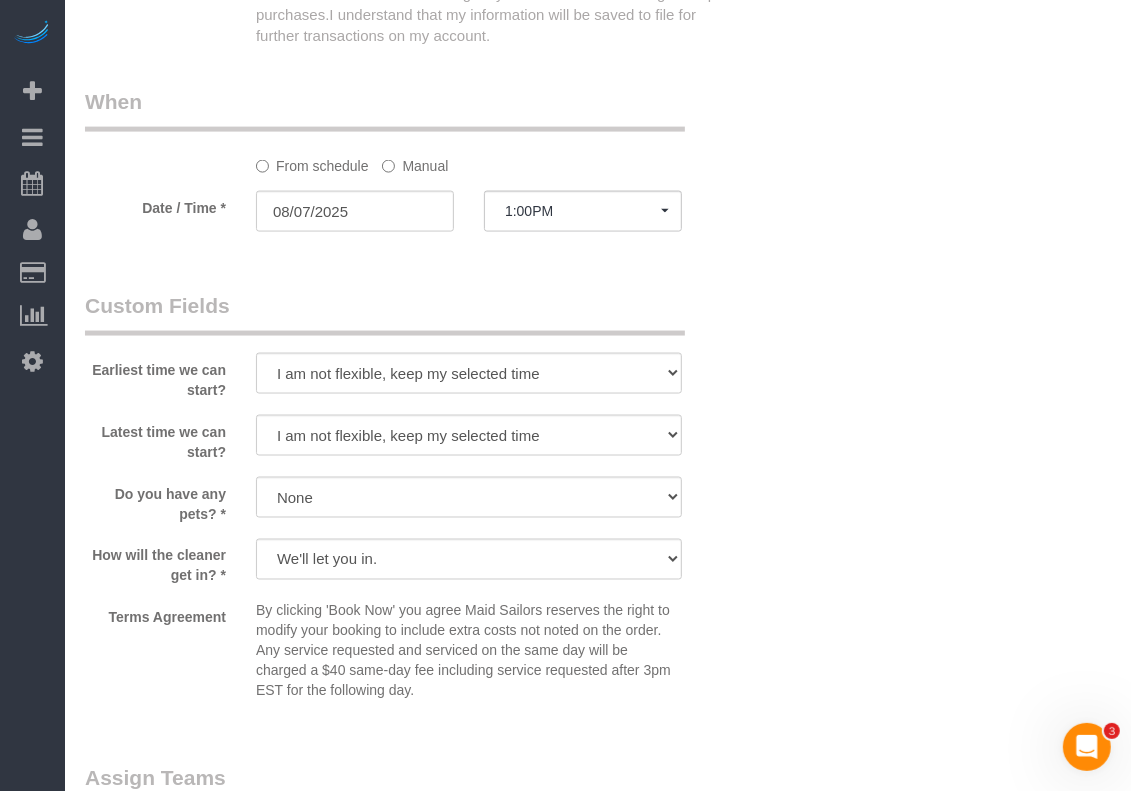 scroll, scrollTop: 1781, scrollLeft: 0, axis: vertical 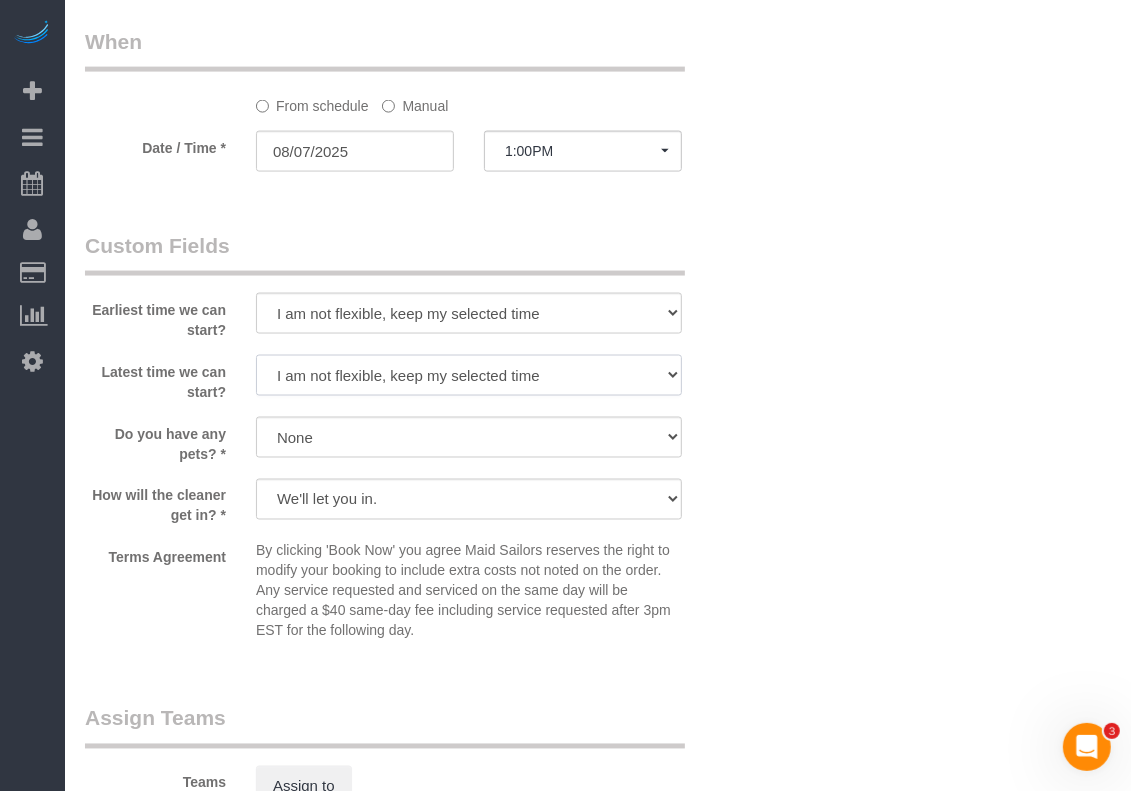 click on "I am not flexible, keep my selected time 8:00 AM 9:00 AM 10:00 AM 11:00 AM 12:00 PM 1:00 PM 2:00 PM 3:00 PM 4:00 PM 5:00 PM 6:00 PM 7:00 PM" at bounding box center [469, 375] 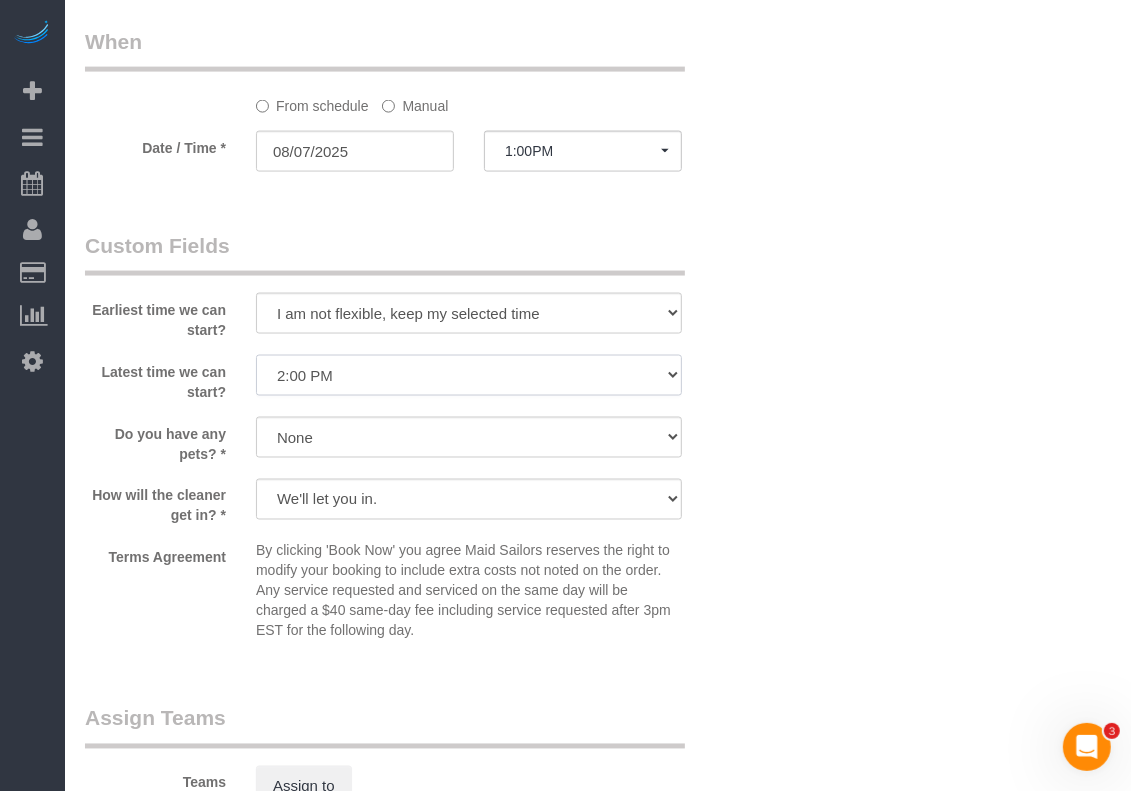 click on "I am not flexible, keep my selected time 8:00 AM 9:00 AM 10:00 AM 11:00 AM 12:00 PM 1:00 PM 2:00 PM 3:00 PM 4:00 PM 5:00 PM 6:00 PM 7:00 PM" at bounding box center [469, 375] 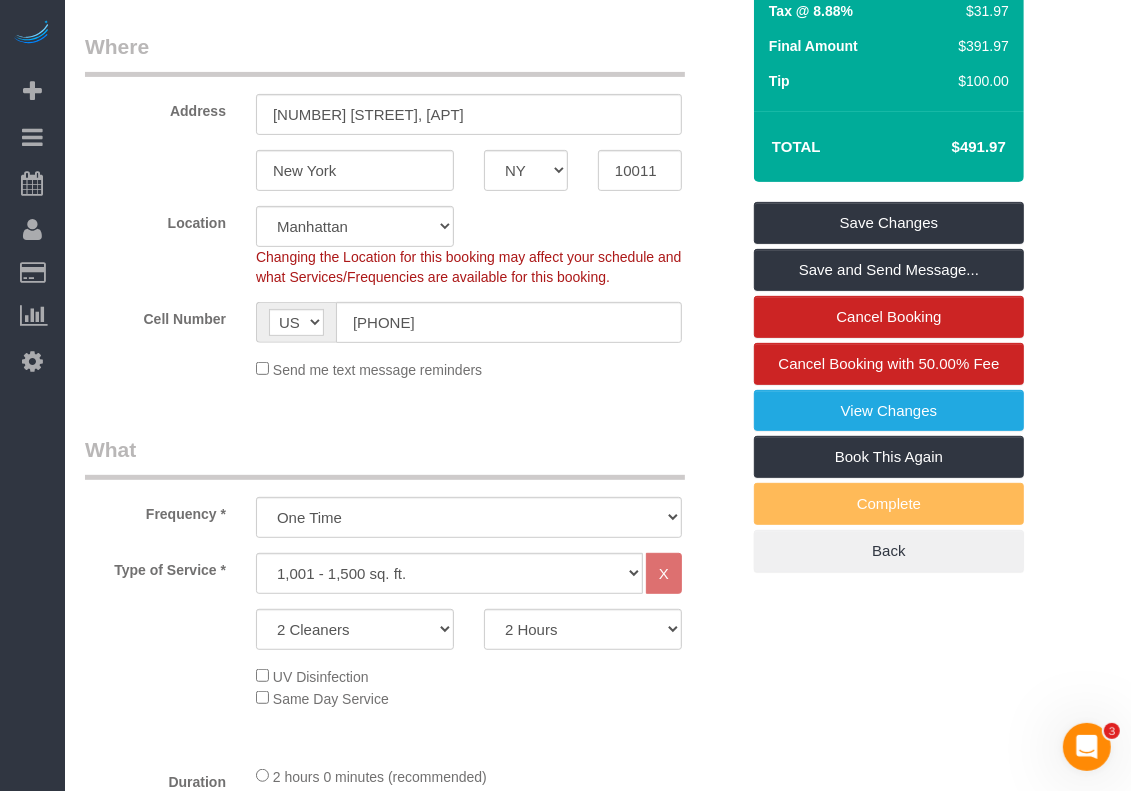 scroll, scrollTop: 250, scrollLeft: 0, axis: vertical 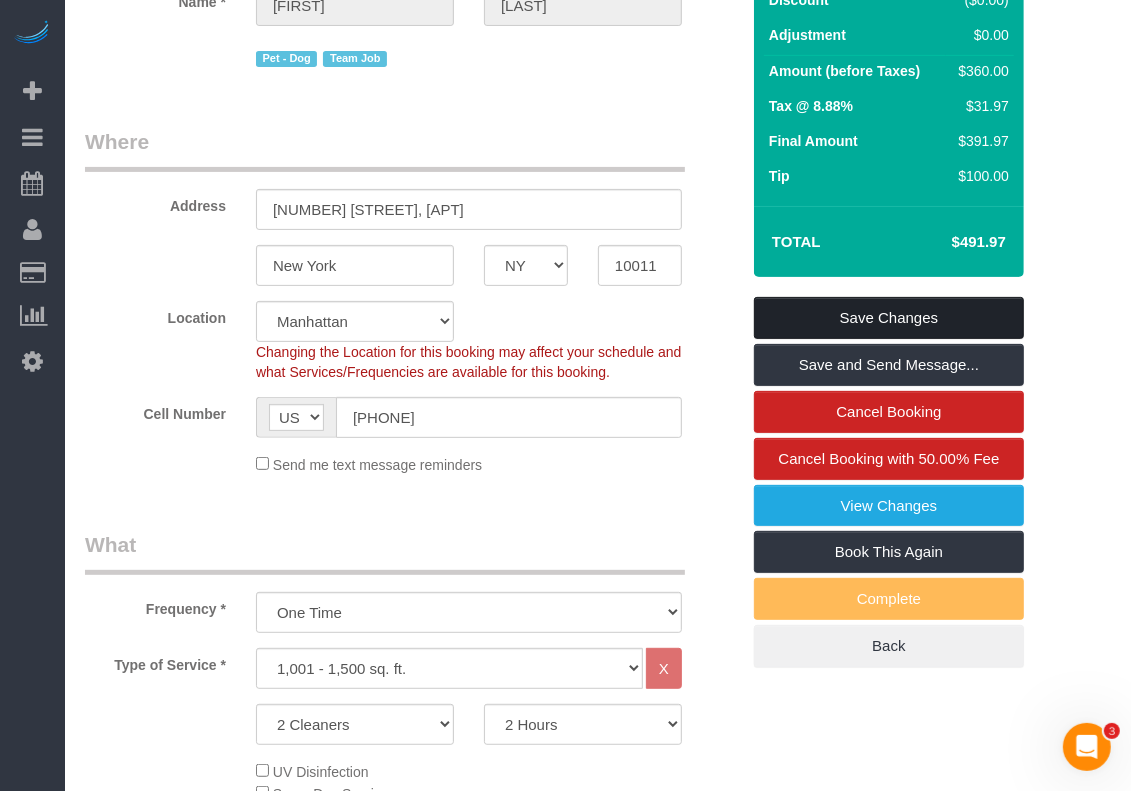 click on "Save Changes" at bounding box center [889, 318] 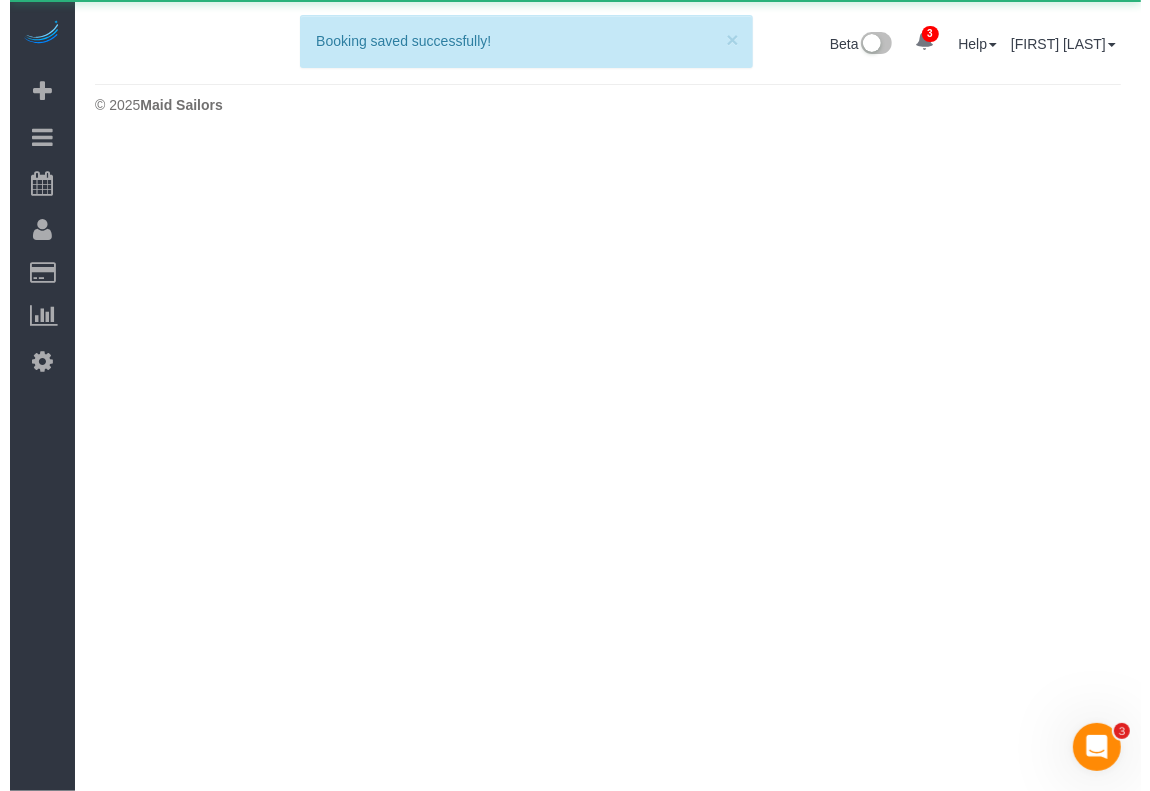 scroll, scrollTop: 0, scrollLeft: 0, axis: both 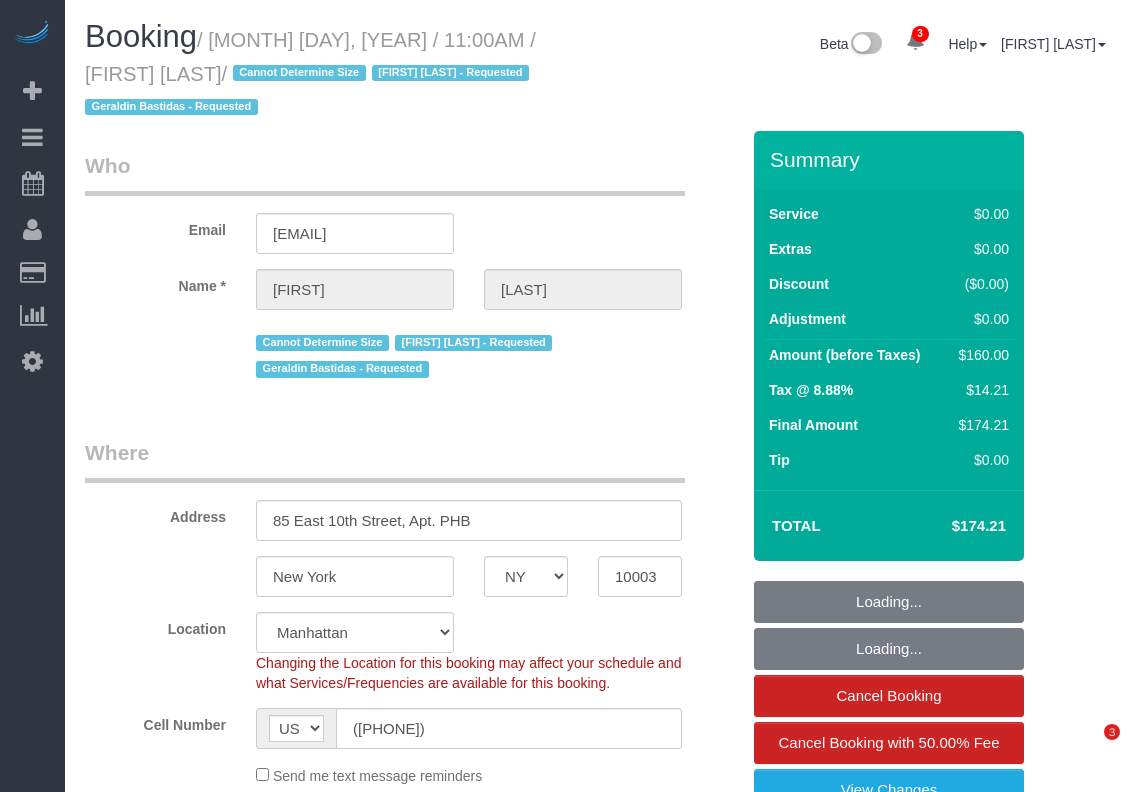 select on "NY" 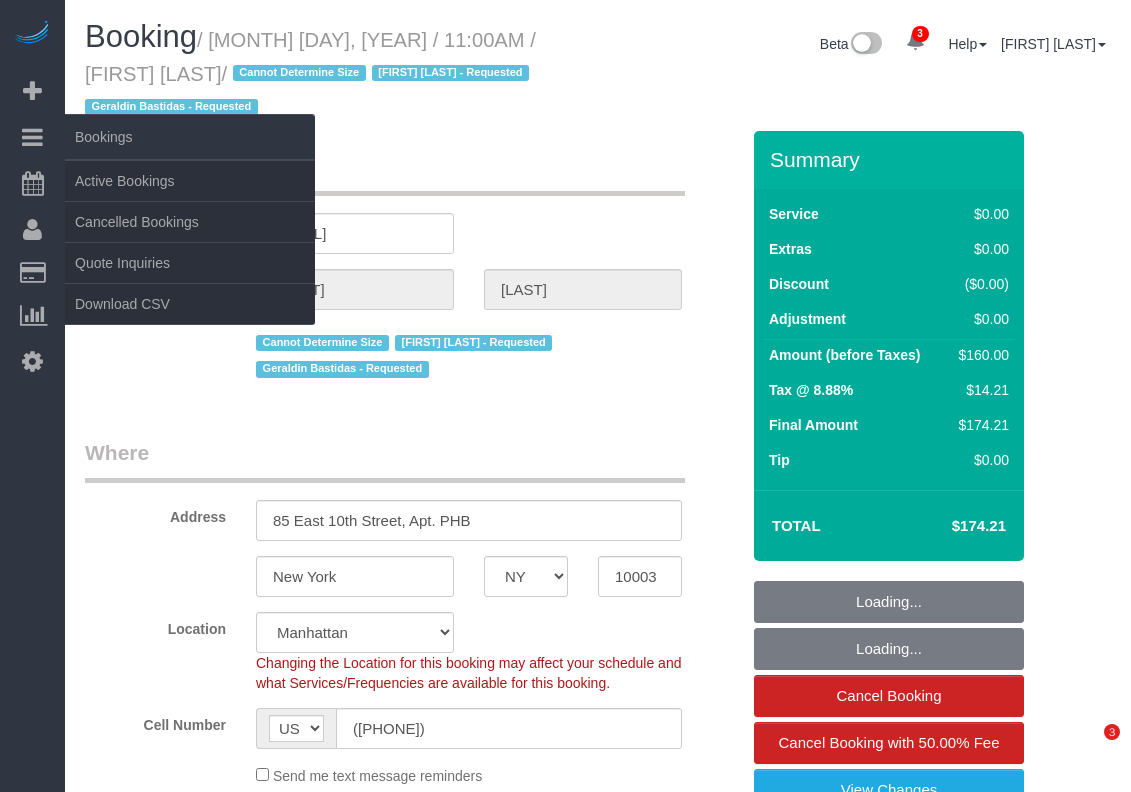scroll, scrollTop: 0, scrollLeft: 0, axis: both 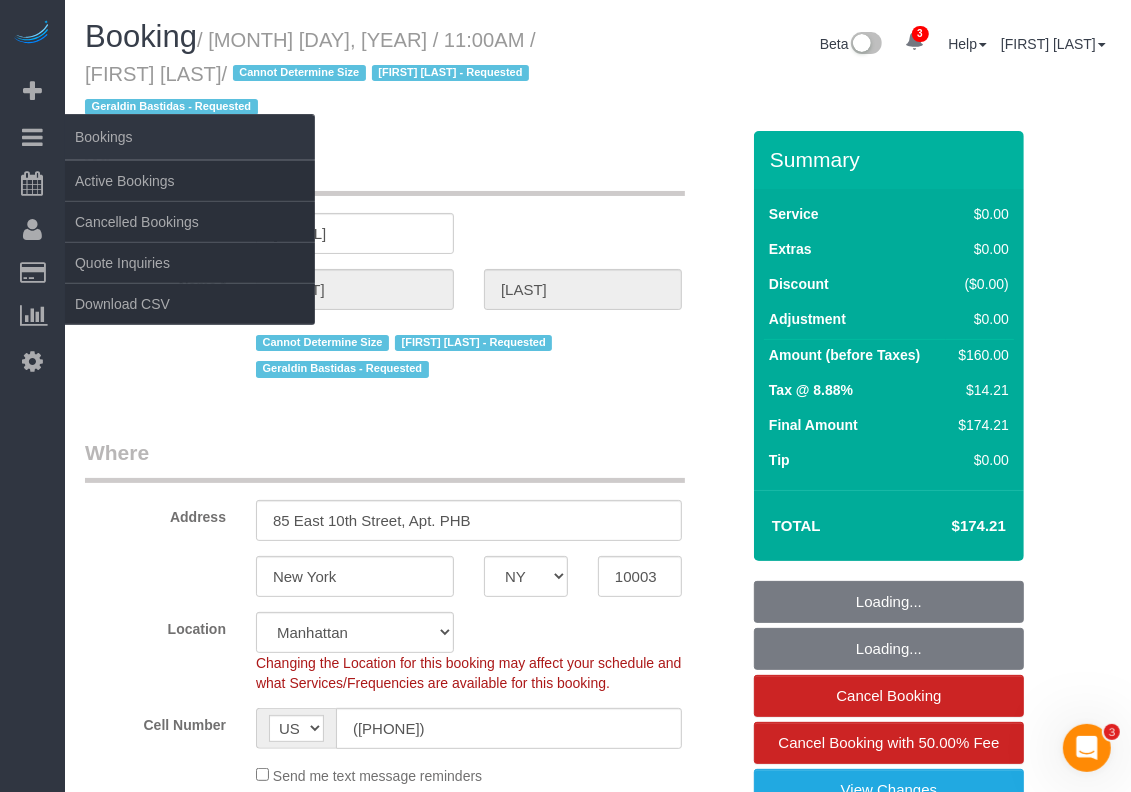 select on "1" 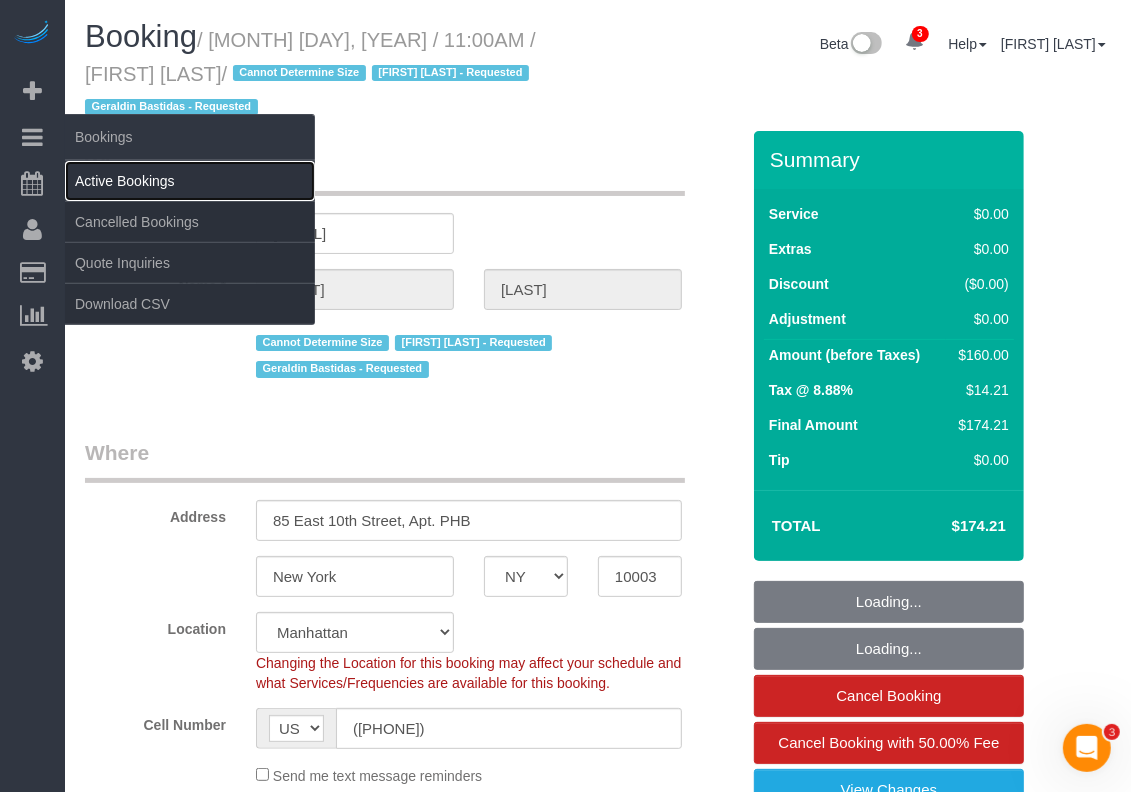 click on "Active Bookings" at bounding box center (190, 181) 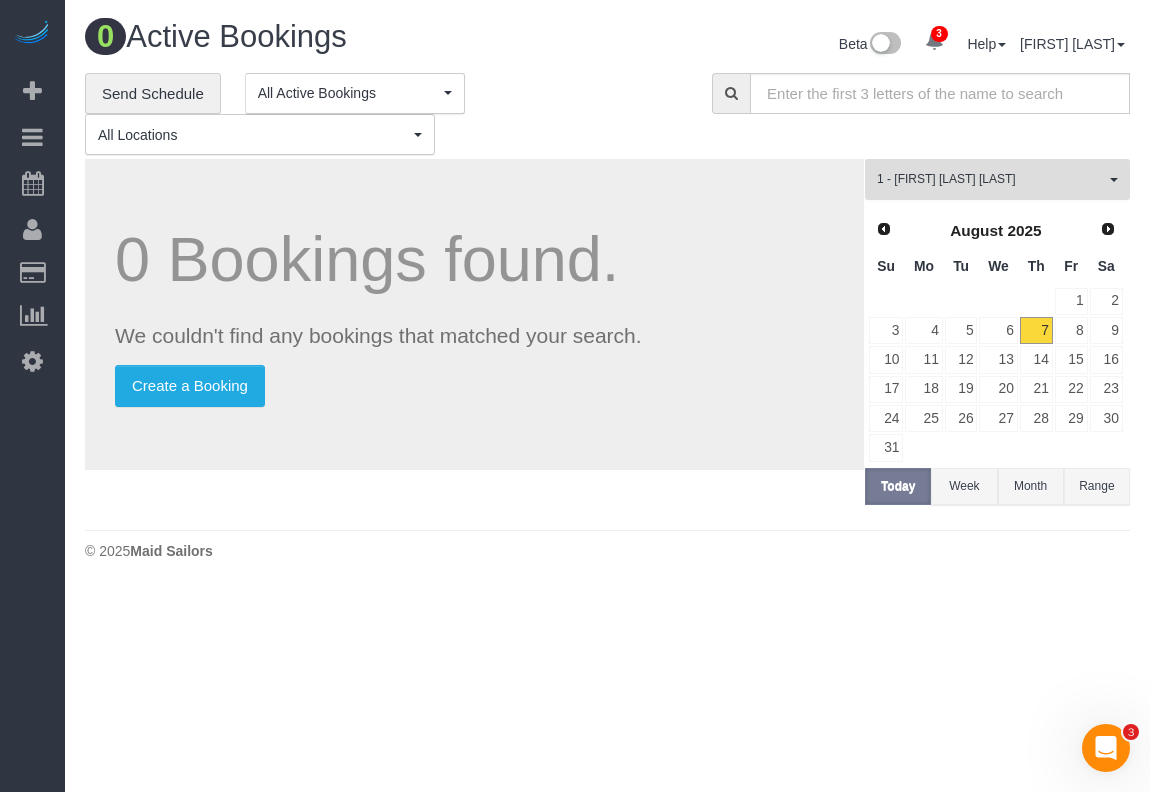 click on "1 - [FIRST] [LAST]
All Teams" at bounding box center (997, 179) 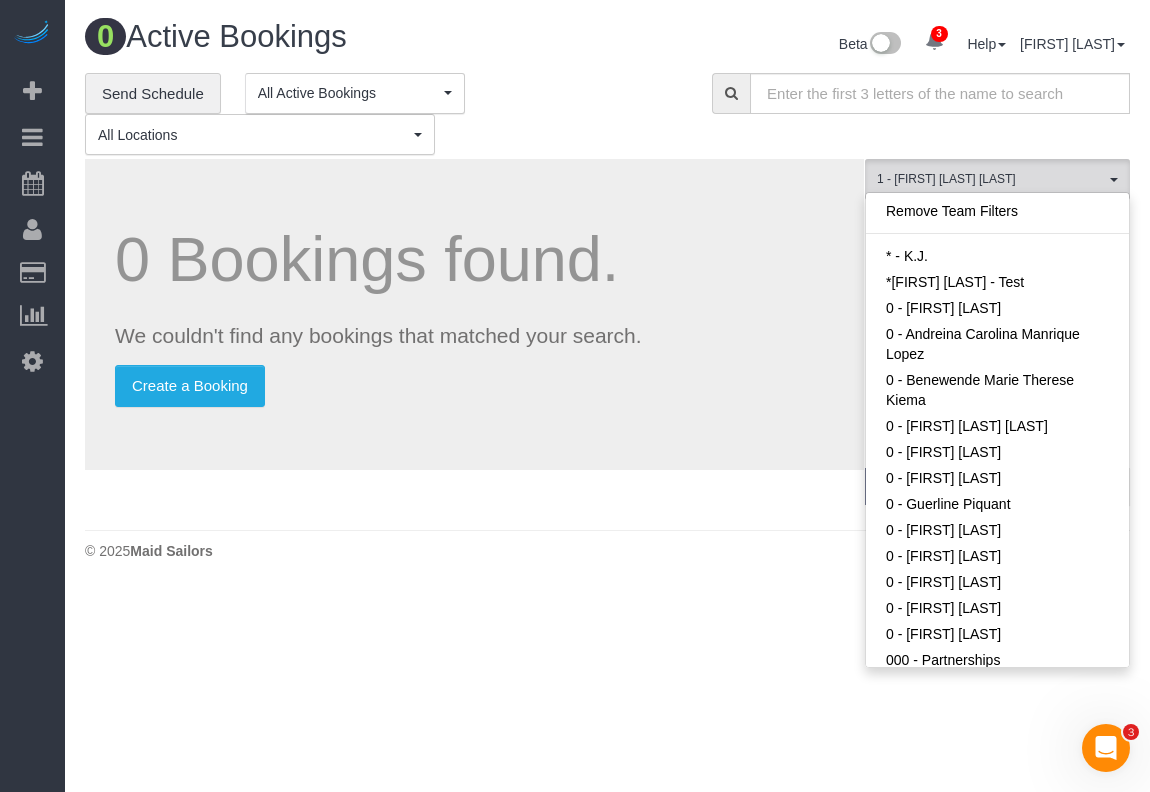 scroll, scrollTop: 567, scrollLeft: 0, axis: vertical 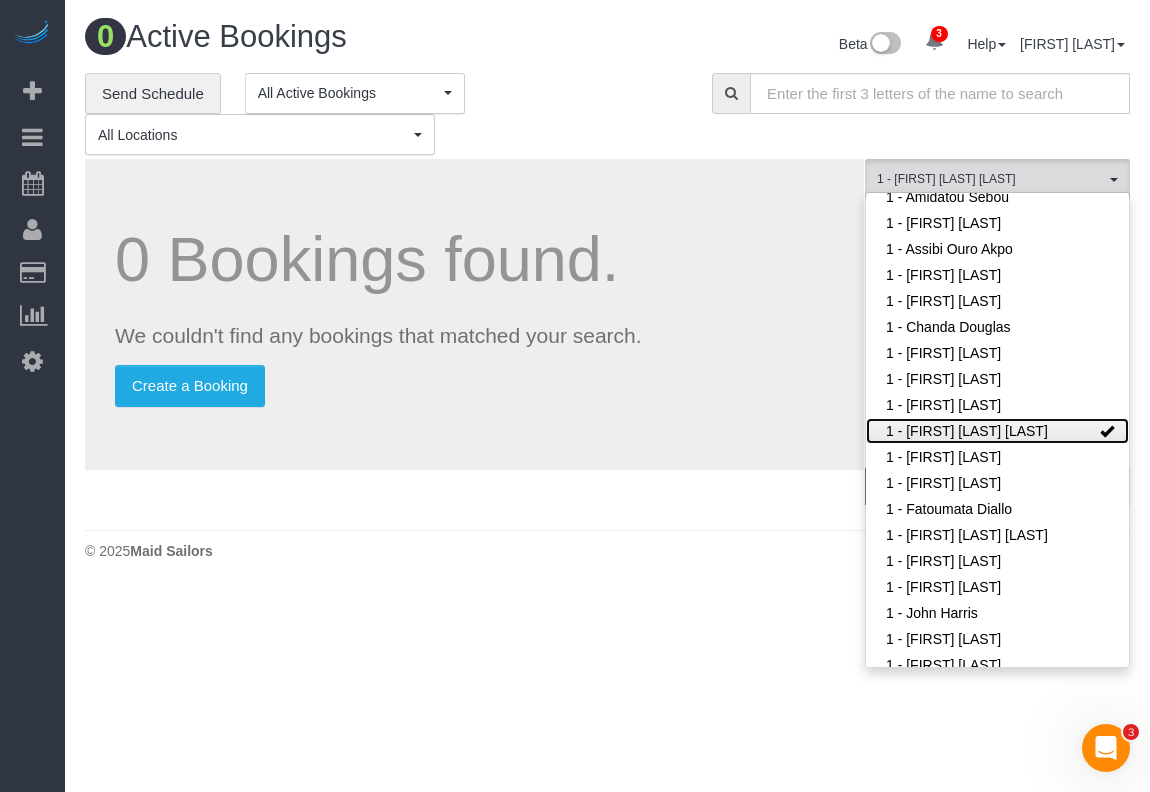 click at bounding box center (1107, 431) 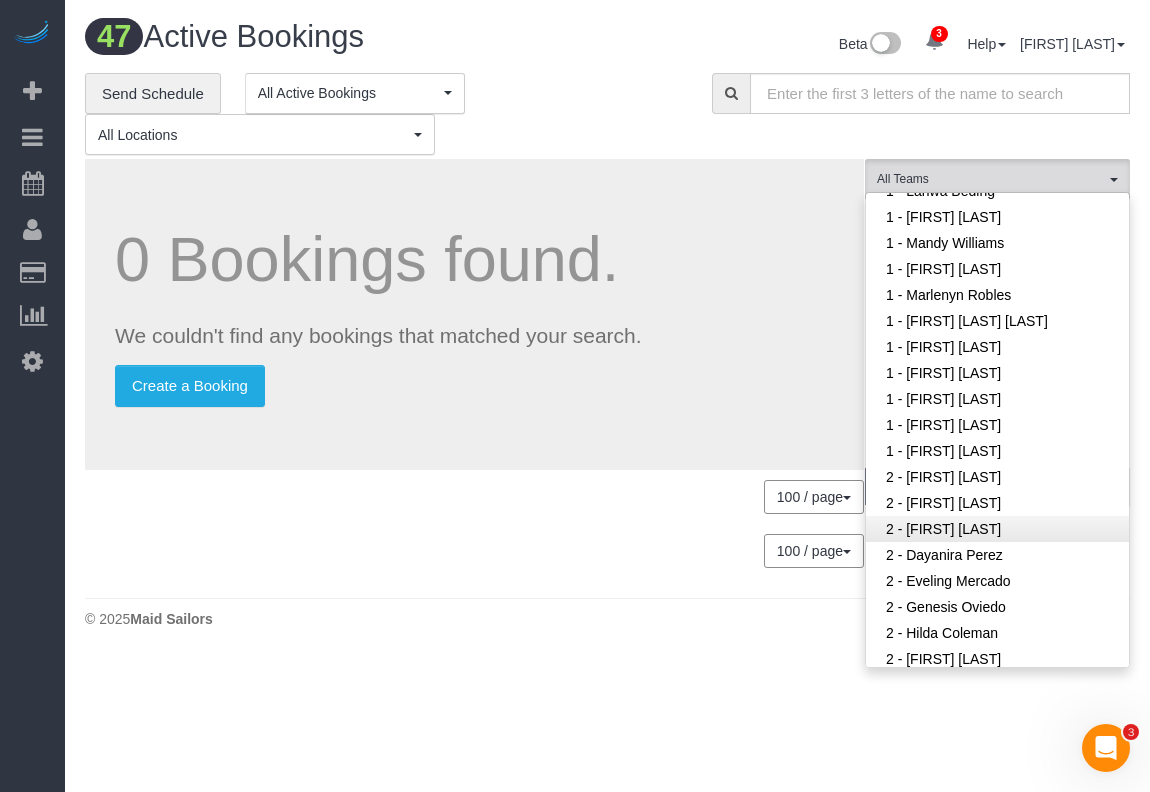 scroll, scrollTop: 1192, scrollLeft: 0, axis: vertical 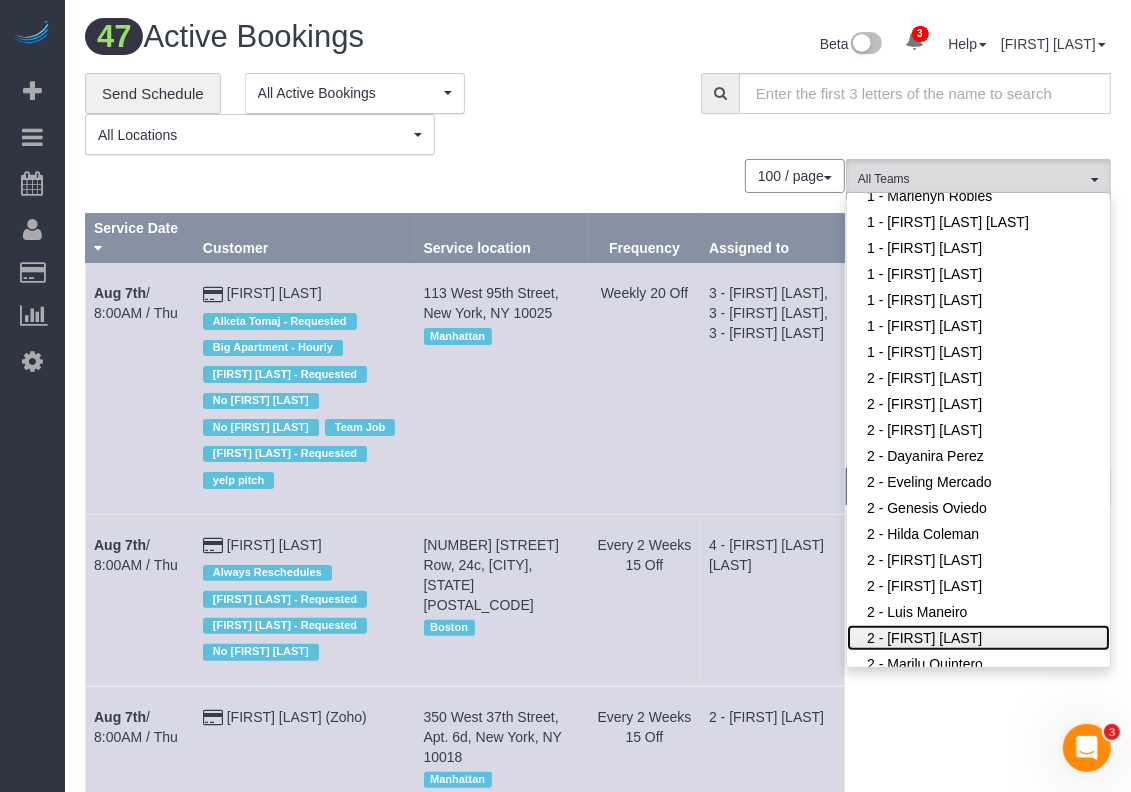 click on "2 - [FIRST] [LAST]" at bounding box center (978, 638) 